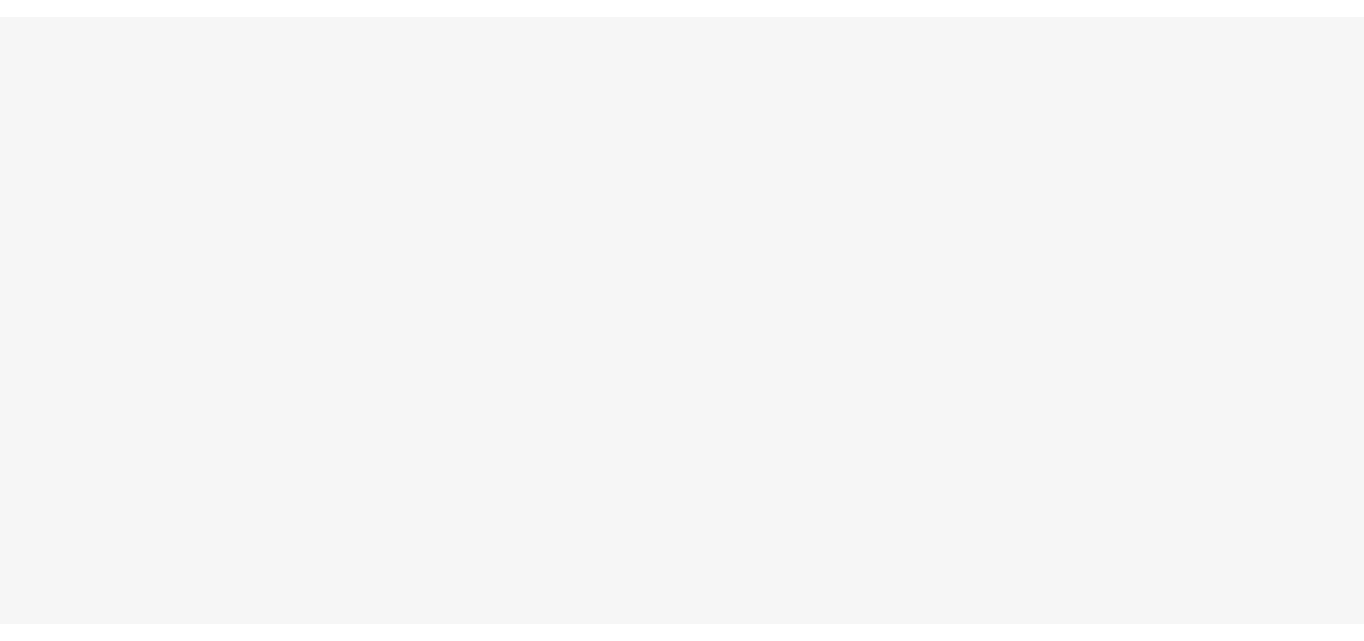 scroll, scrollTop: 0, scrollLeft: 0, axis: both 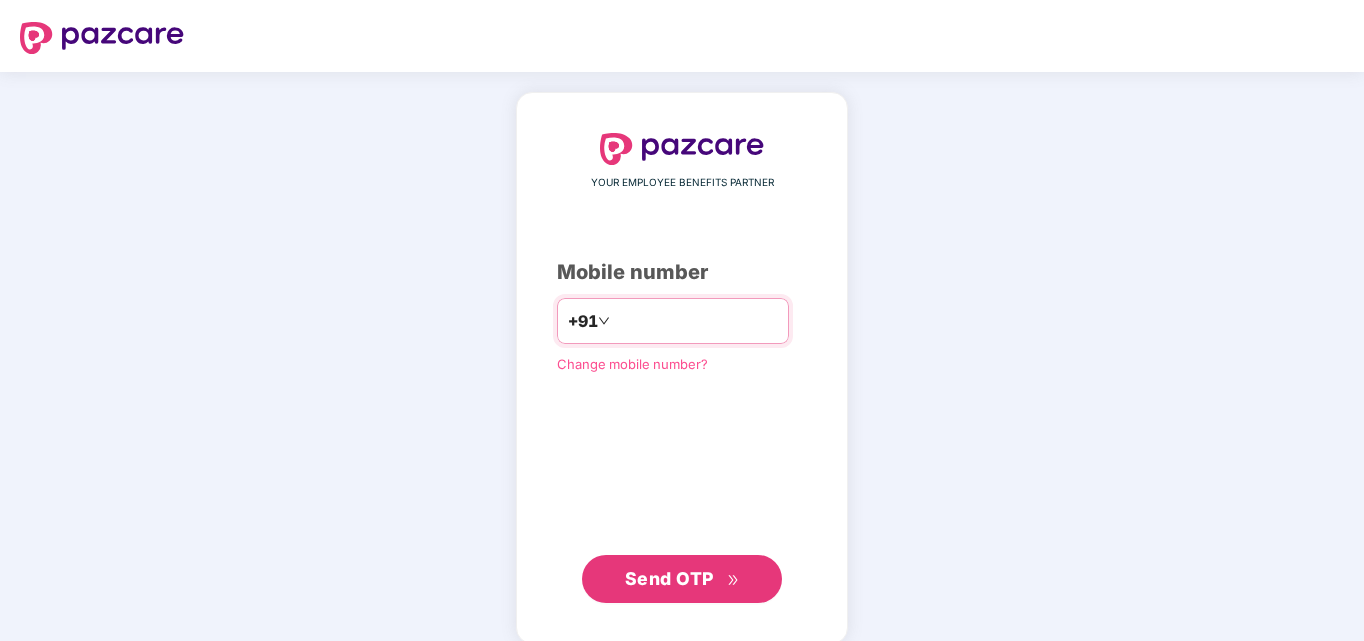 click on "*********" at bounding box center [696, 321] 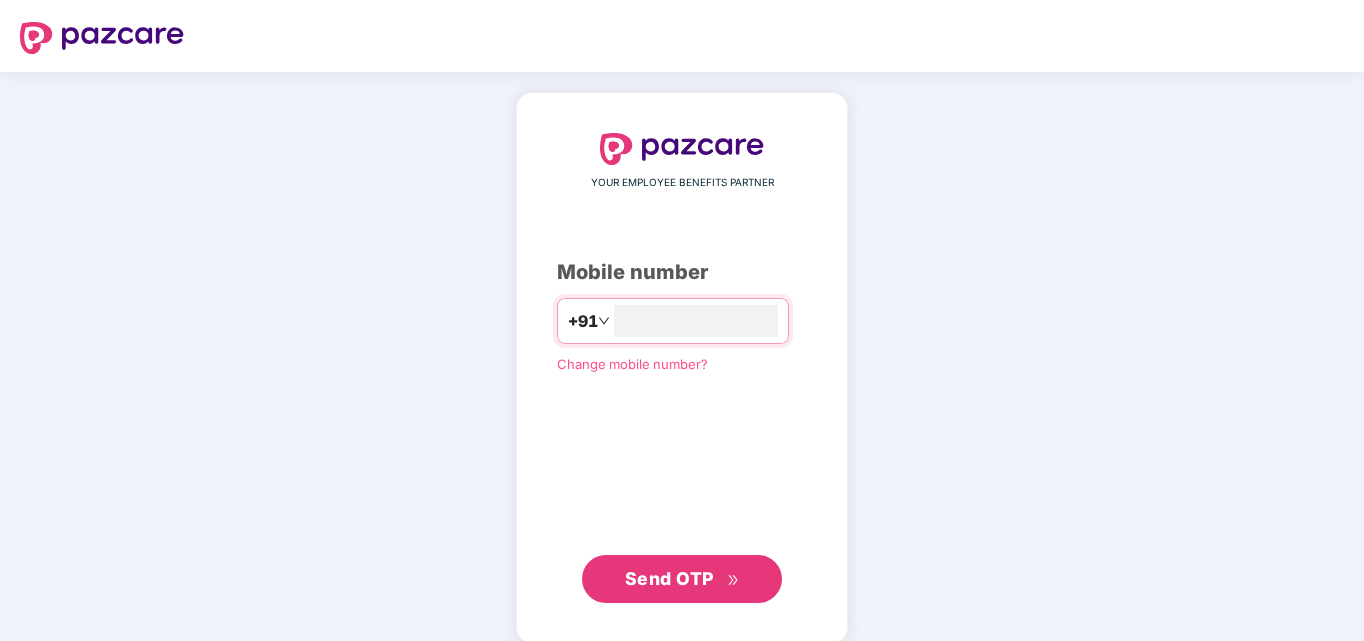 type on "**********" 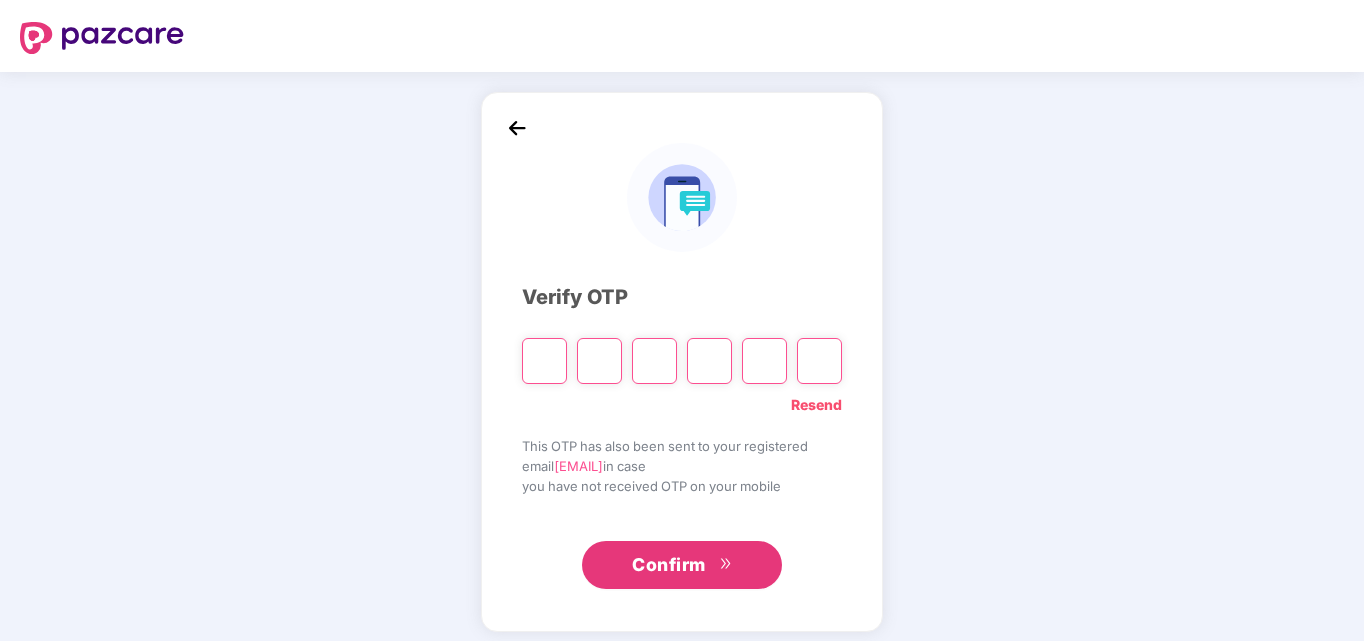 type on "*" 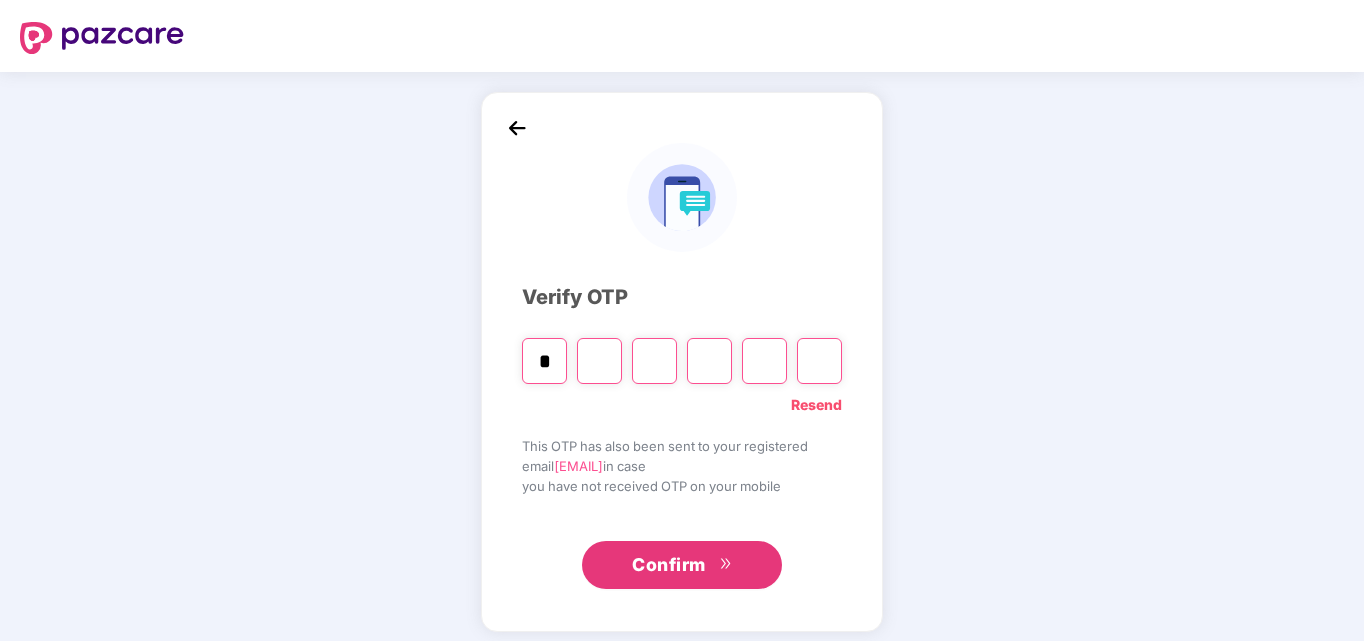 type on "*" 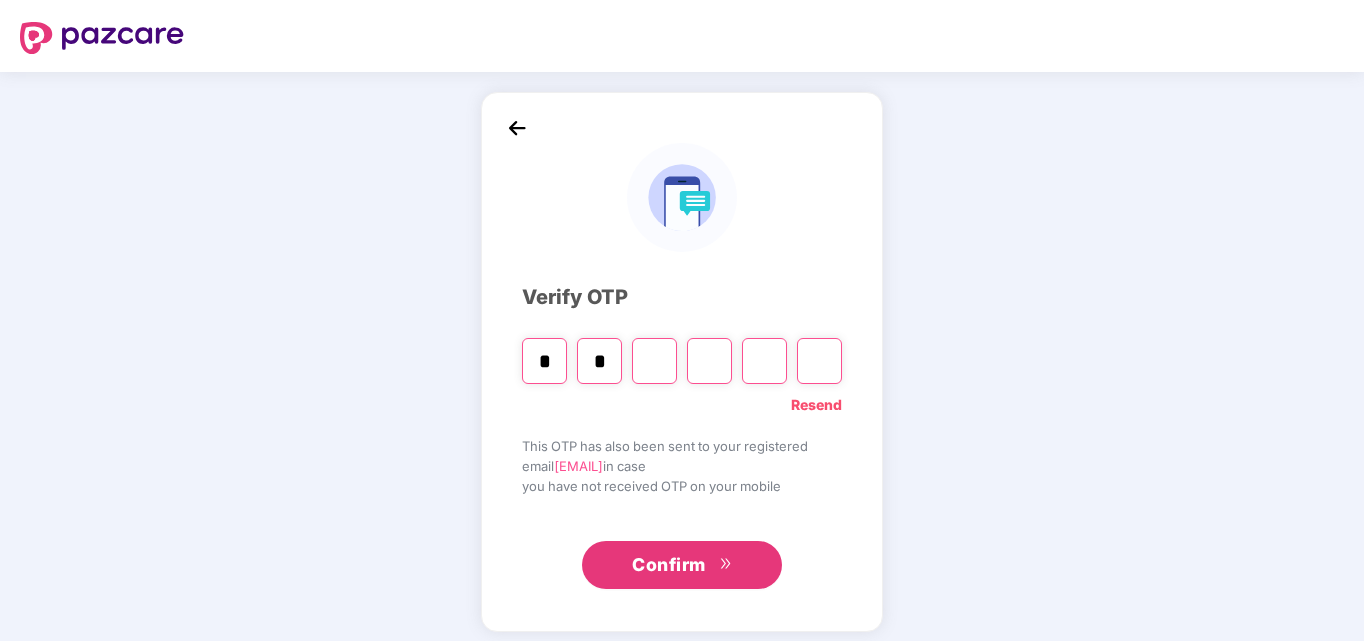 type on "*" 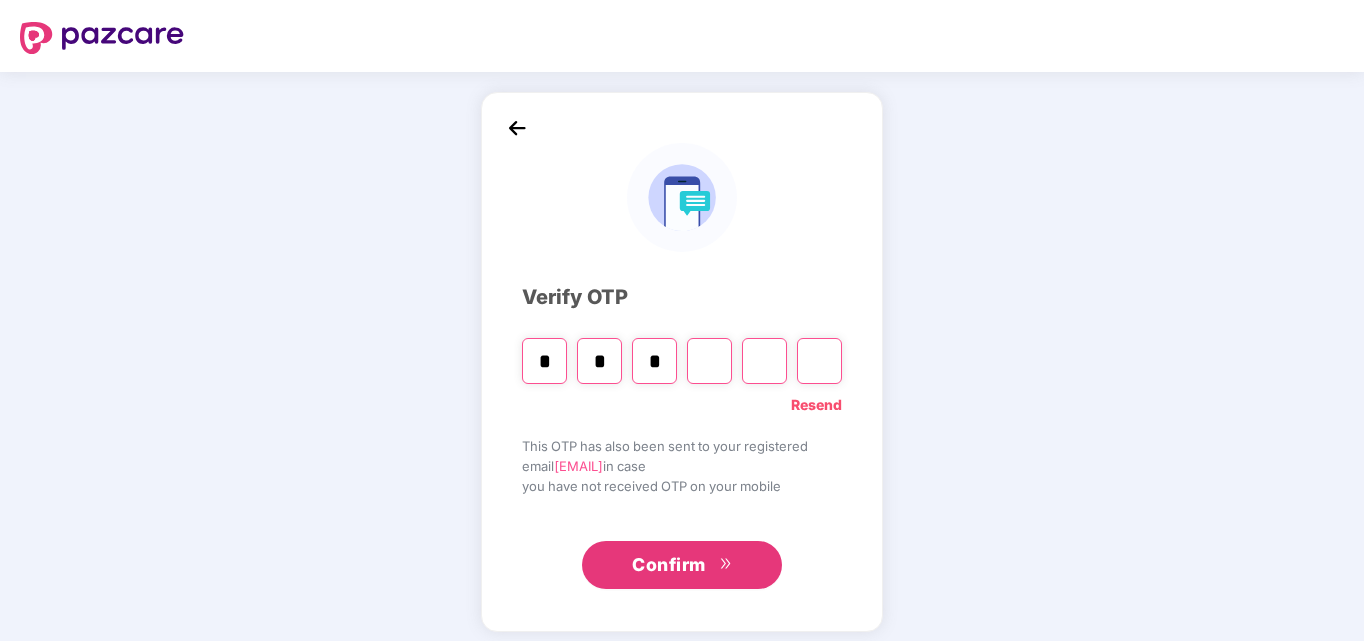type on "*" 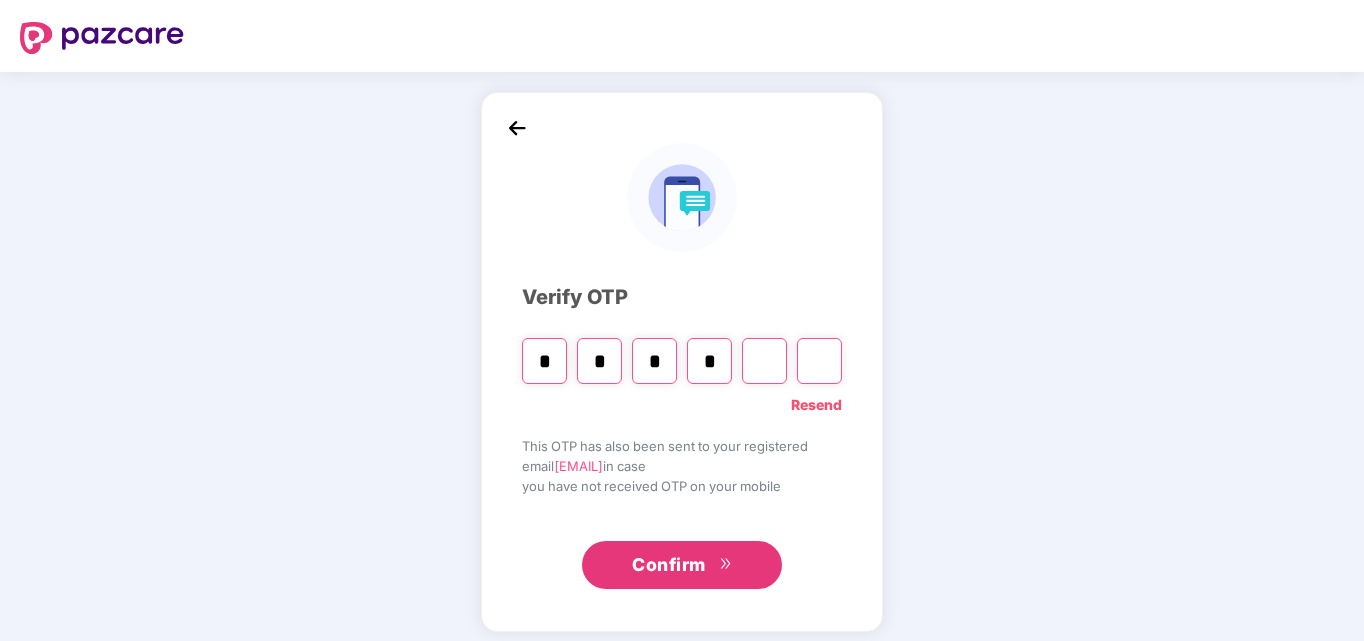 type on "*" 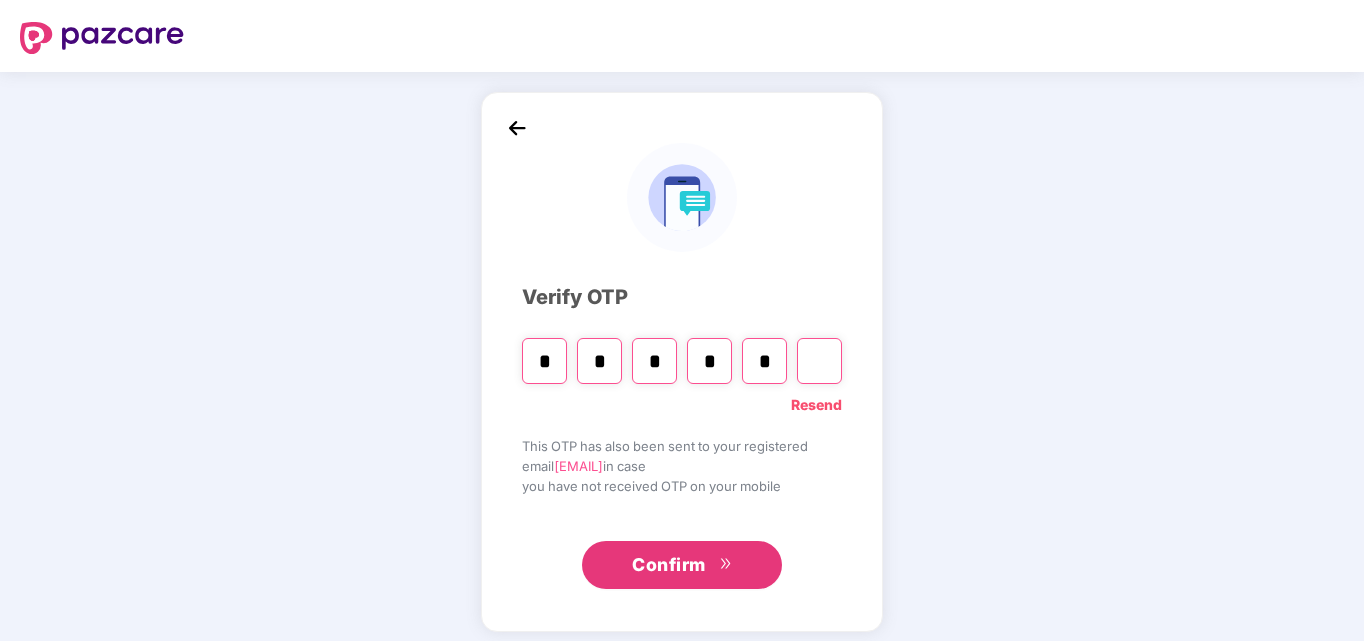 type on "*" 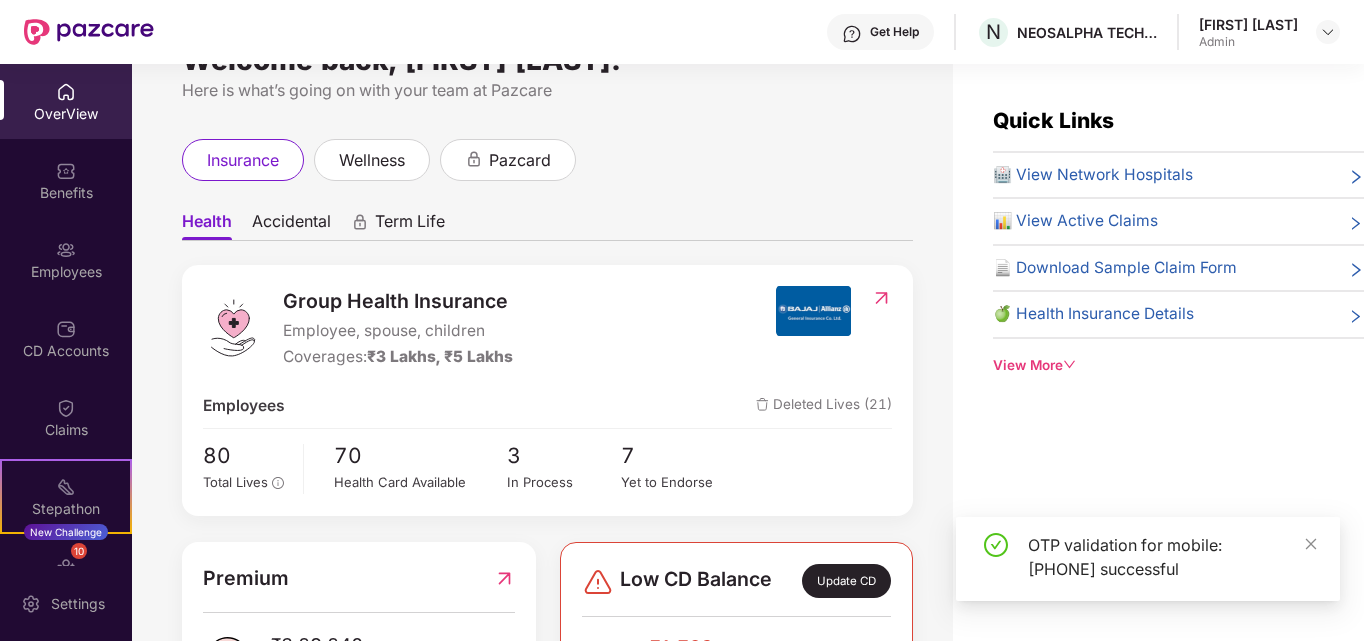 scroll, scrollTop: 100, scrollLeft: 0, axis: vertical 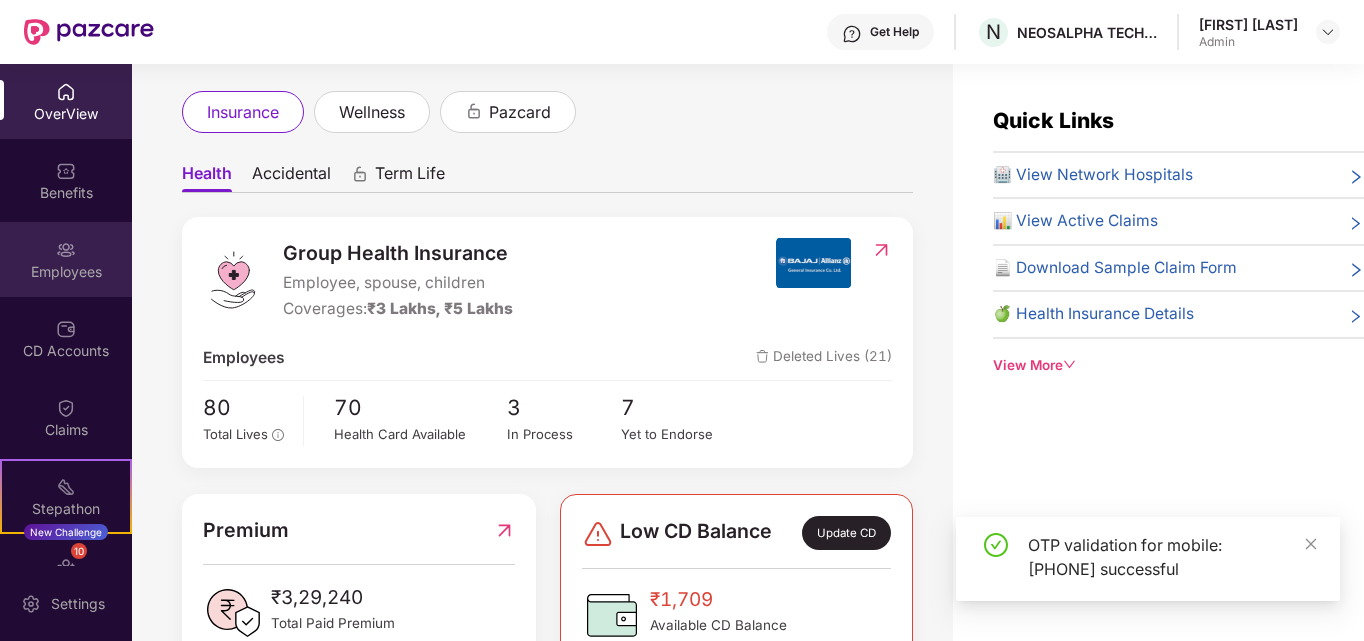 click on "Employees" at bounding box center (66, 272) 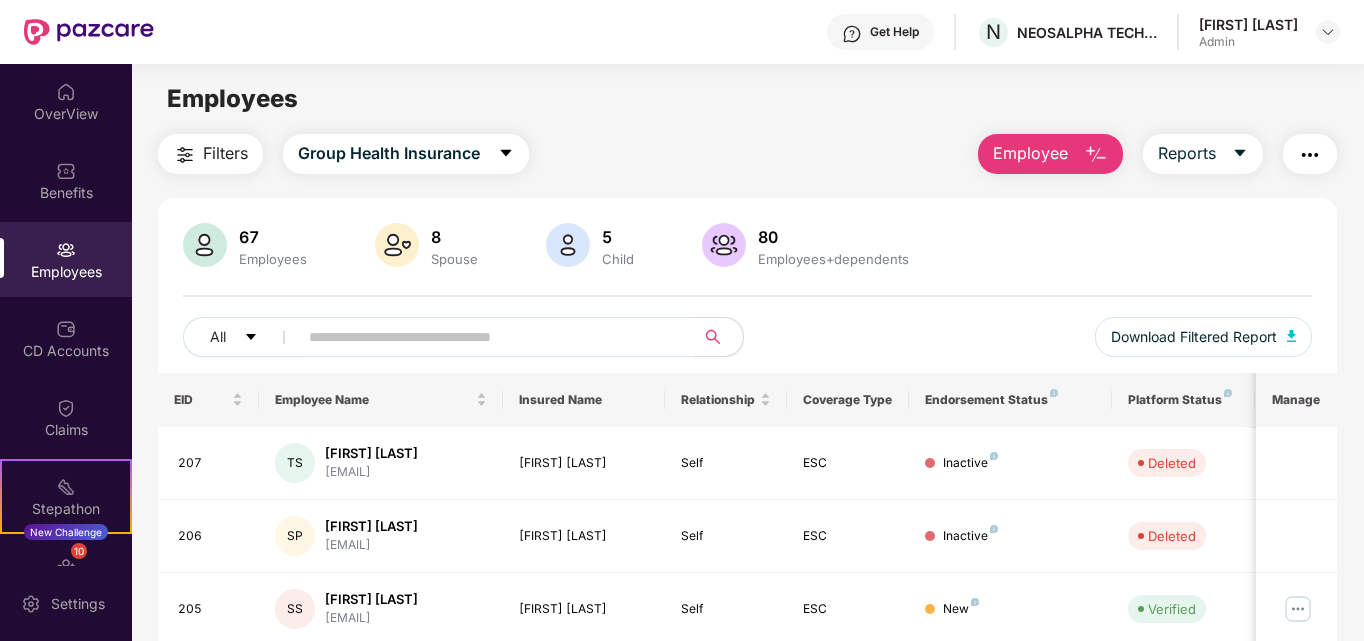 click on "Employee" at bounding box center (1030, 153) 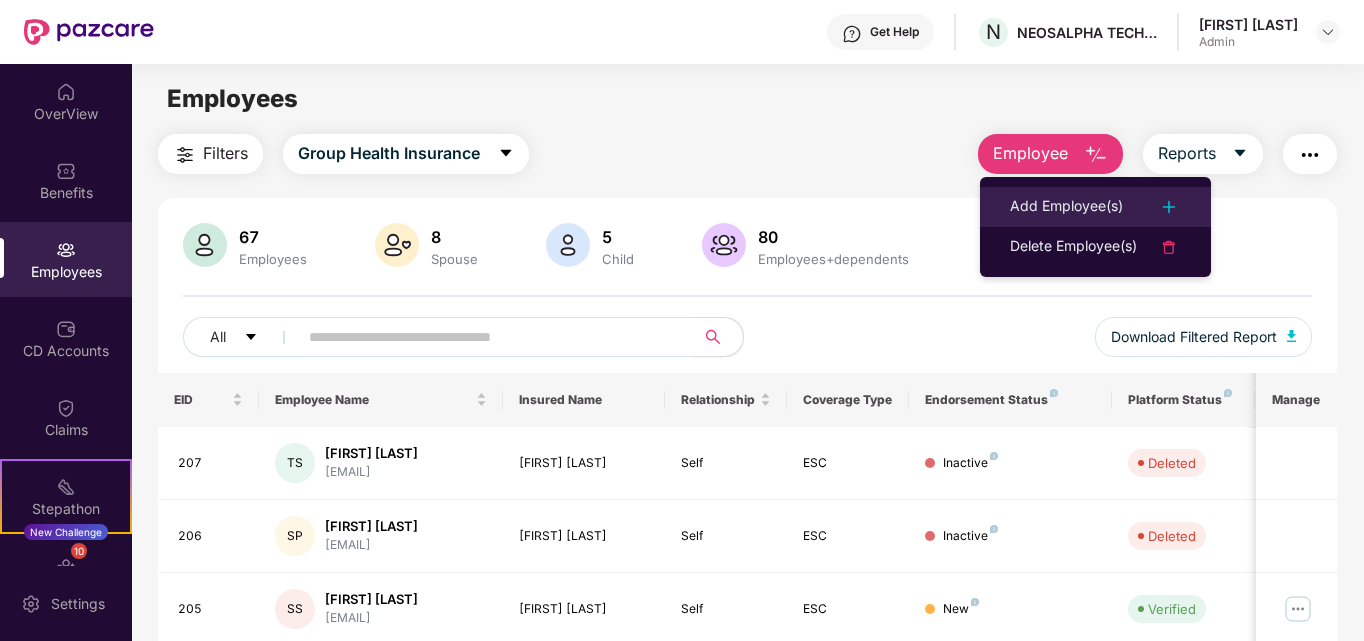 click on "Add Employee(s)" at bounding box center [1066, 207] 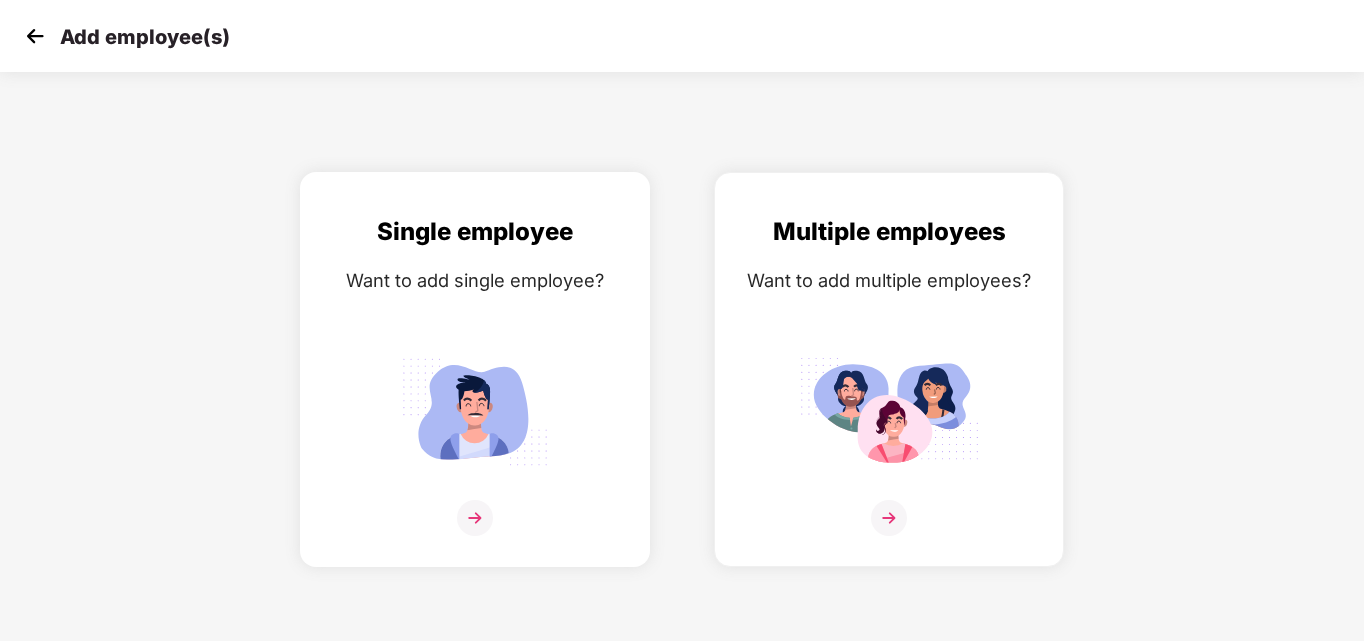 click at bounding box center (475, 518) 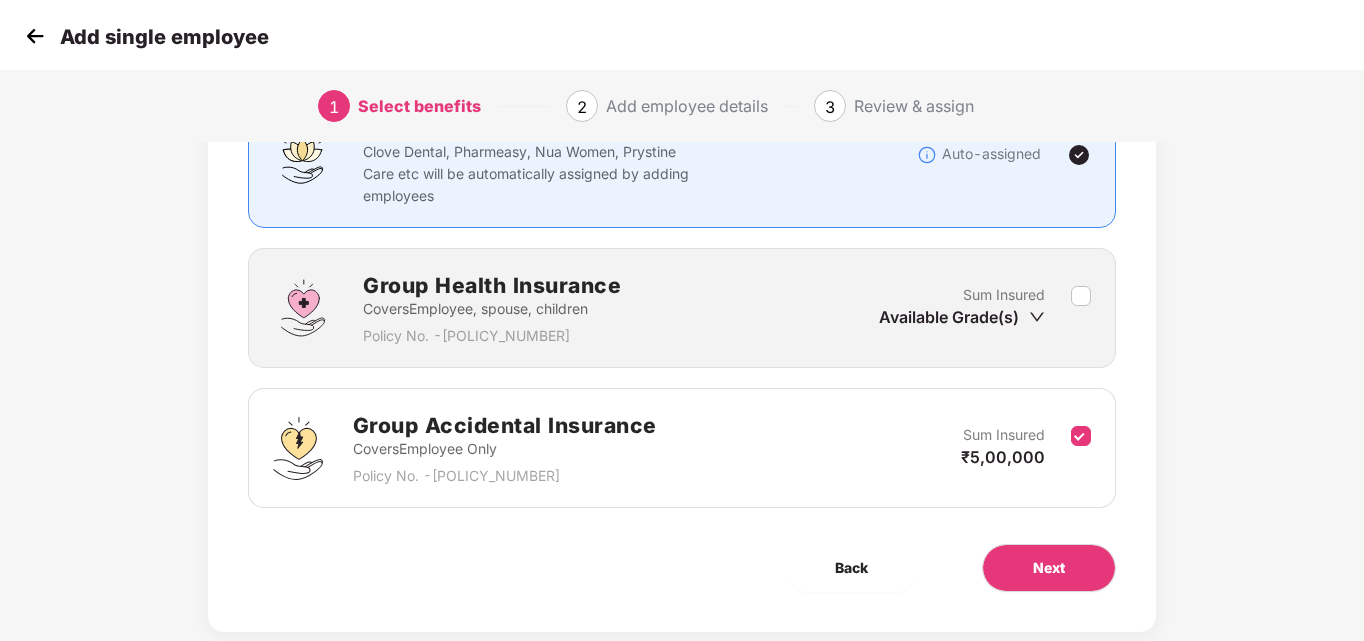 scroll, scrollTop: 138, scrollLeft: 0, axis: vertical 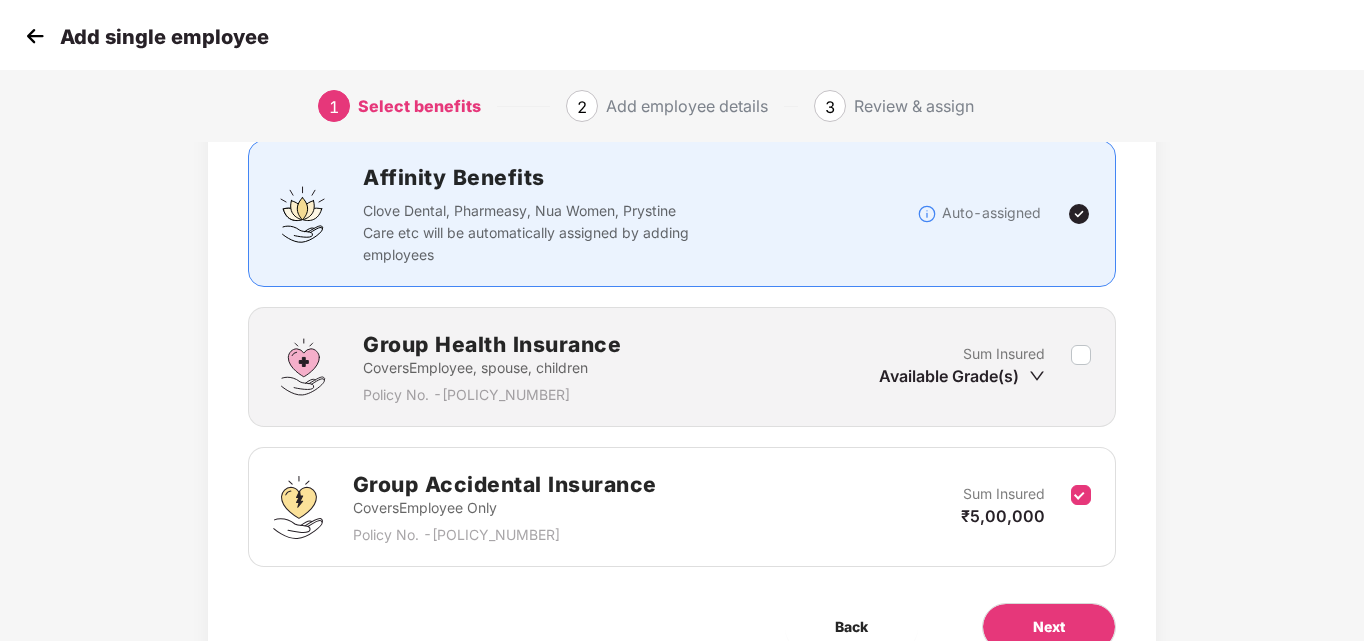 click 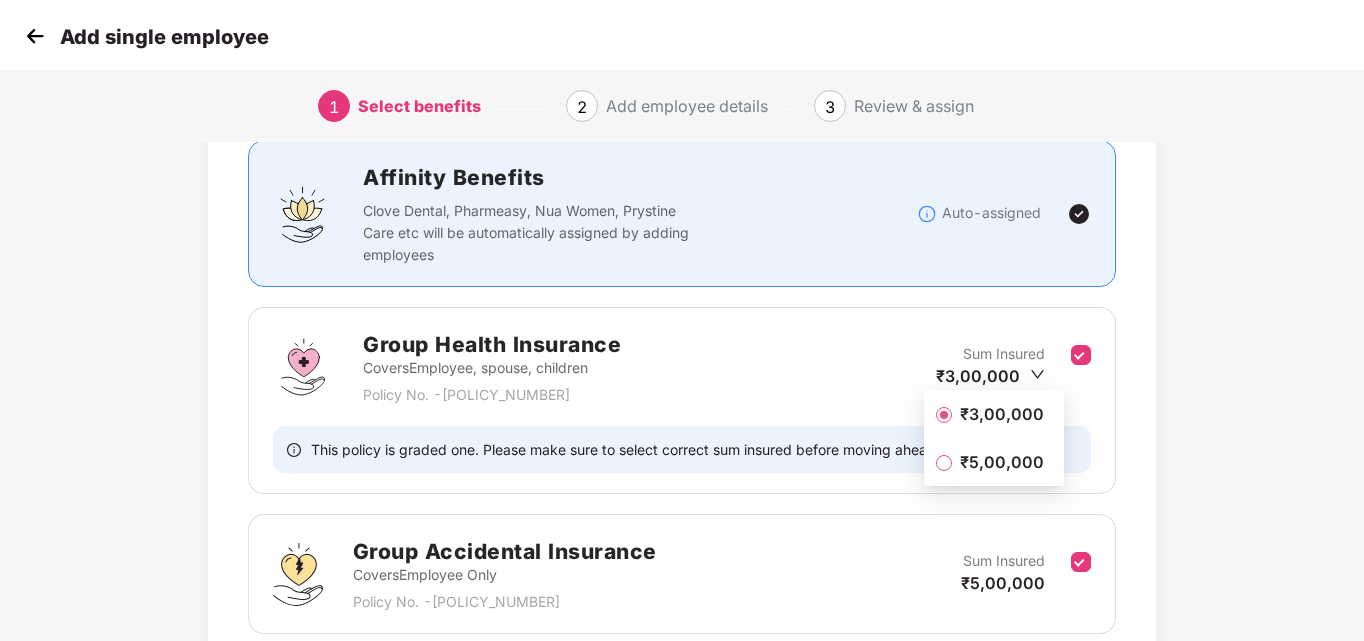 click on "₹3,00,000" at bounding box center [1002, 414] 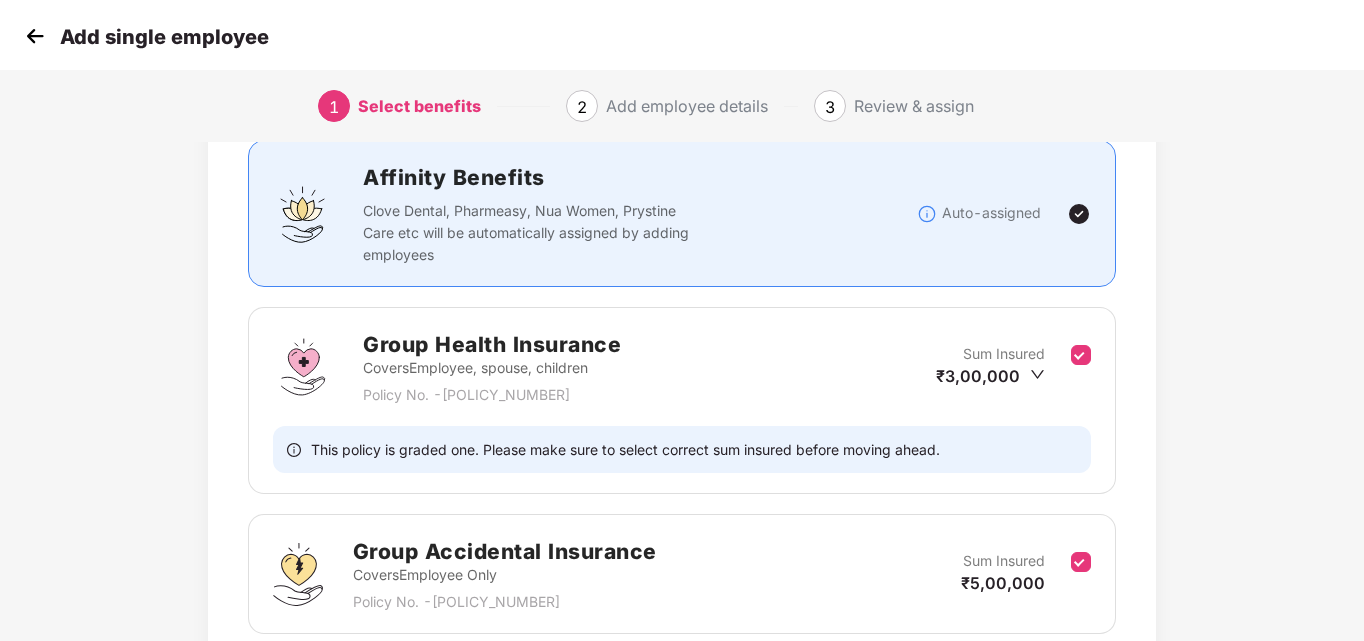 click on "Group Health Insurance Covers Employee, spouse, children Policy No. - [POLICY_NUMBER] Sum Insured ₹3,00,000 This policy is graded one. Please make sure to select correct sum insured before moving ahead." at bounding box center [681, 400] 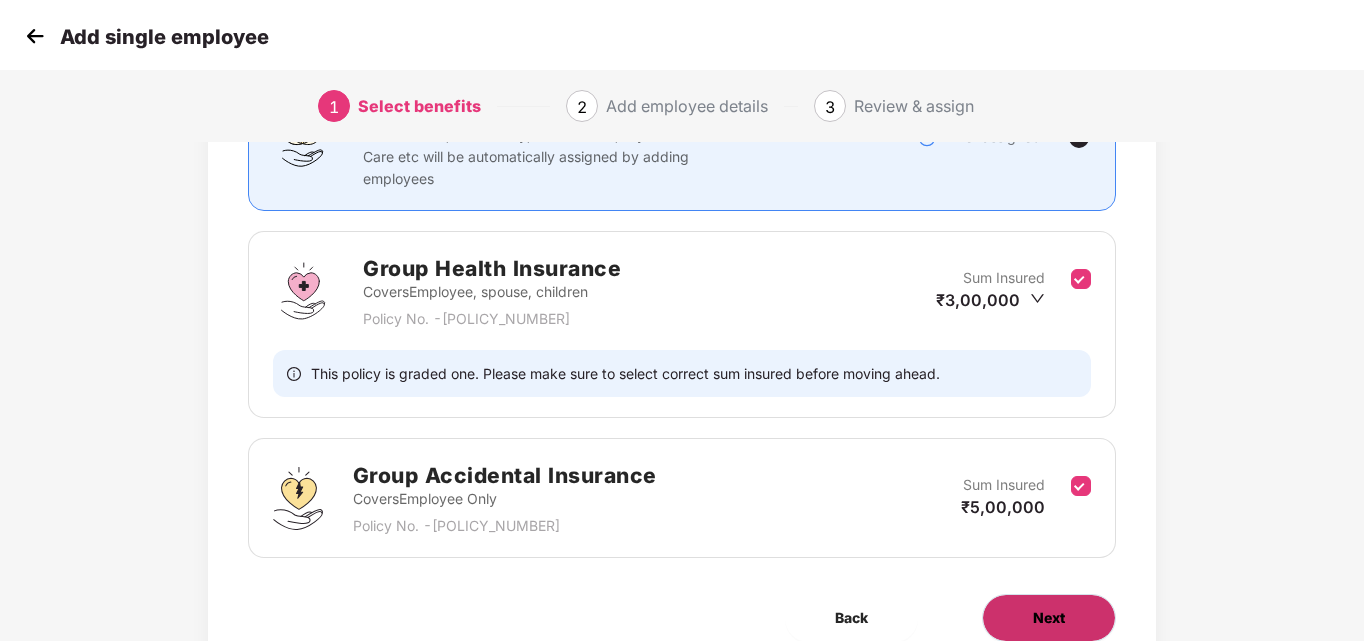 scroll, scrollTop: 305, scrollLeft: 0, axis: vertical 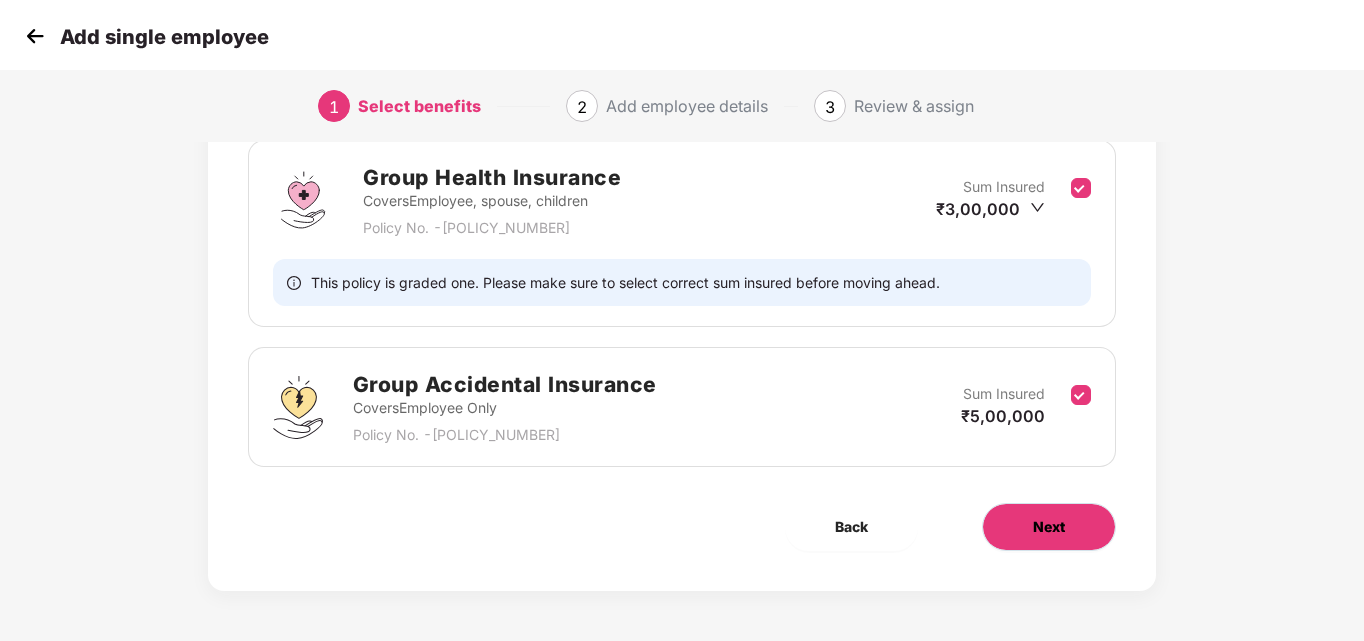click on "Next" at bounding box center (1049, 527) 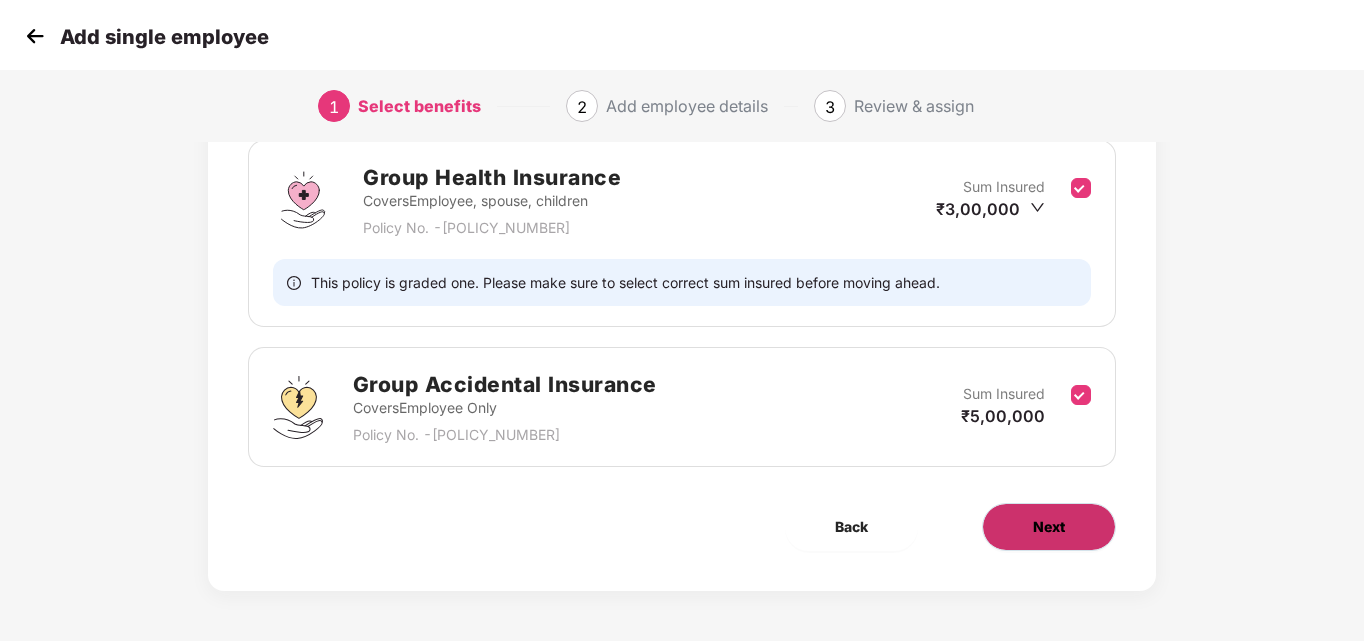 scroll, scrollTop: 0, scrollLeft: 0, axis: both 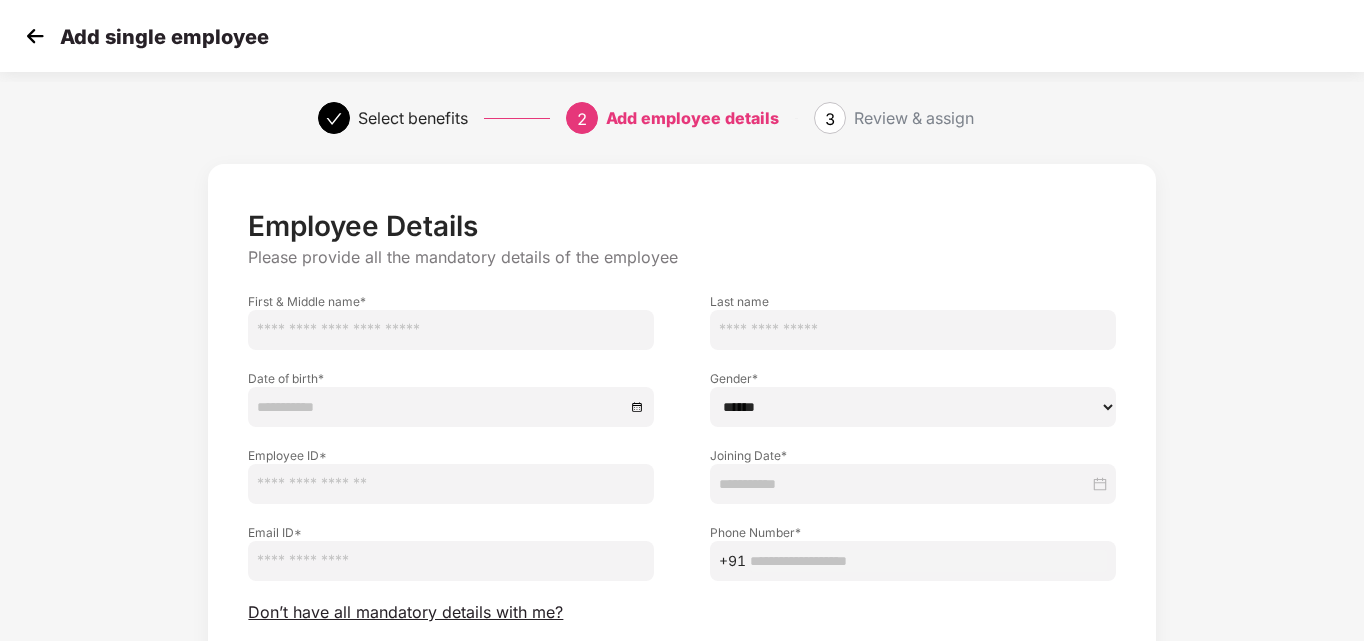 click at bounding box center (451, 330) 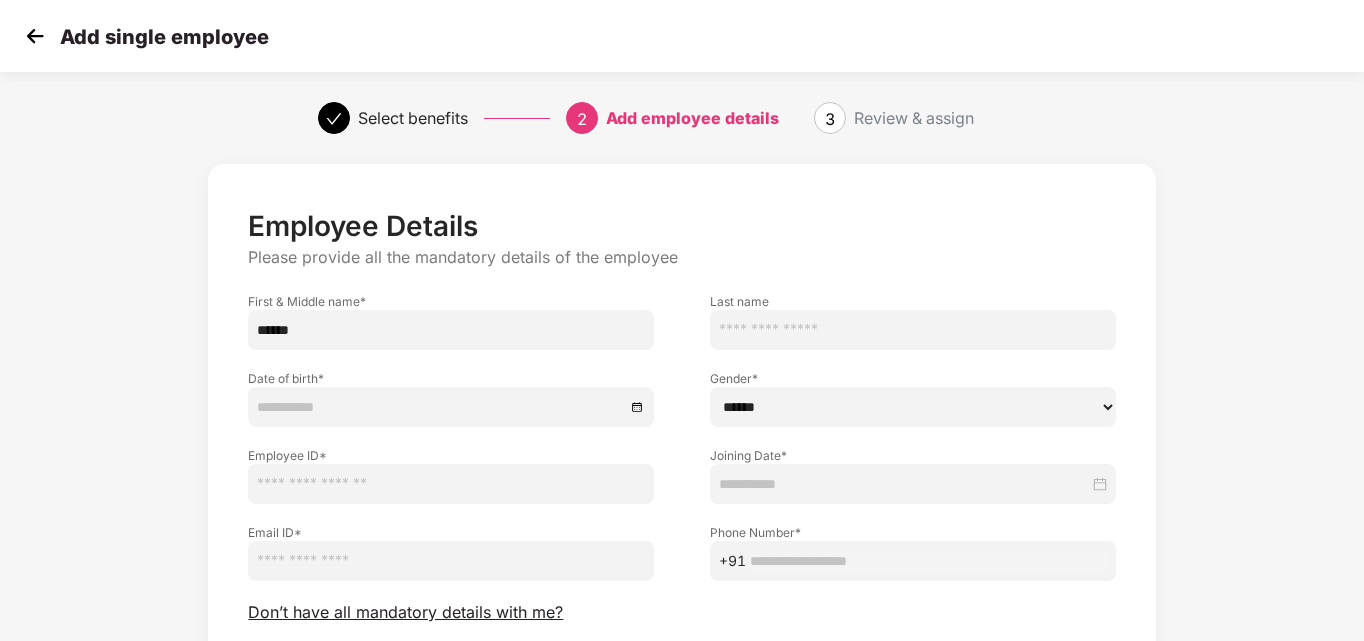 type on "******" 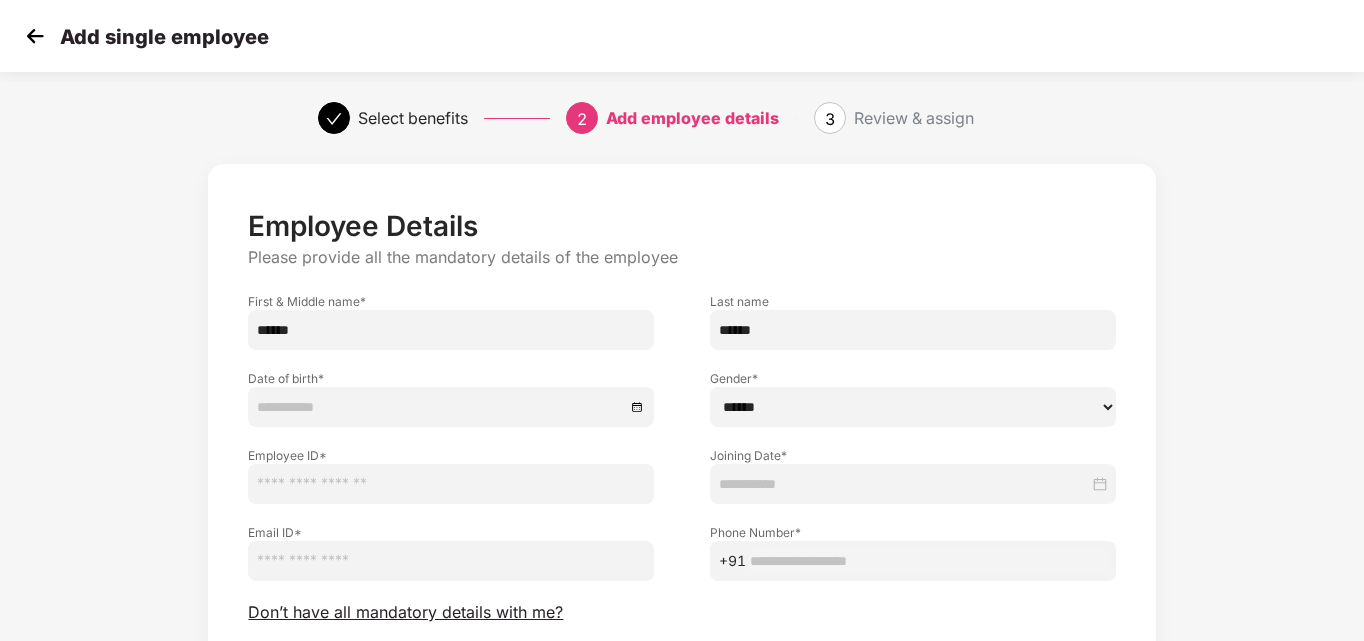 type on "******" 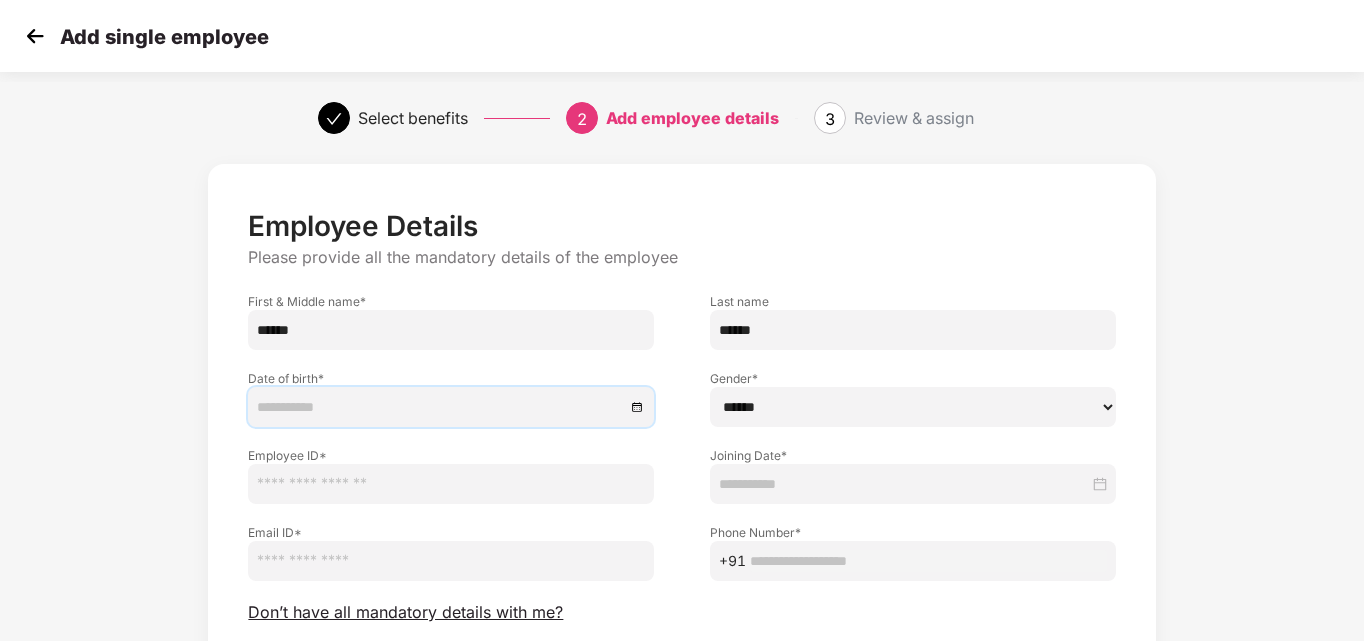 click at bounding box center (441, 407) 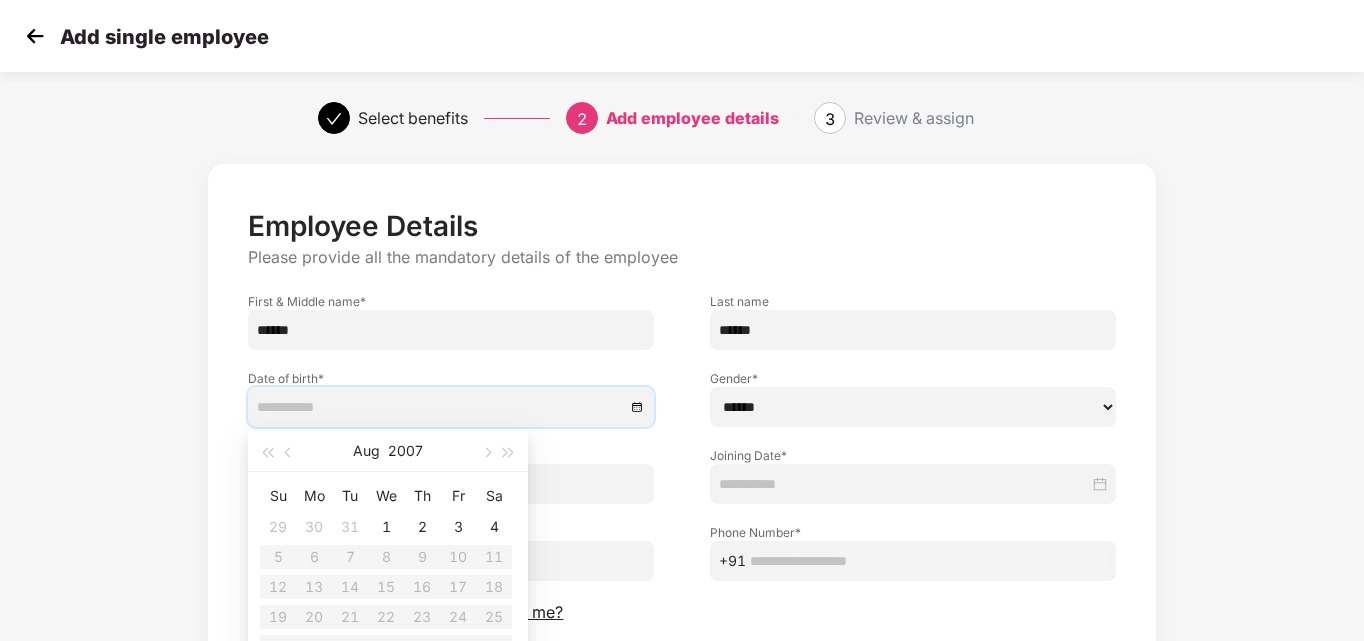 click at bounding box center (913, 484) 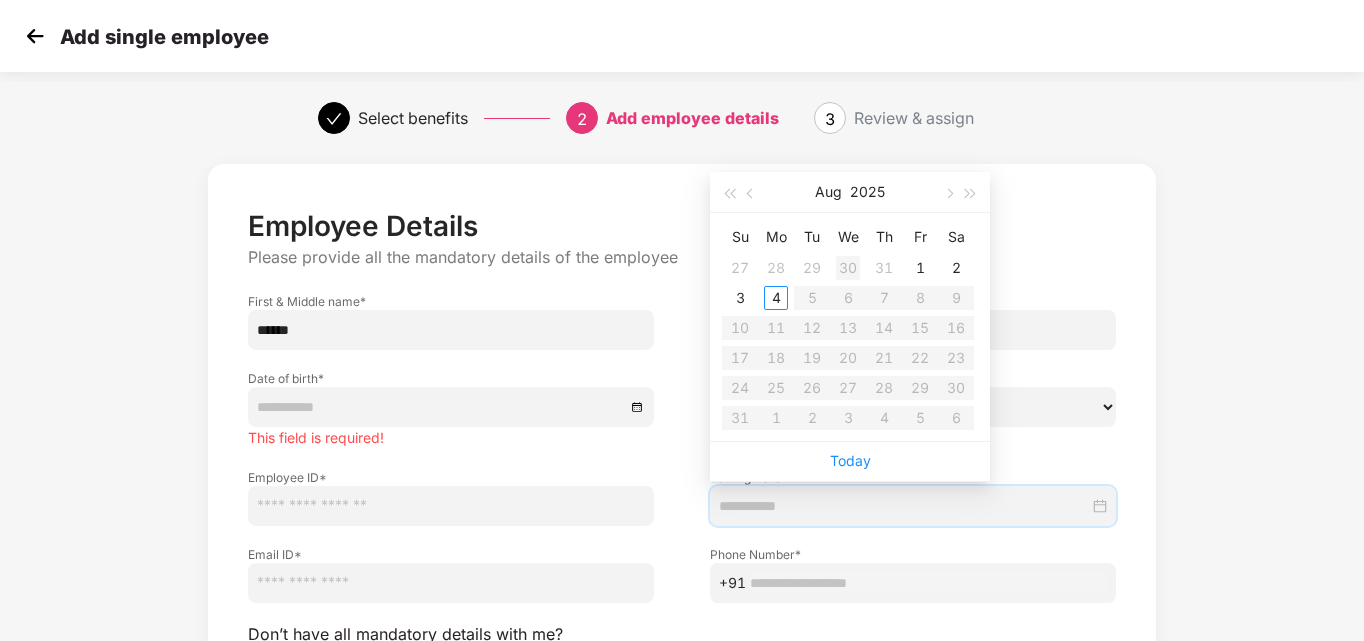 type on "**********" 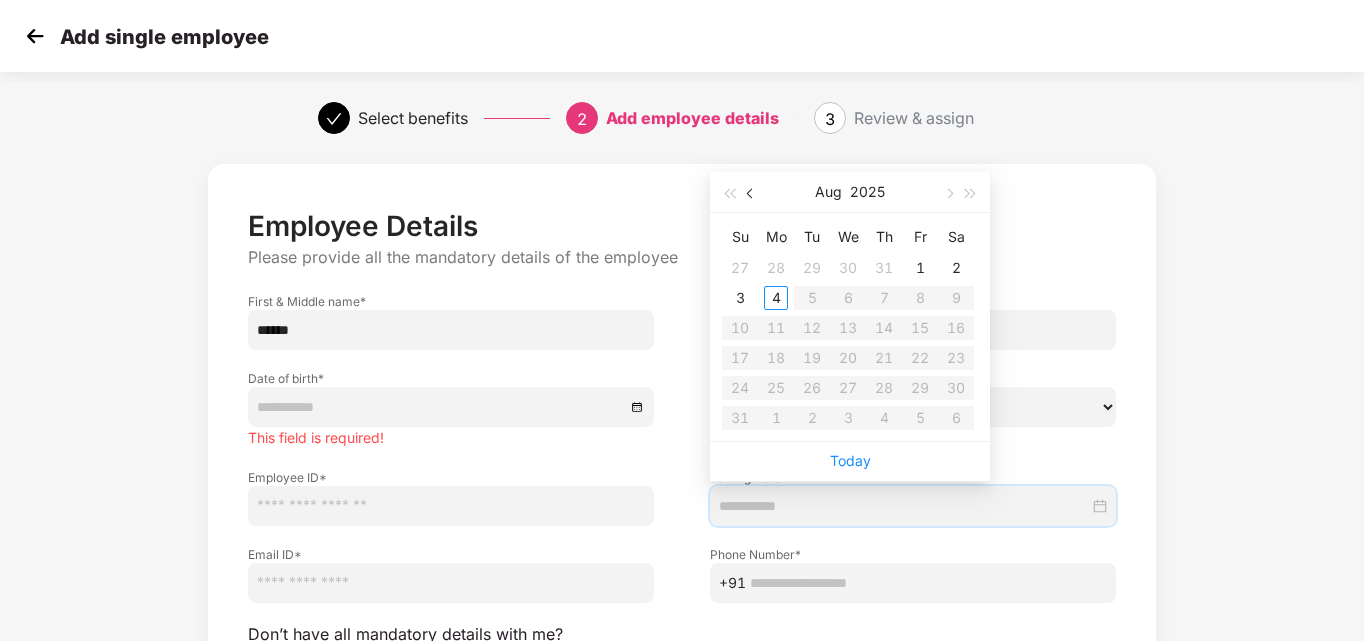 click at bounding box center [751, 192] 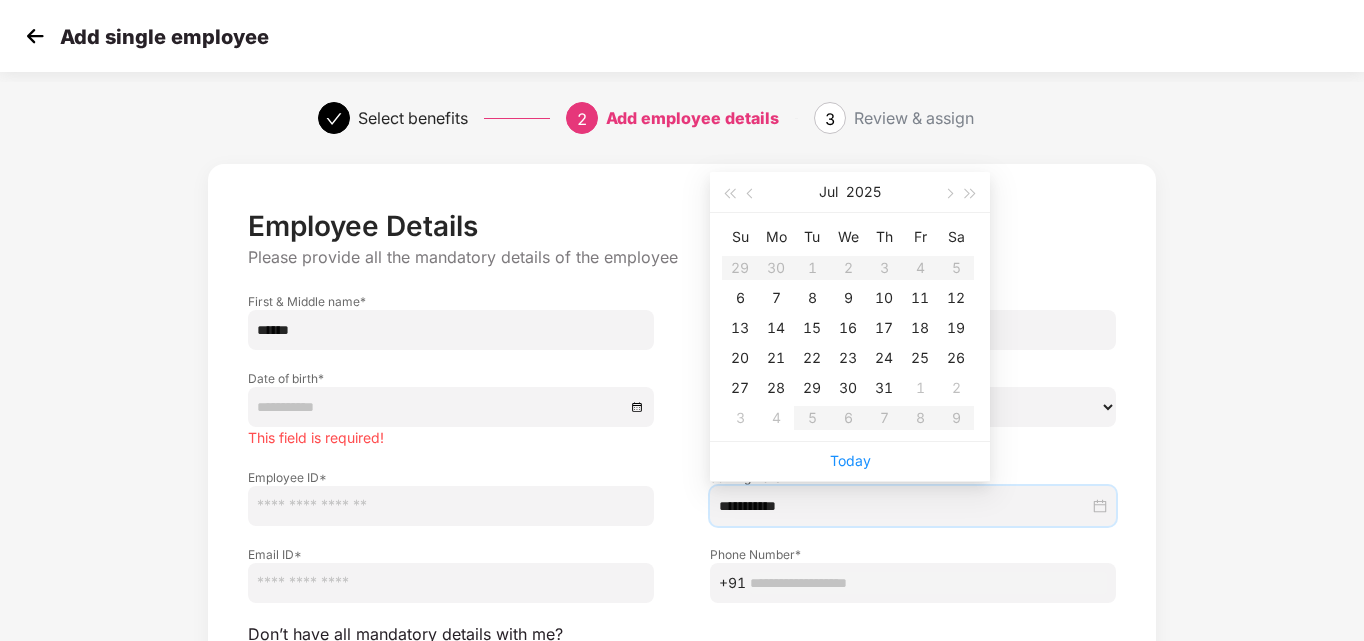 type on "**********" 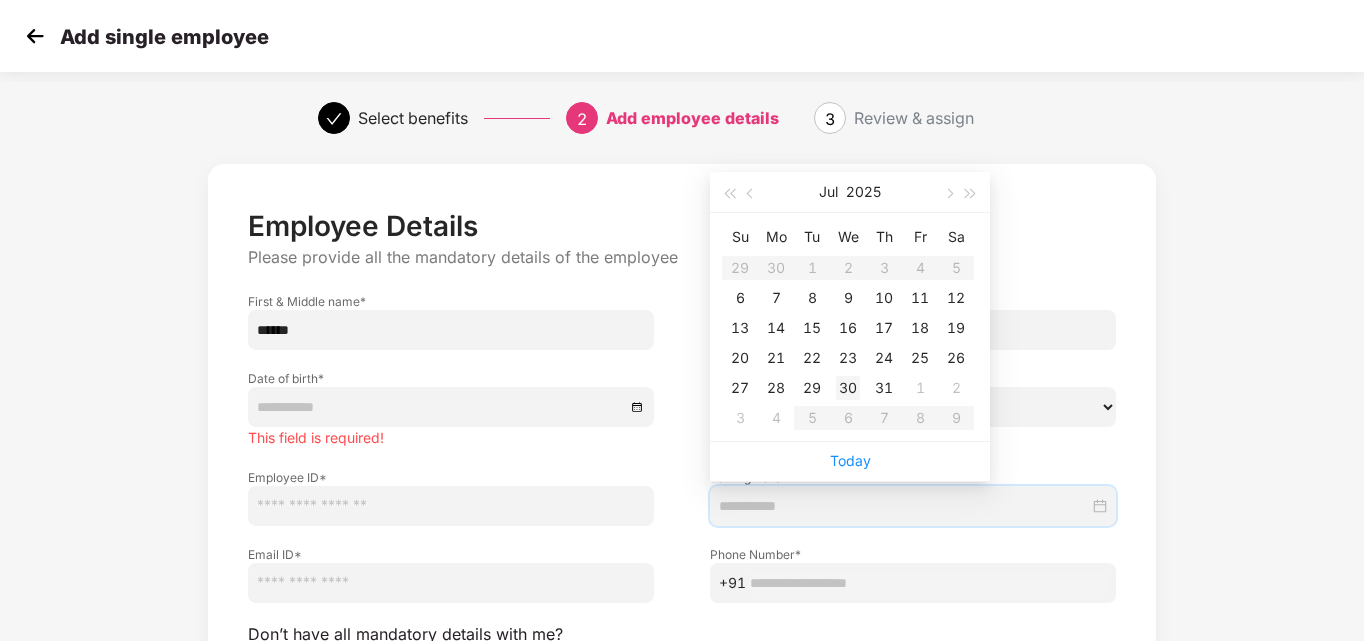 type on "**********" 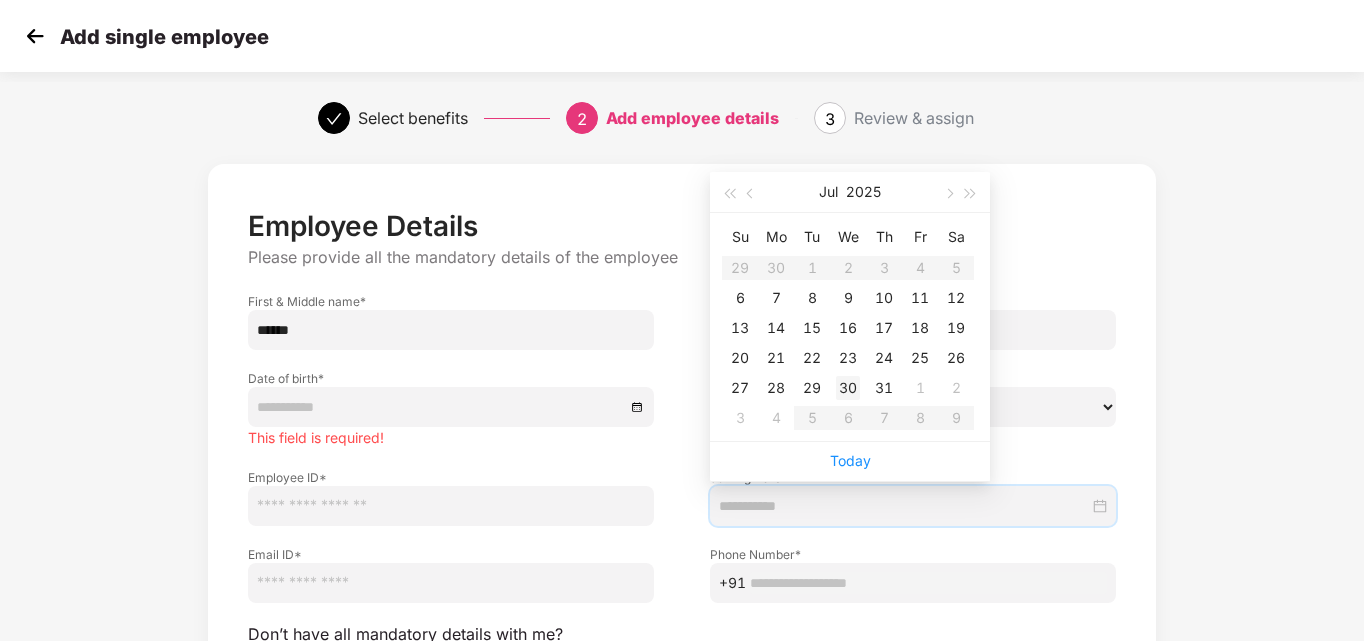 click on "30" at bounding box center (848, 388) 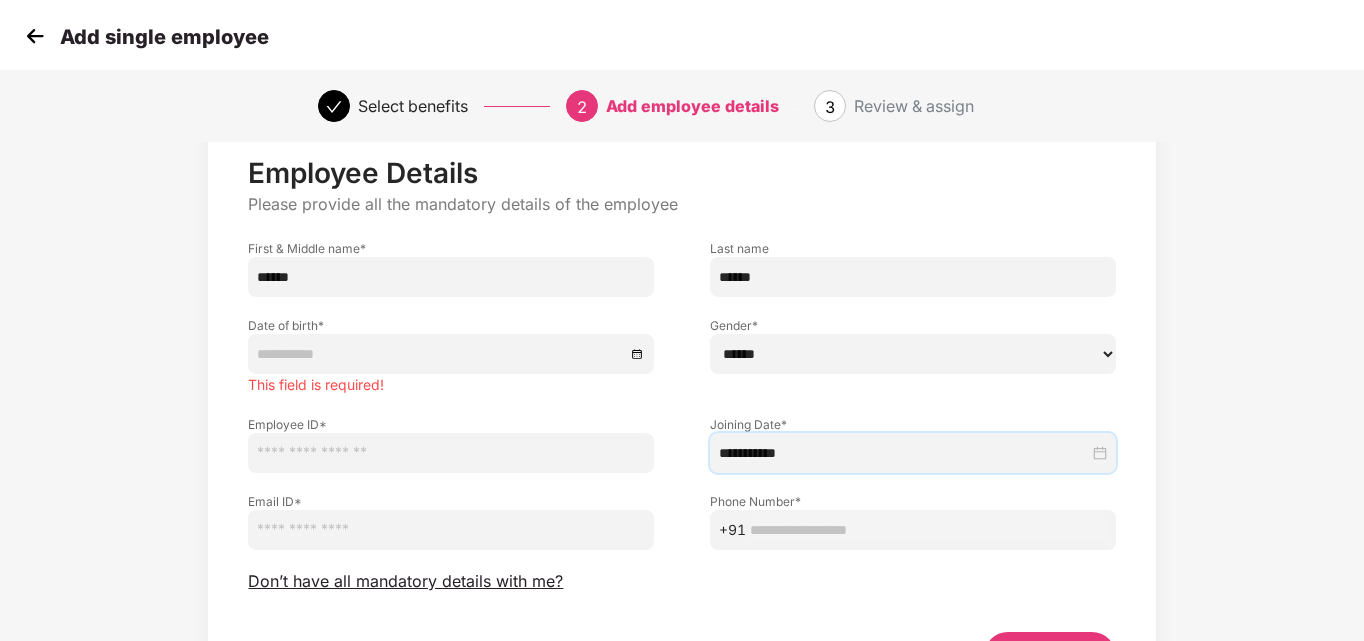 scroll, scrollTop: 100, scrollLeft: 0, axis: vertical 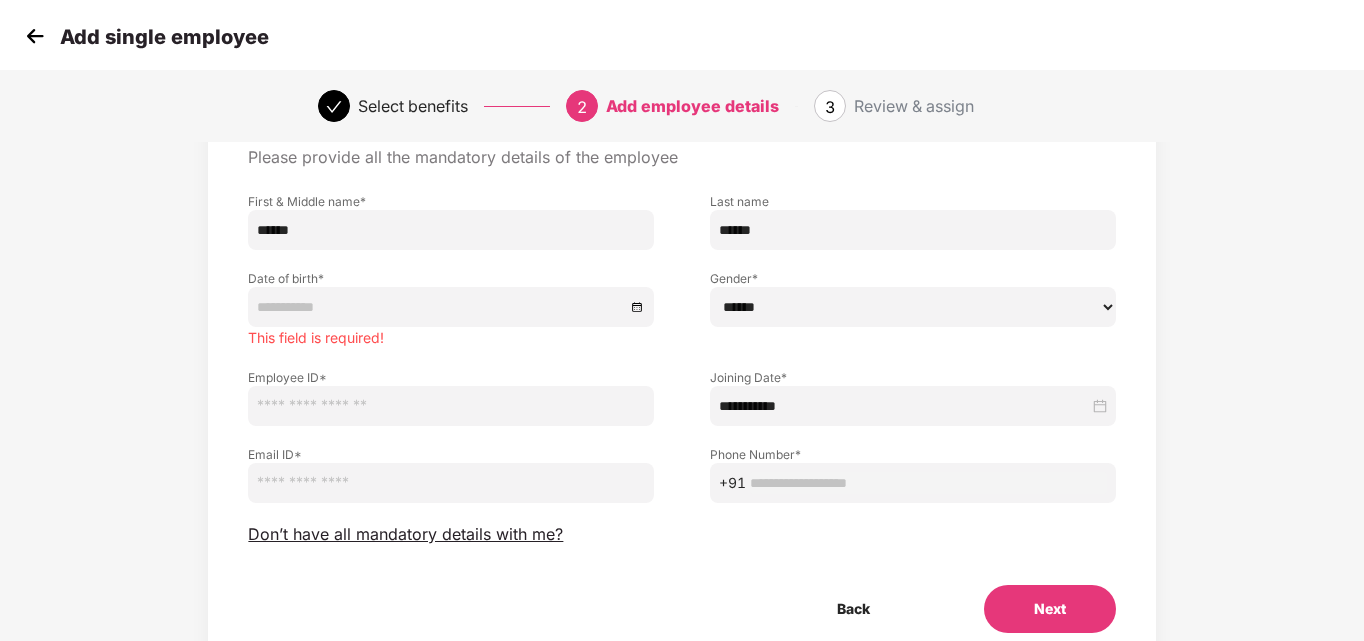 click at bounding box center [451, 406] 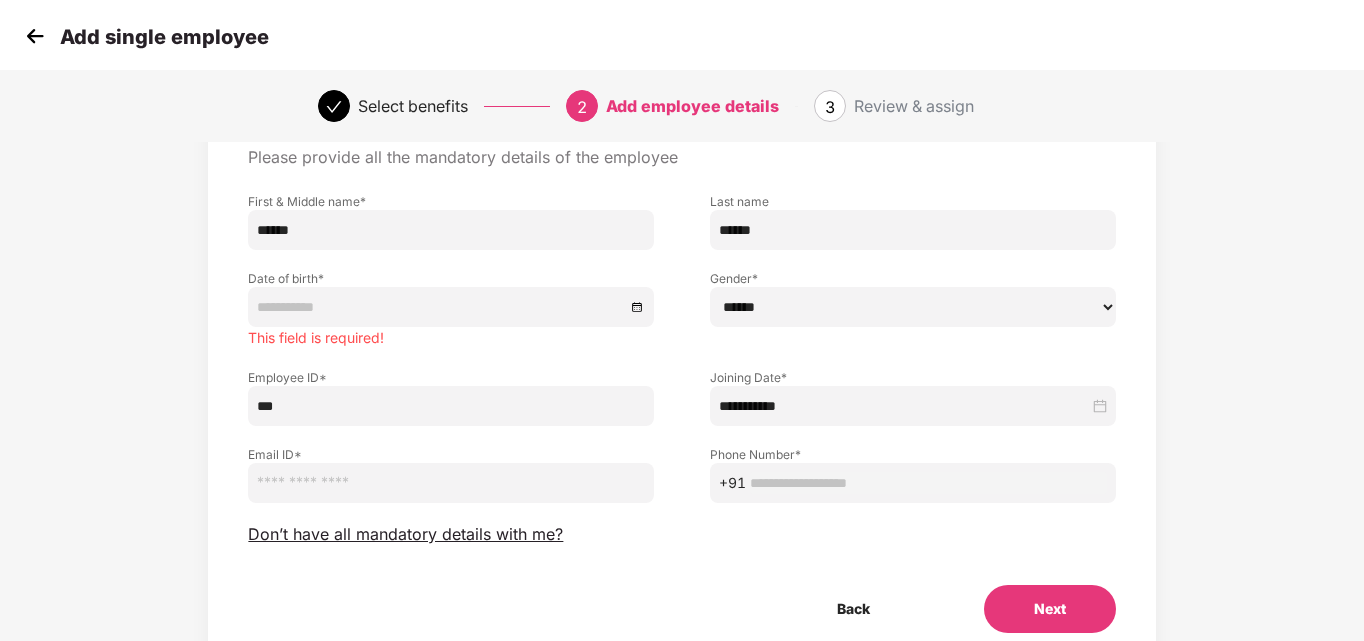 type on "***" 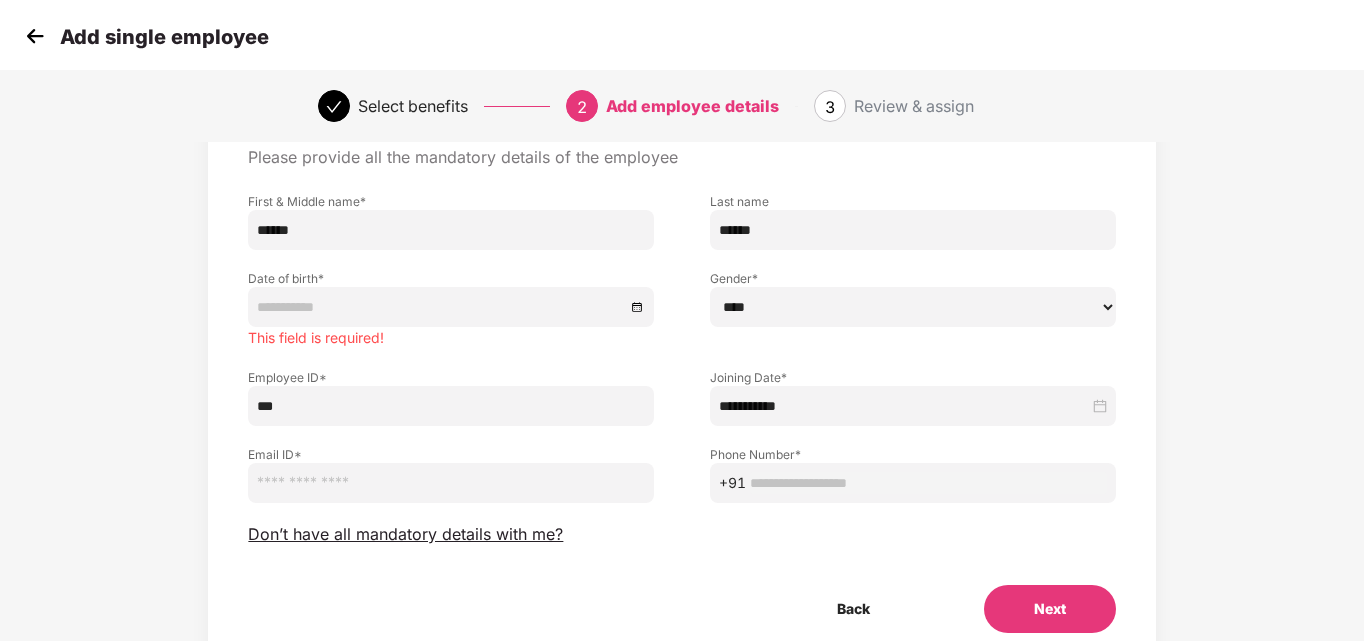 click on "****** **** ******" at bounding box center (913, 307) 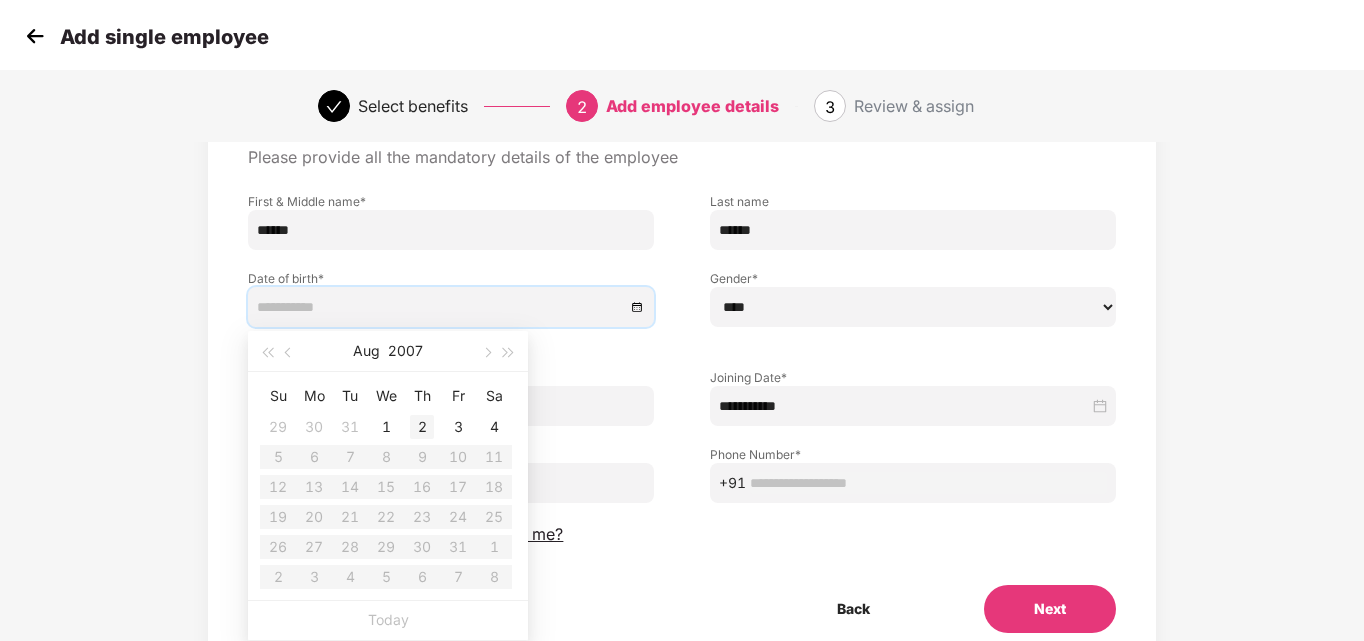 type on "**********" 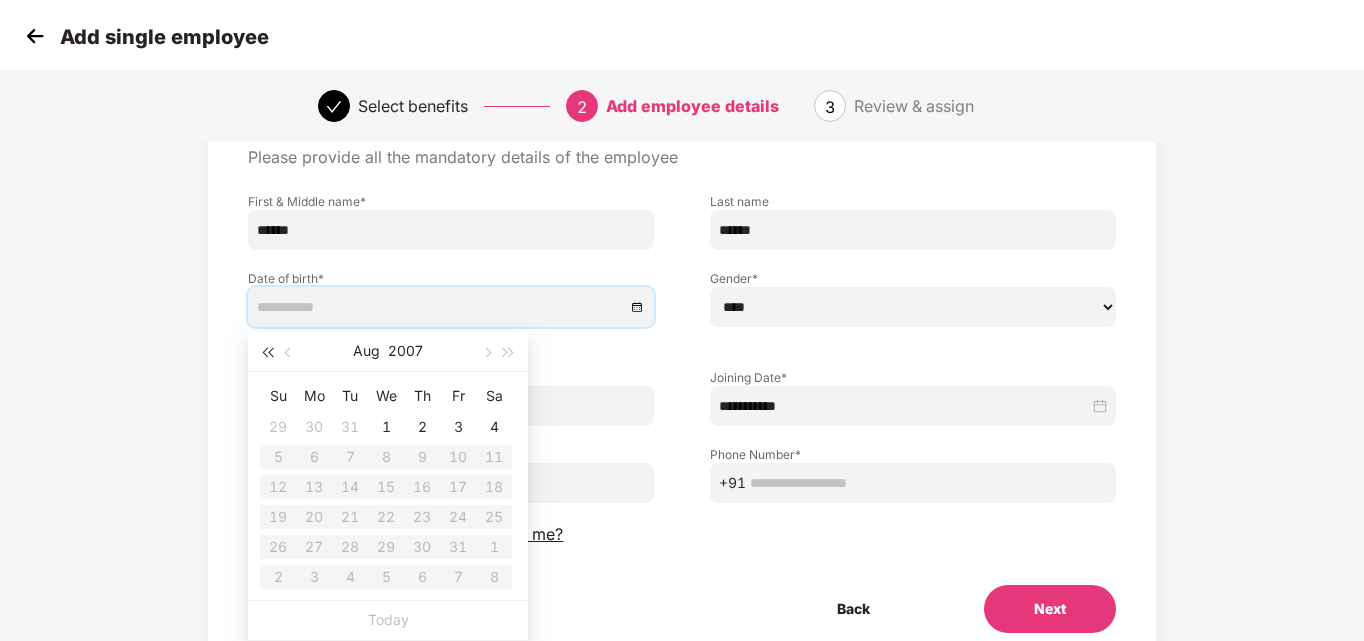click at bounding box center [267, 353] 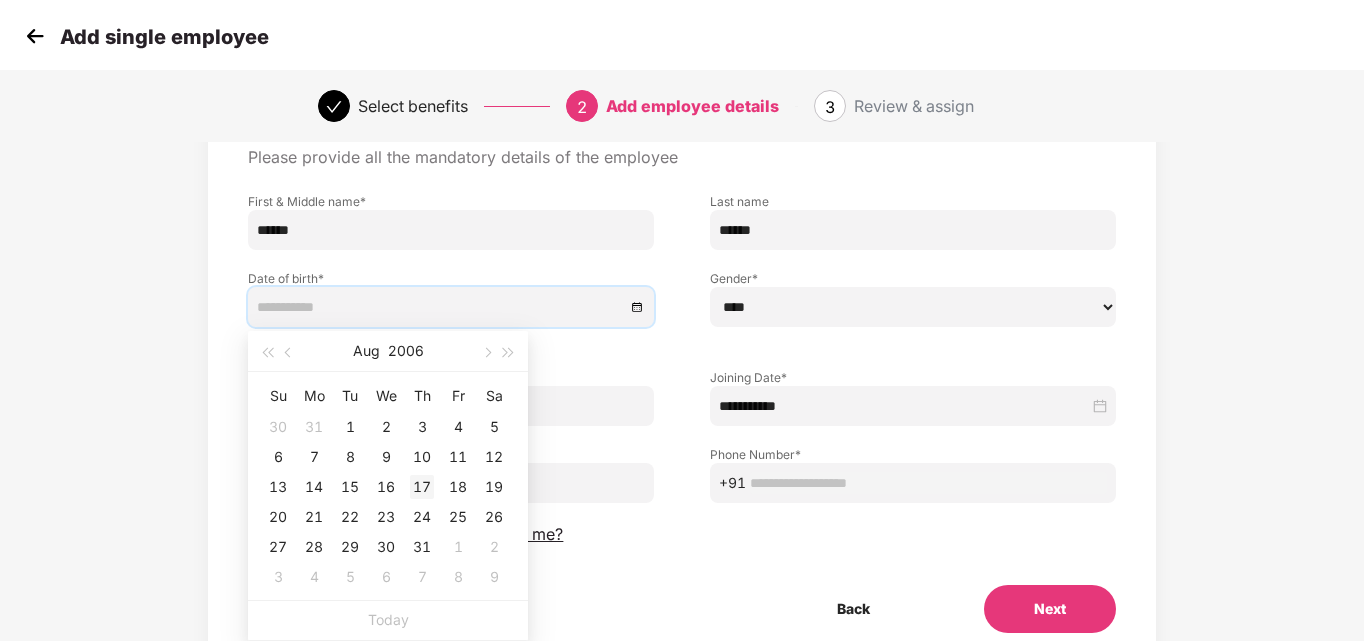 click on "17" at bounding box center (422, 487) 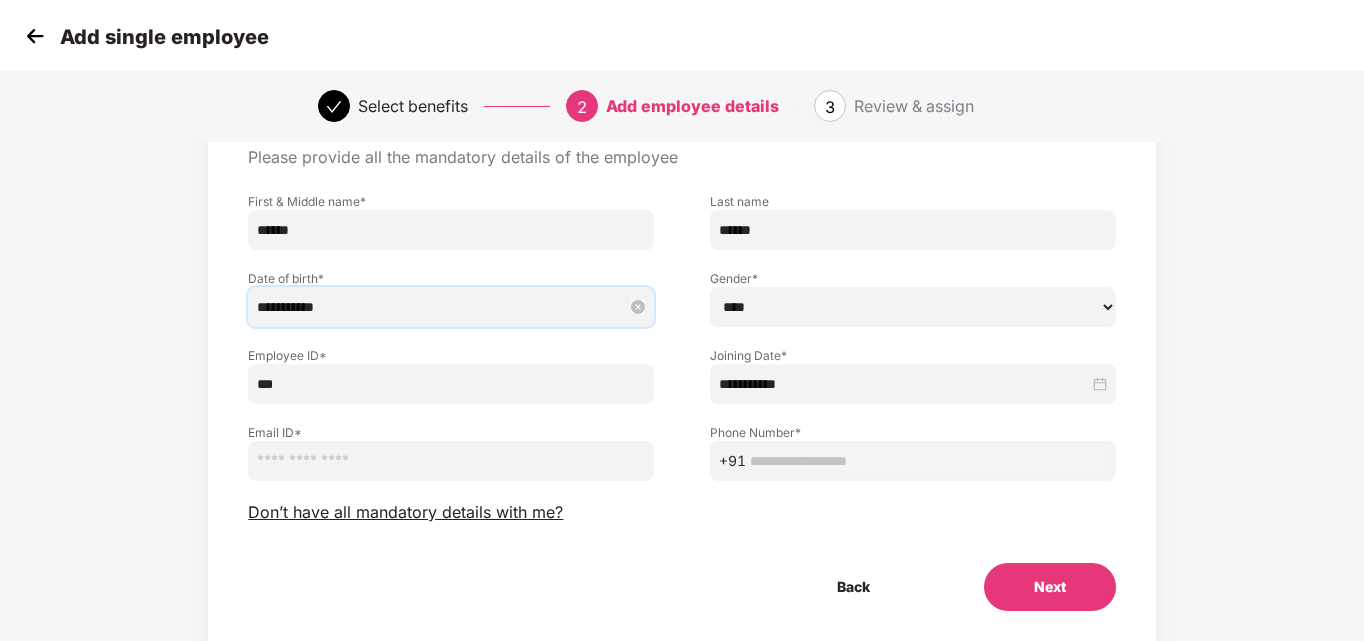 click on "**********" at bounding box center [441, 307] 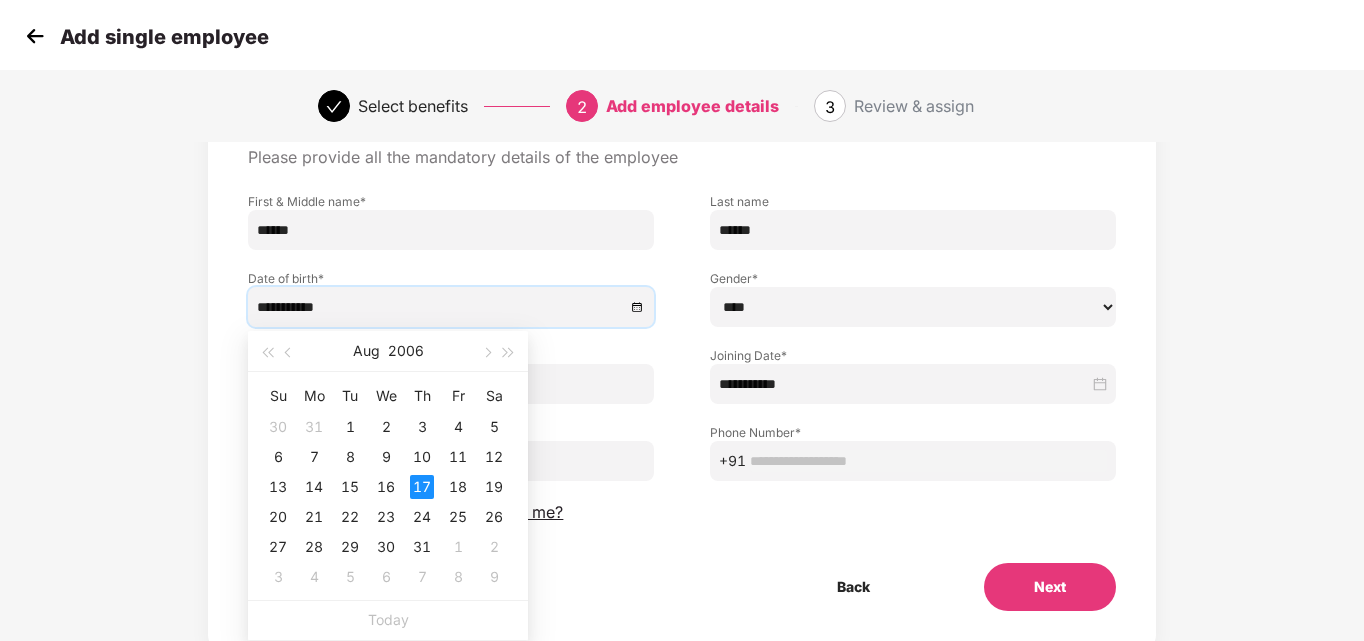 click on "[MONTH] [YEAR]" at bounding box center [388, 351] 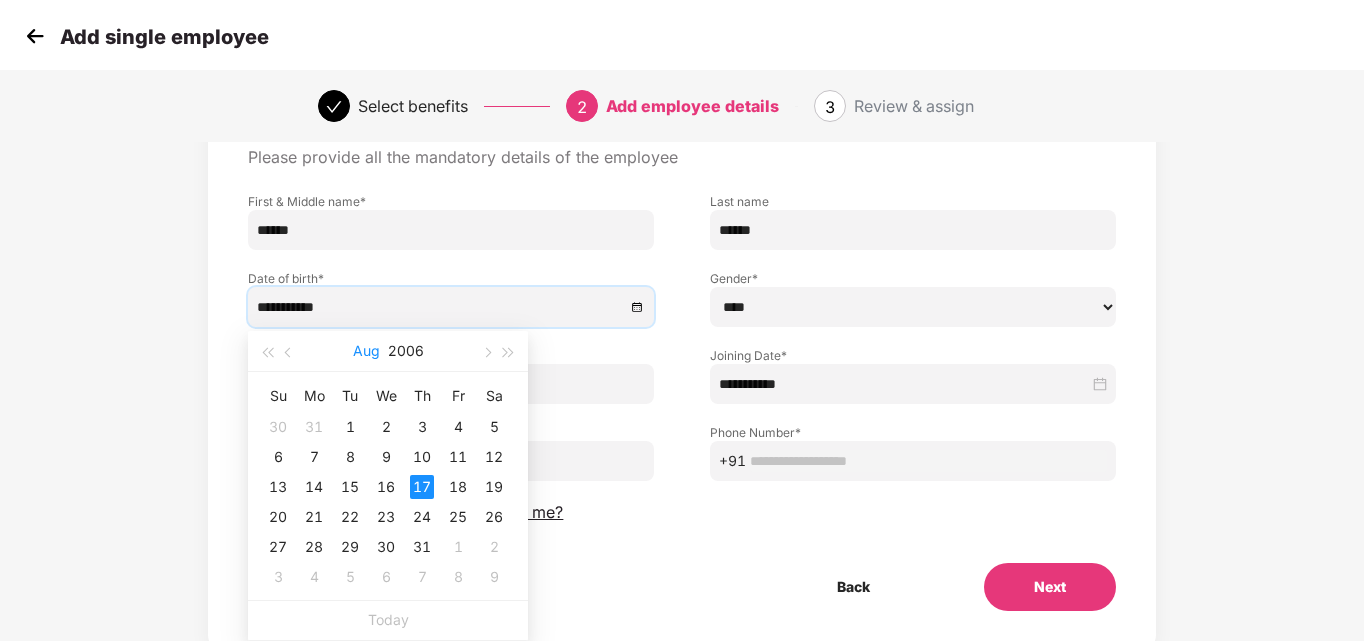 click on "Aug" at bounding box center (366, 351) 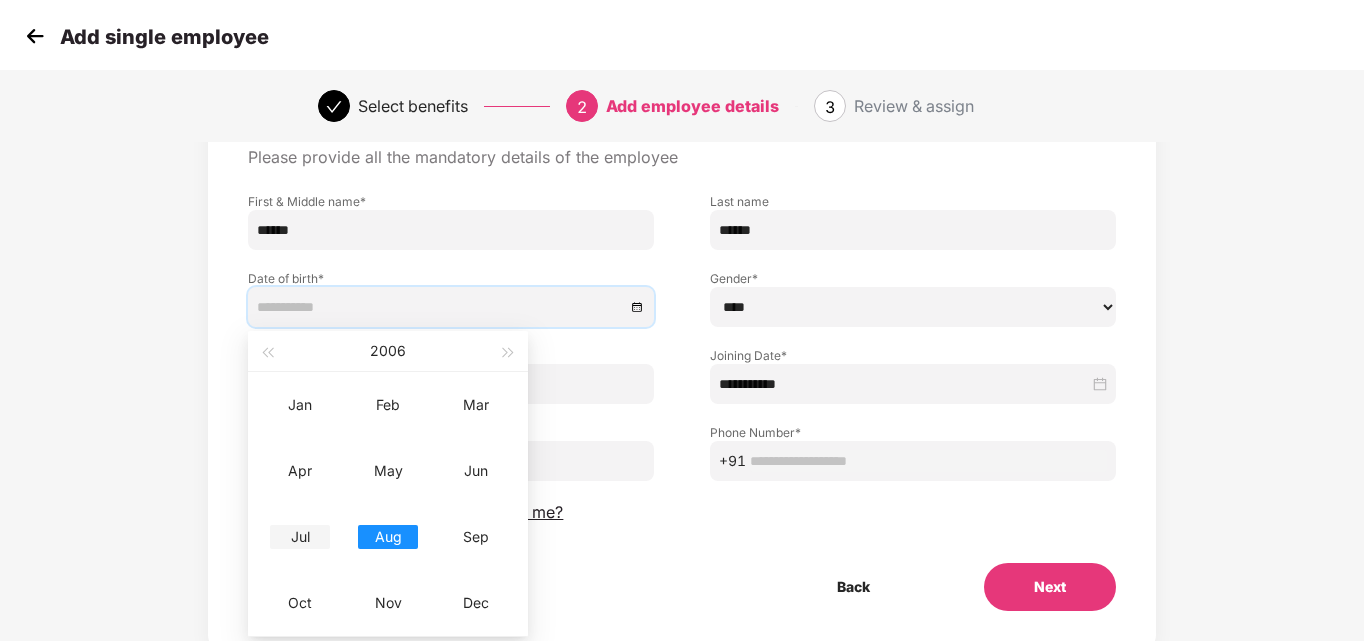click on "Jul" at bounding box center (300, 537) 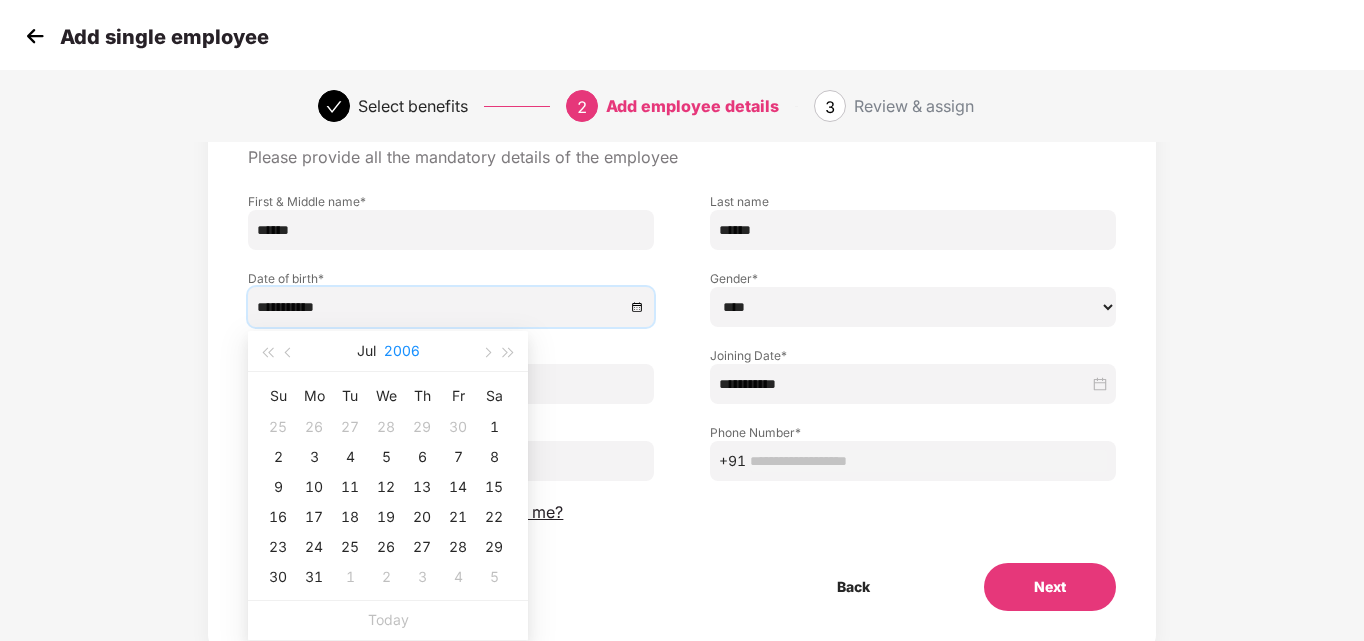 click on "2006" at bounding box center [402, 351] 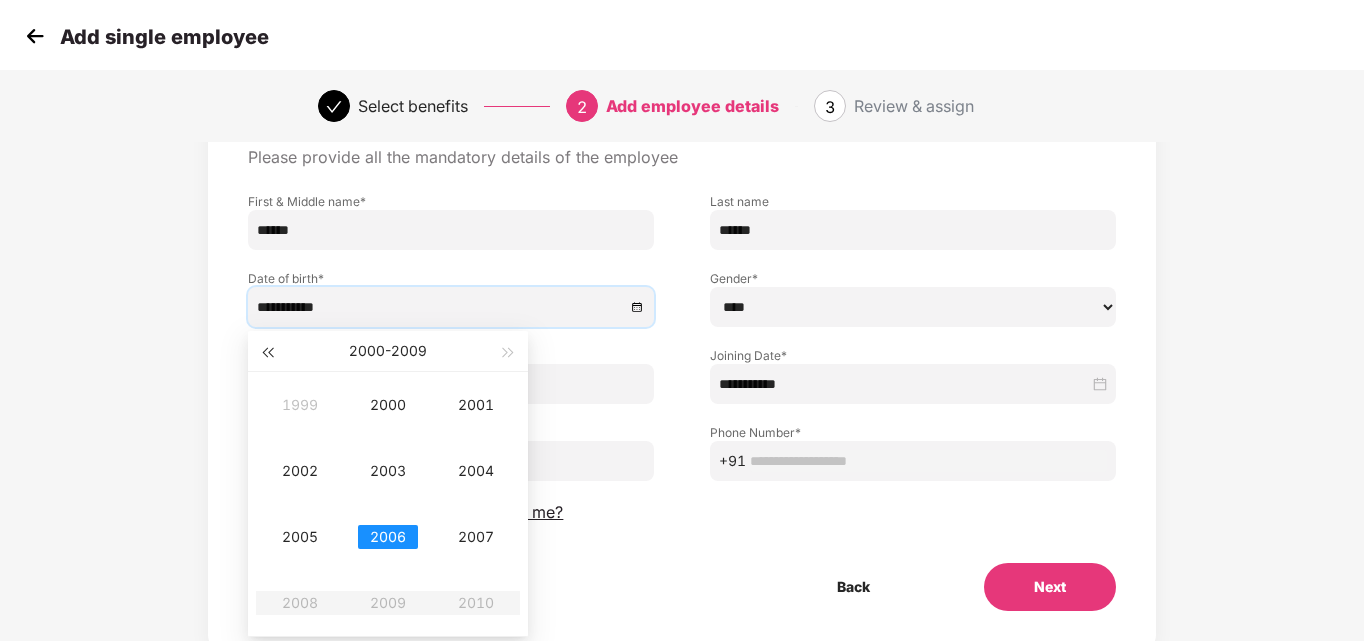 click at bounding box center (267, 353) 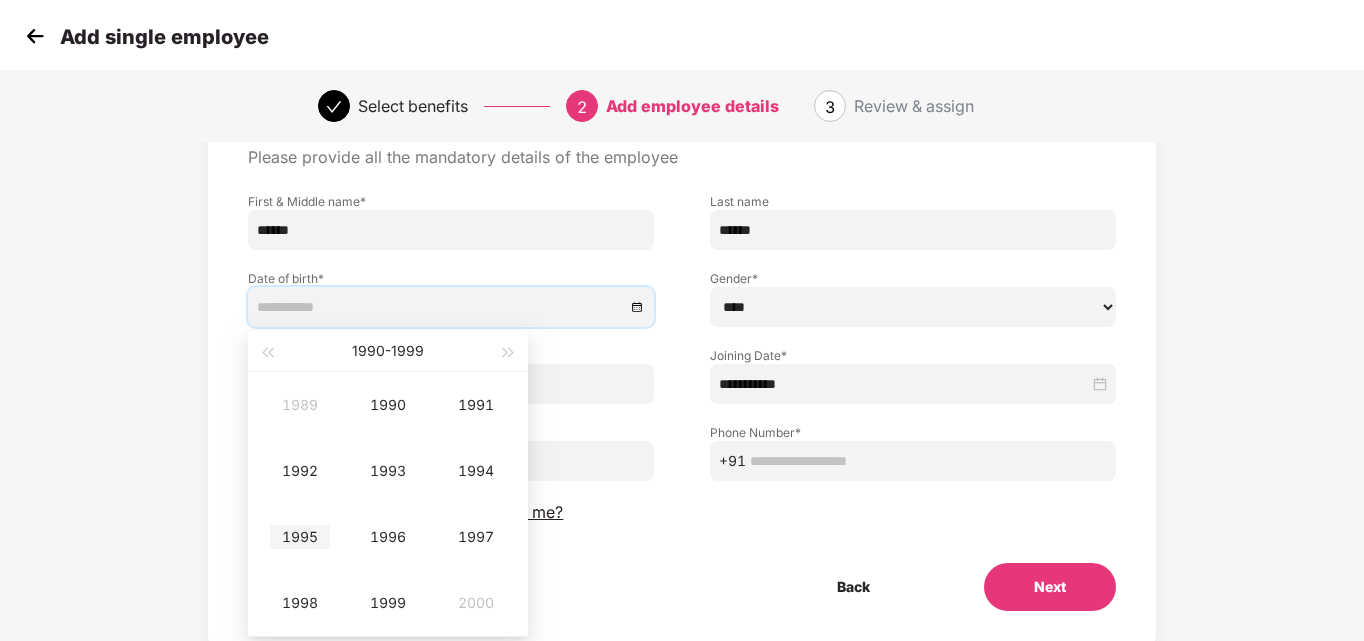 click on "1995" at bounding box center (300, 537) 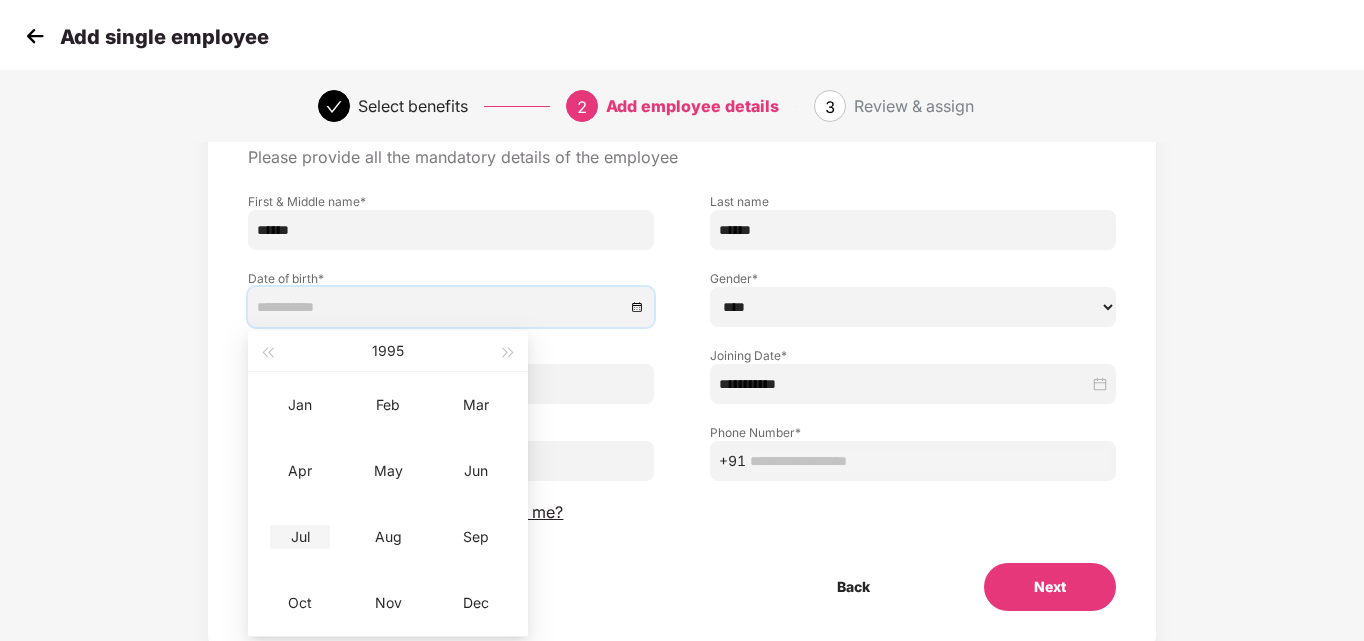 click on "Jul" at bounding box center [300, 537] 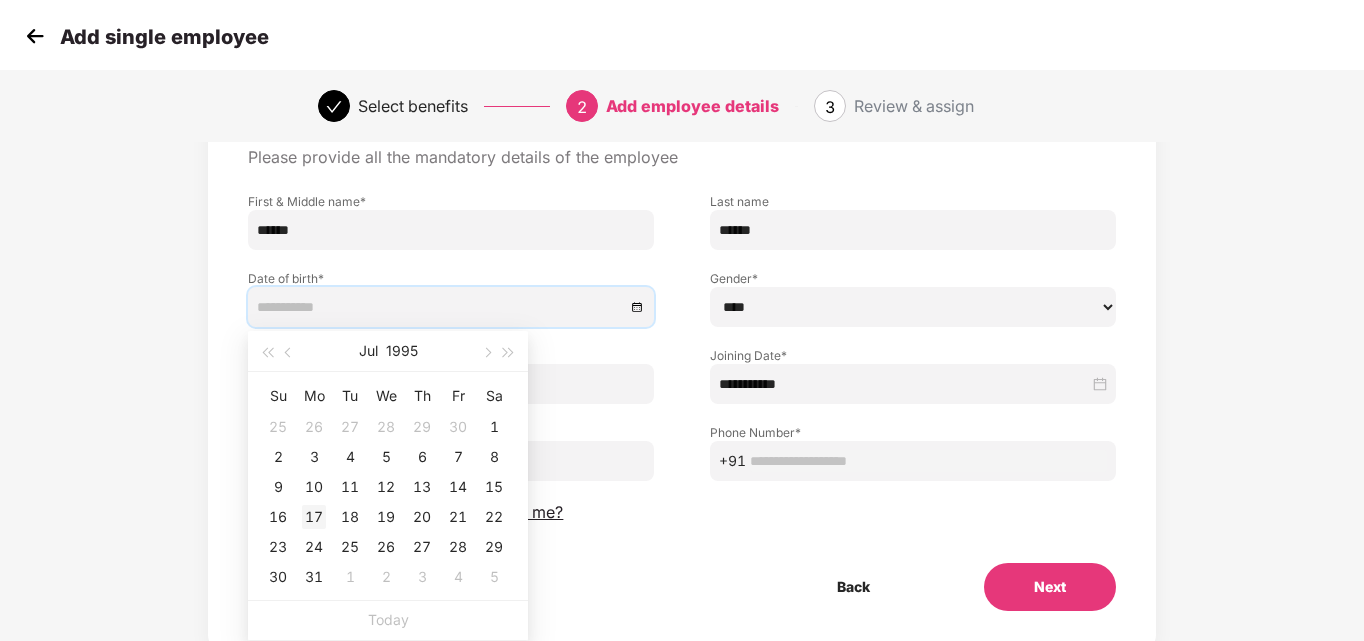 type on "**********" 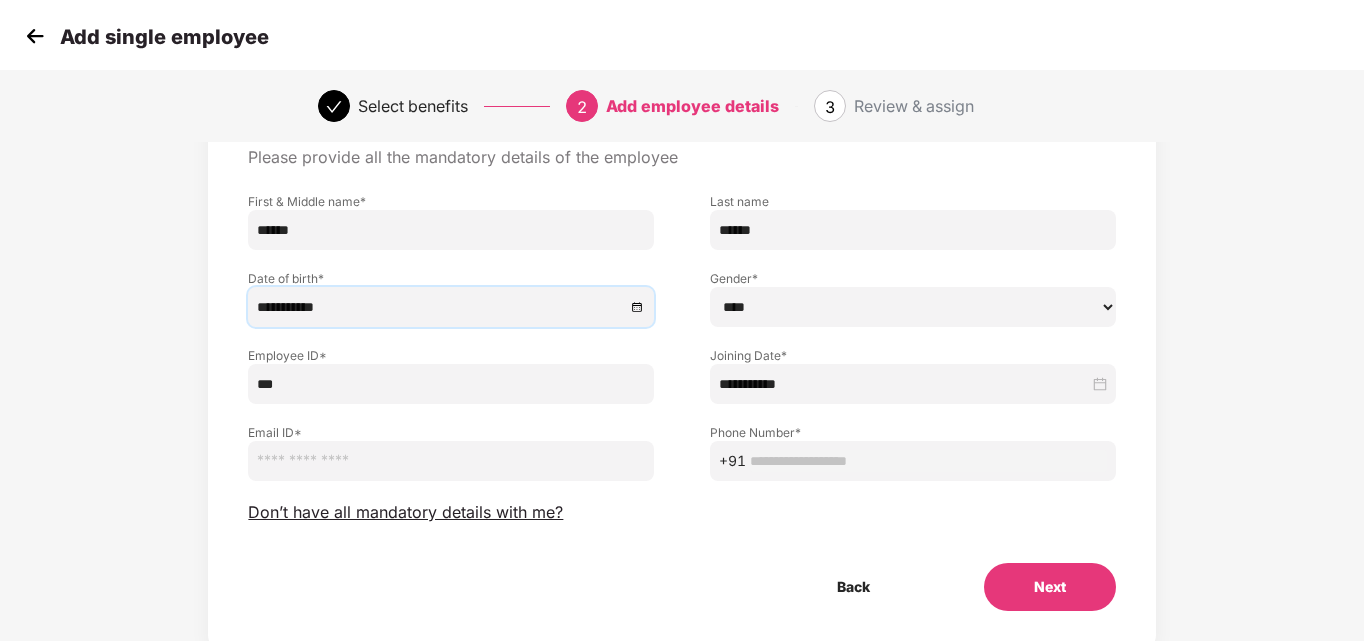 click on "****** **** ******" at bounding box center (913, 307) 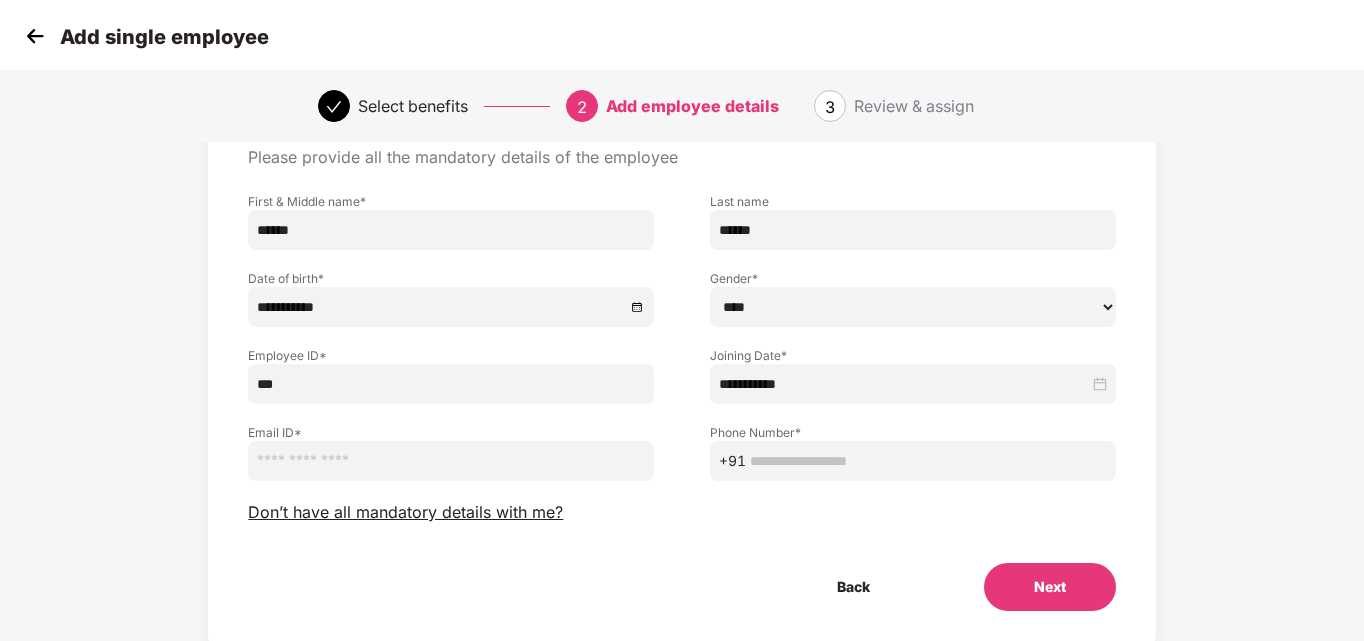 click on "Employee Details Please provide all the mandatory details of the employee First & Middle name * [FIRST] Last name * [LAST] Date of birth * [DATE] Gender * [GENDER] [CITY] [STATE] Employee ID * [EMPLOYEE_ID] Joining Date * [DATE] Email ID * [EMAIL] Phone Number * +91 [PHONE] Don’t have all mandatory details with me? Back Next" at bounding box center (682, 377) 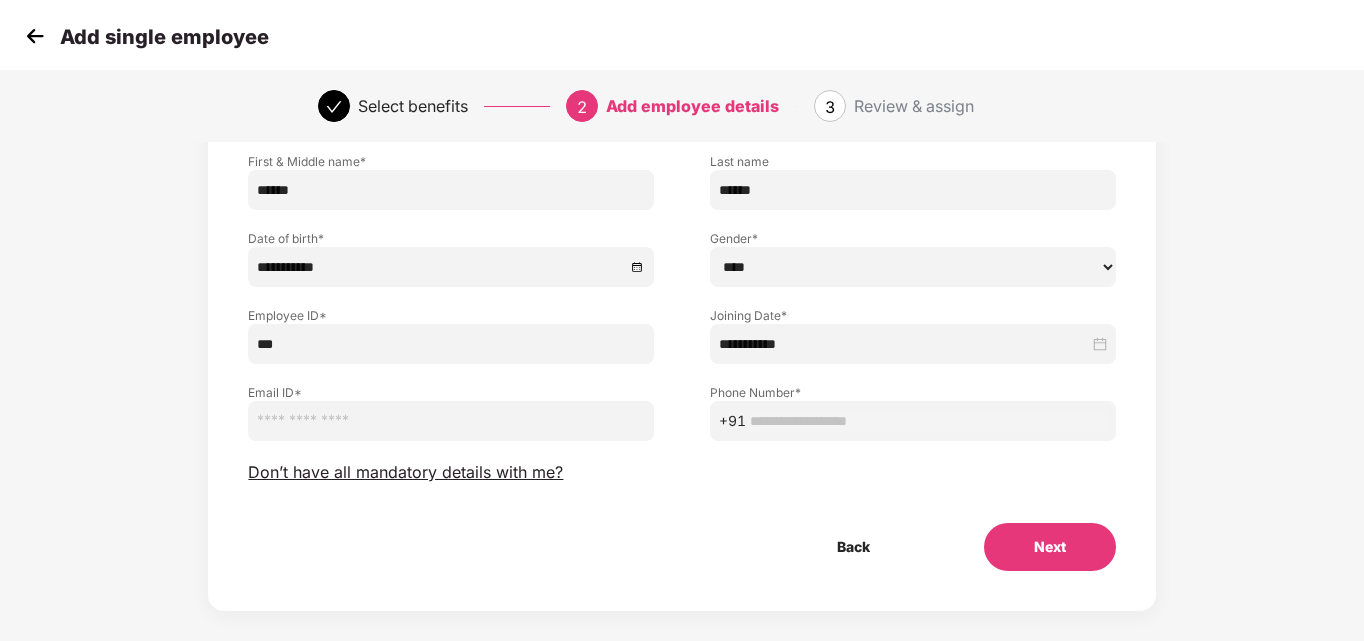 scroll, scrollTop: 160, scrollLeft: 0, axis: vertical 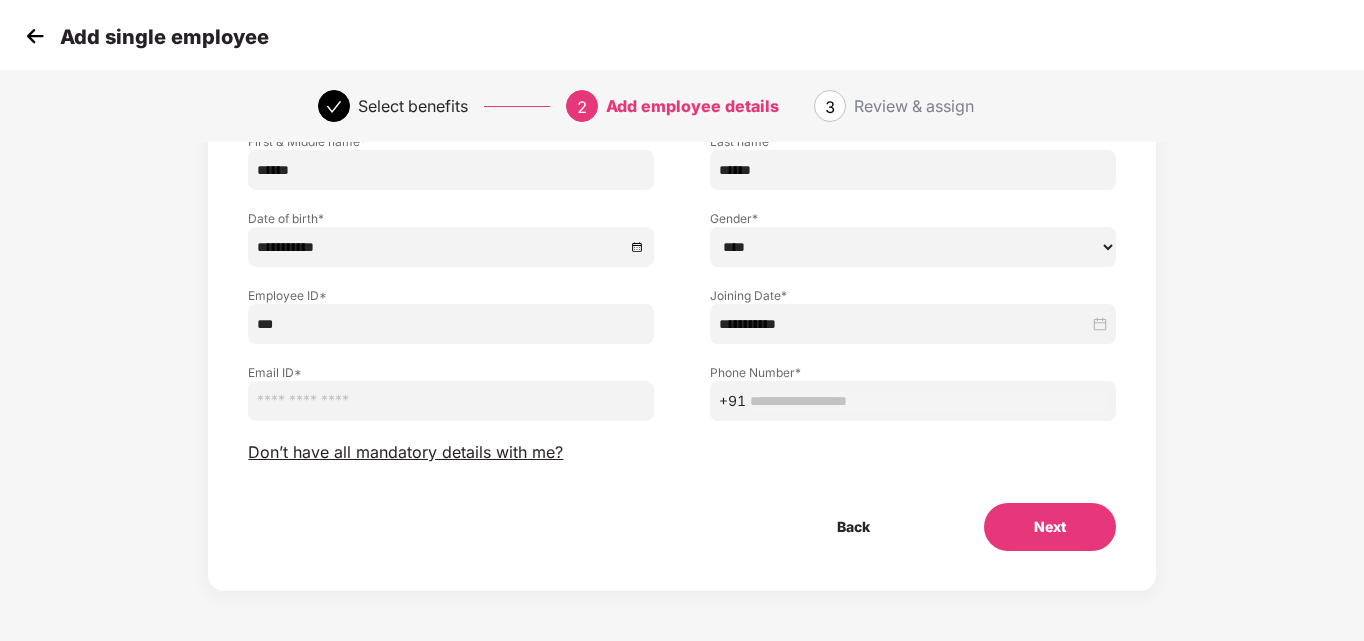 click at bounding box center (451, 401) 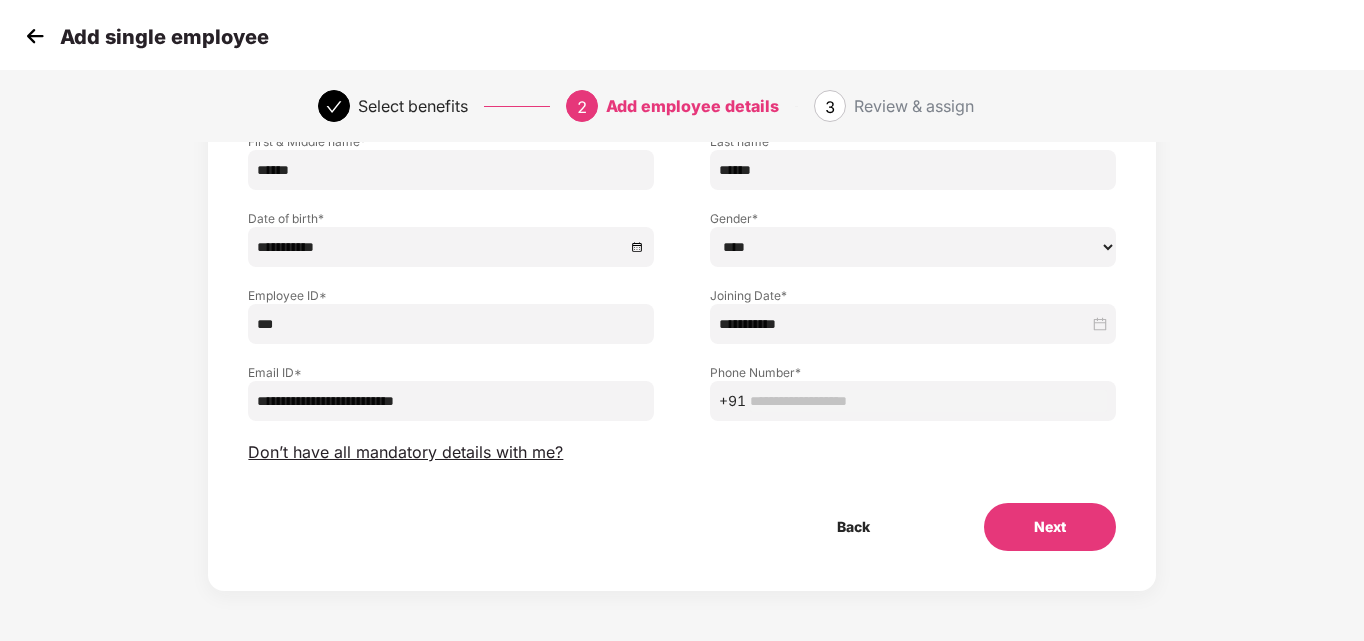 type on "**********" 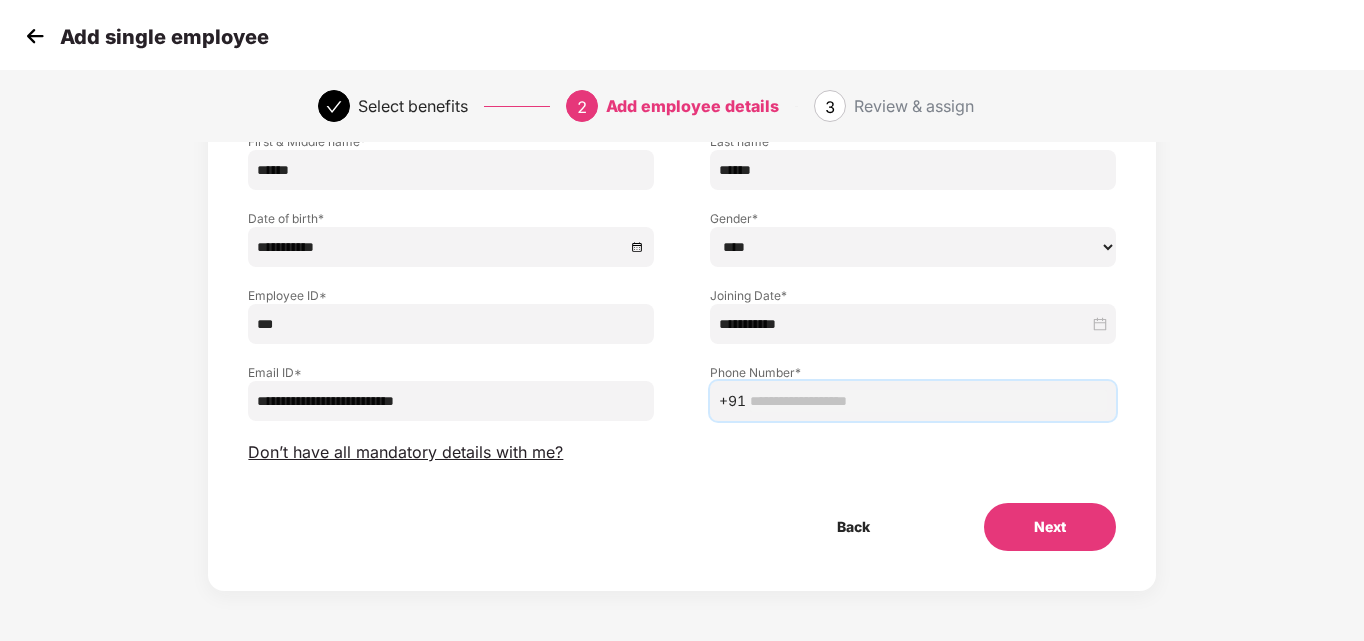 paste on "**********" 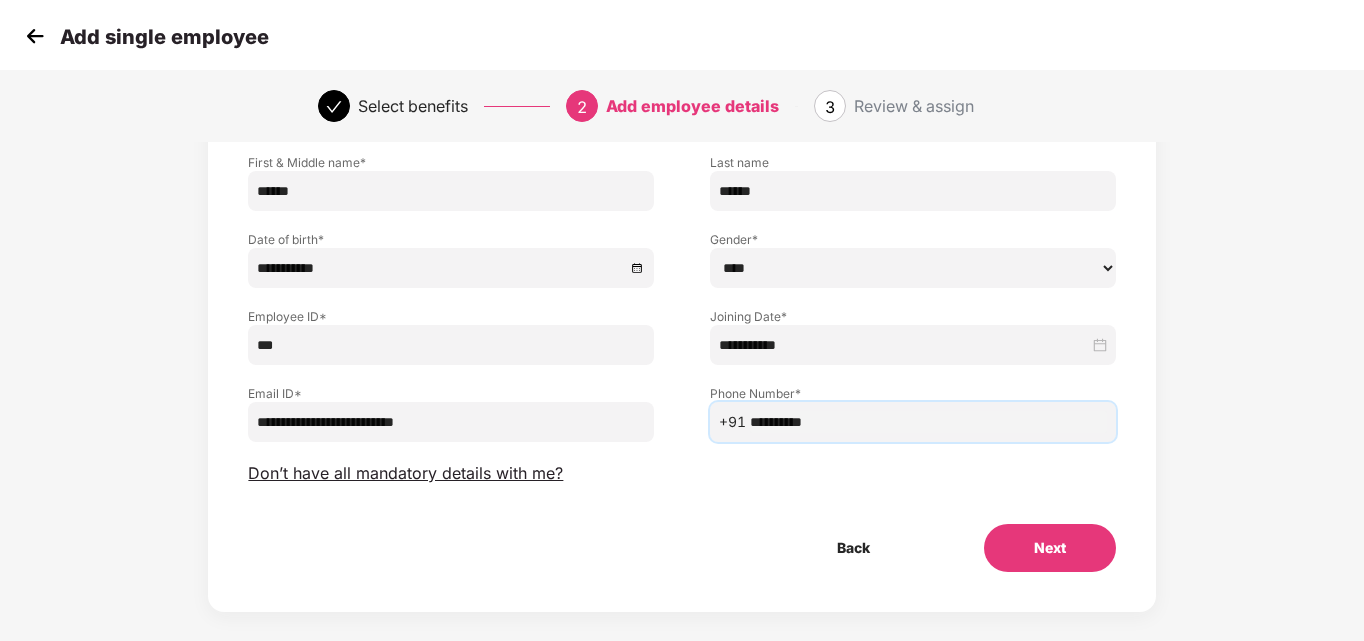 scroll, scrollTop: 160, scrollLeft: 0, axis: vertical 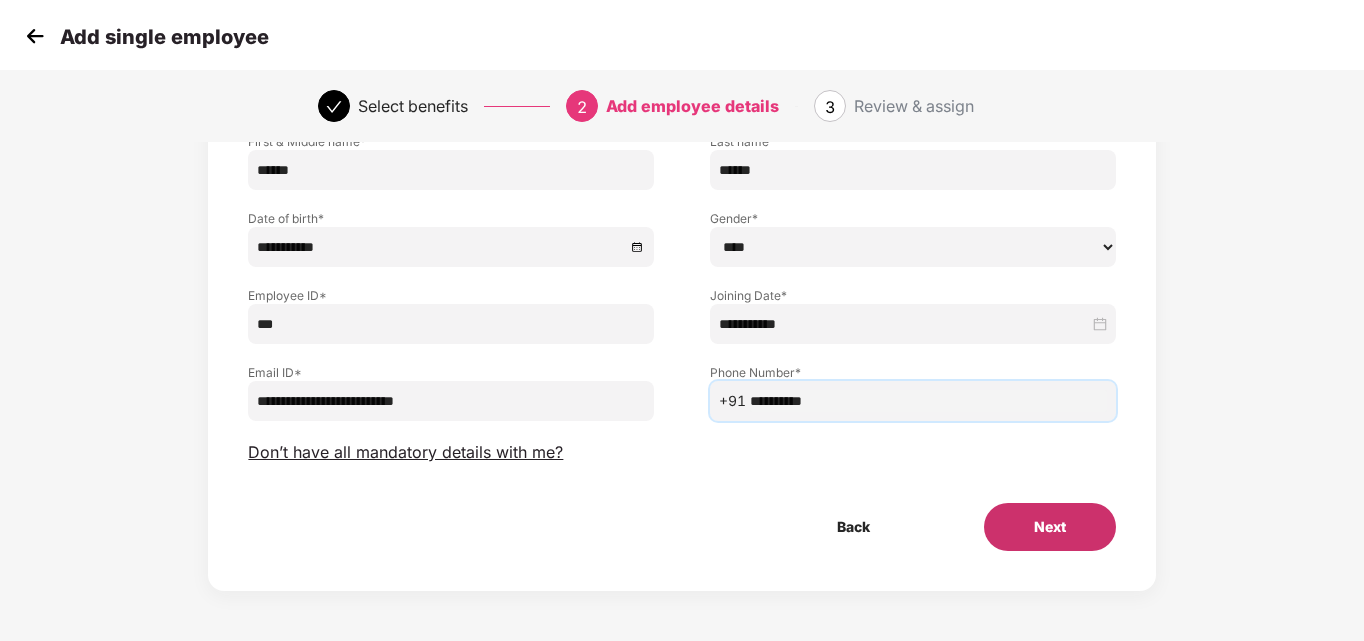 type on "**********" 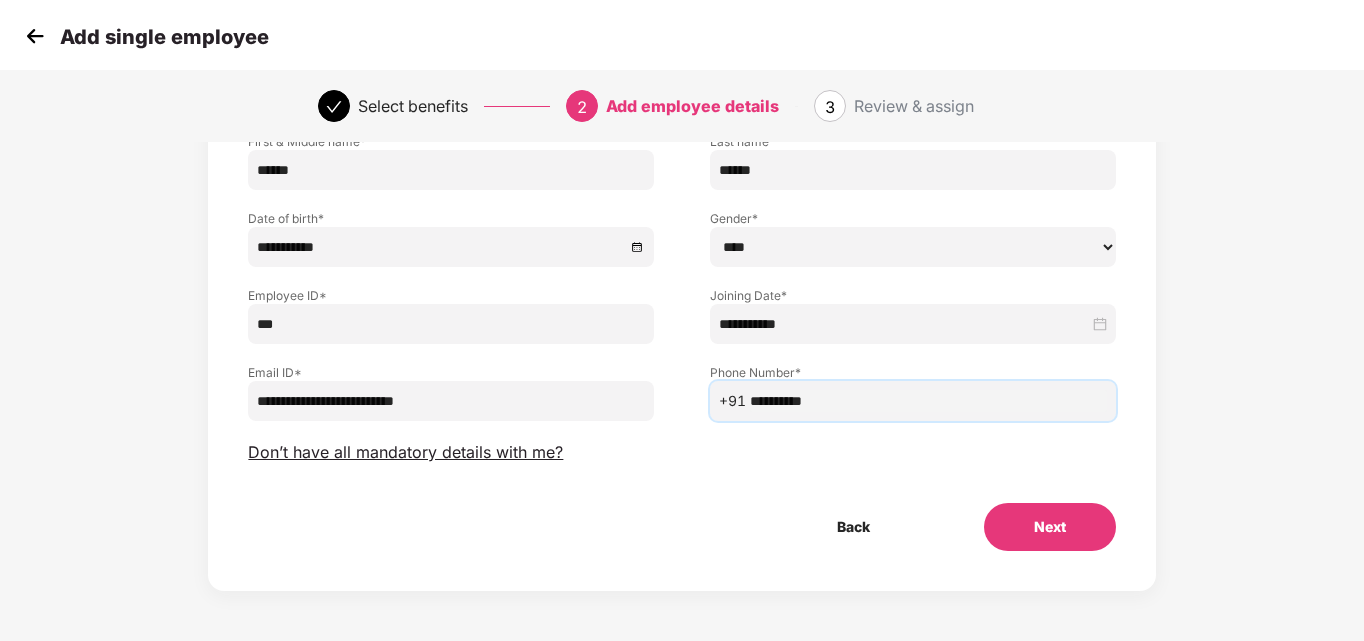 click on "Next" at bounding box center [1050, 527] 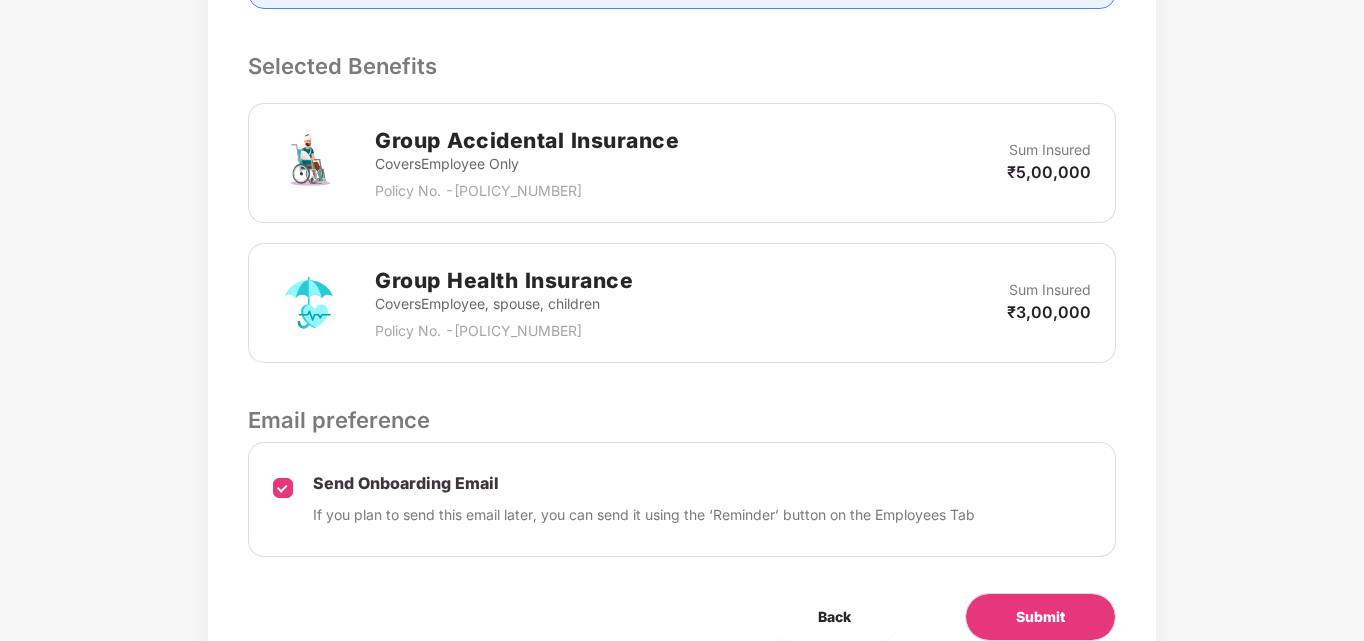 scroll, scrollTop: 746, scrollLeft: 0, axis: vertical 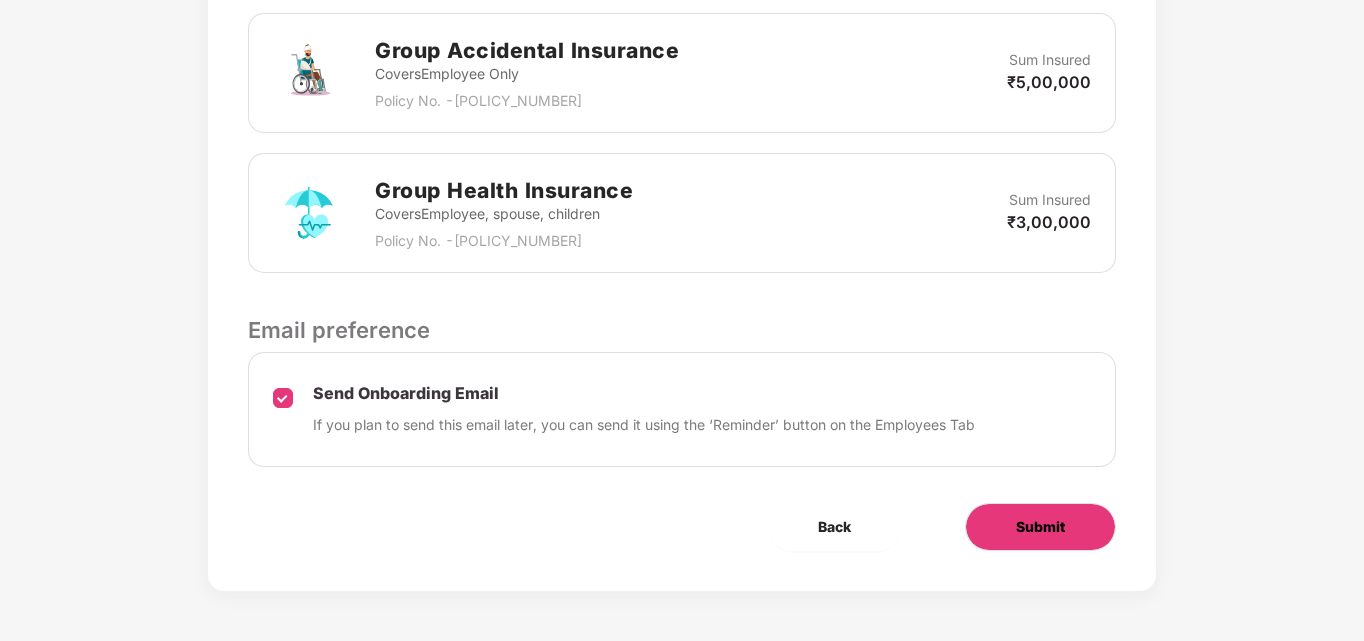 click on "Submit" at bounding box center [1040, 527] 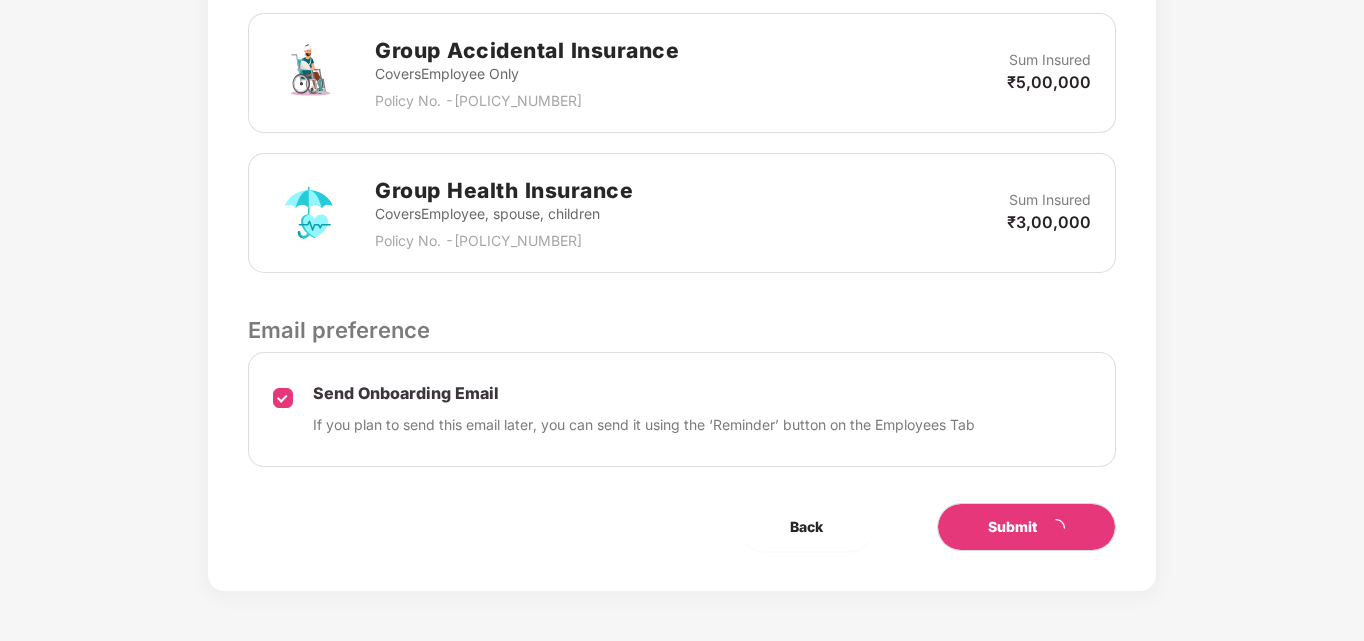 scroll, scrollTop: 0, scrollLeft: 0, axis: both 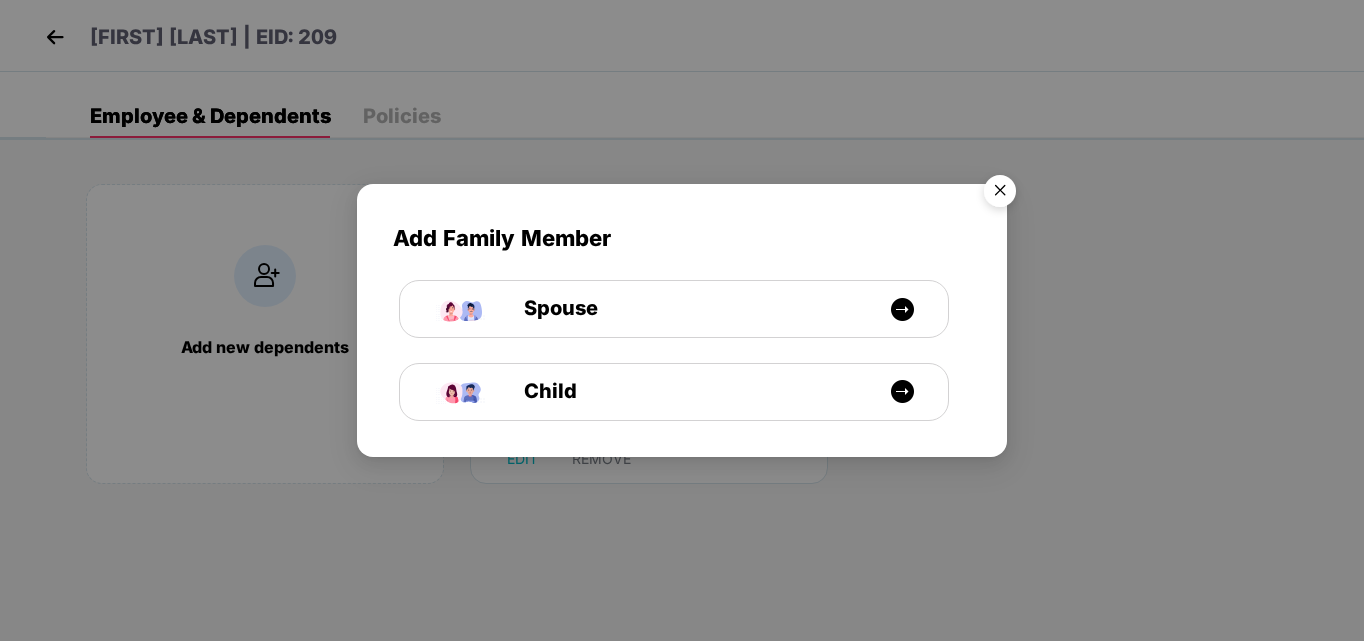 click at bounding box center [1000, 194] 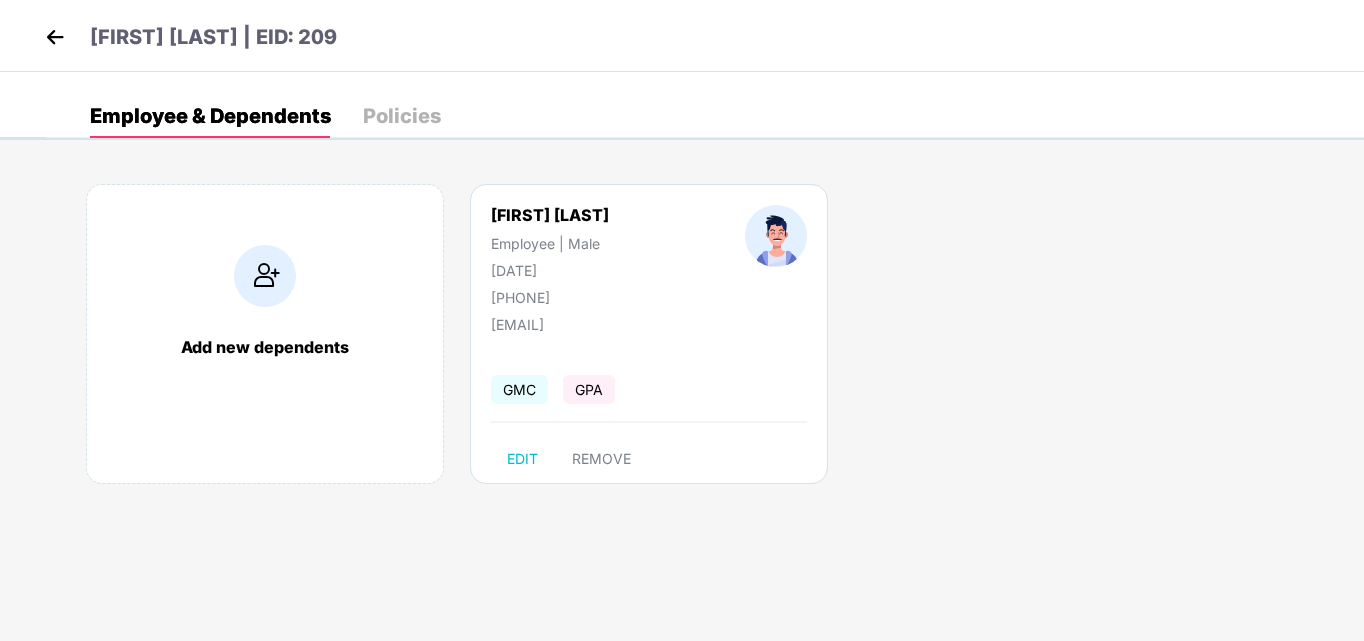 click on "Policies" at bounding box center [402, 116] 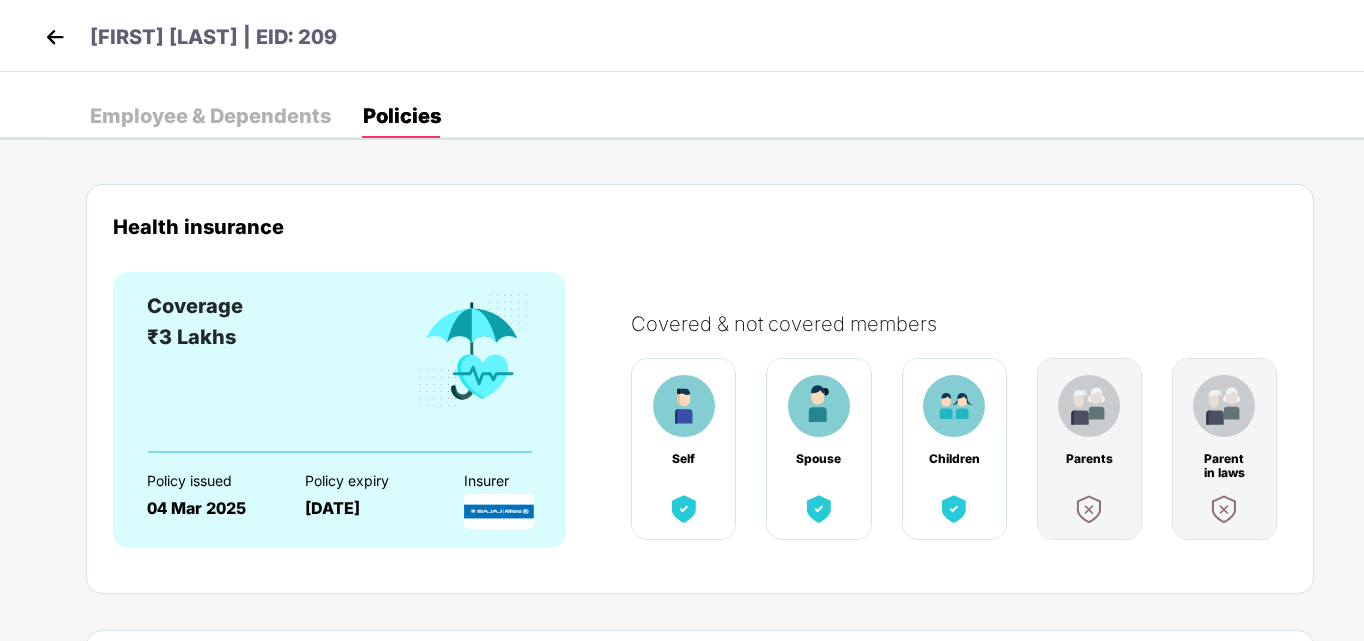 click on "Employee & Dependents" at bounding box center (210, 116) 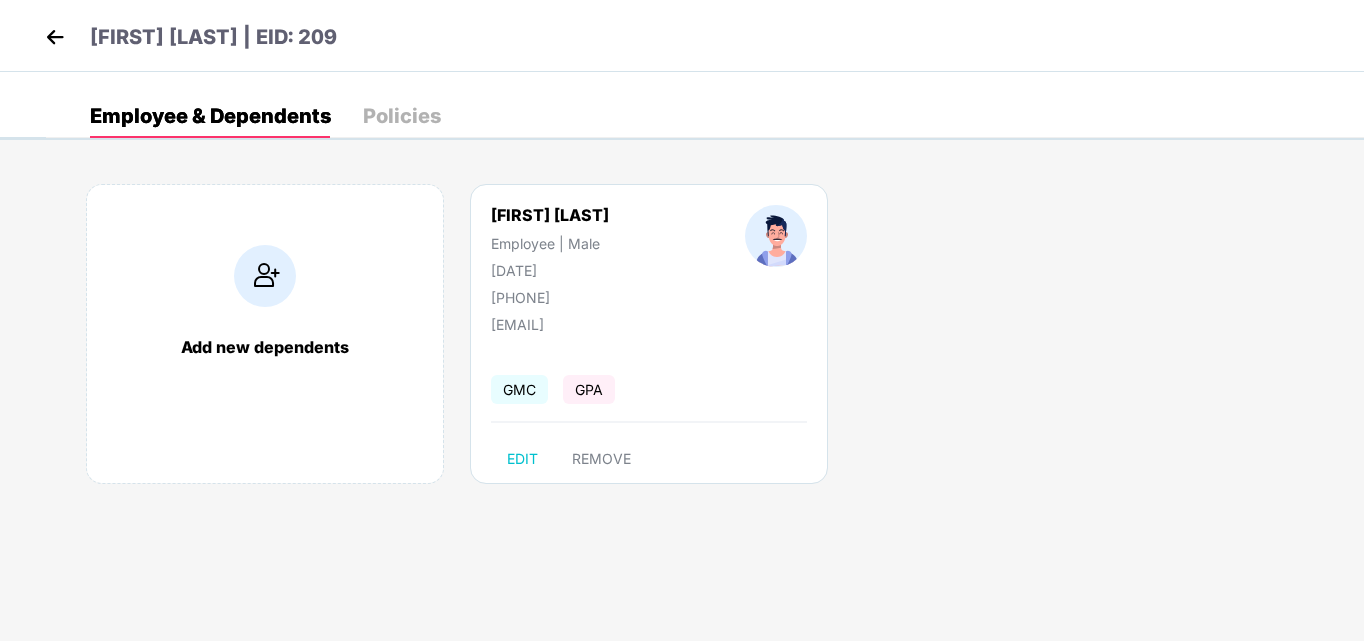 click at bounding box center [55, 37] 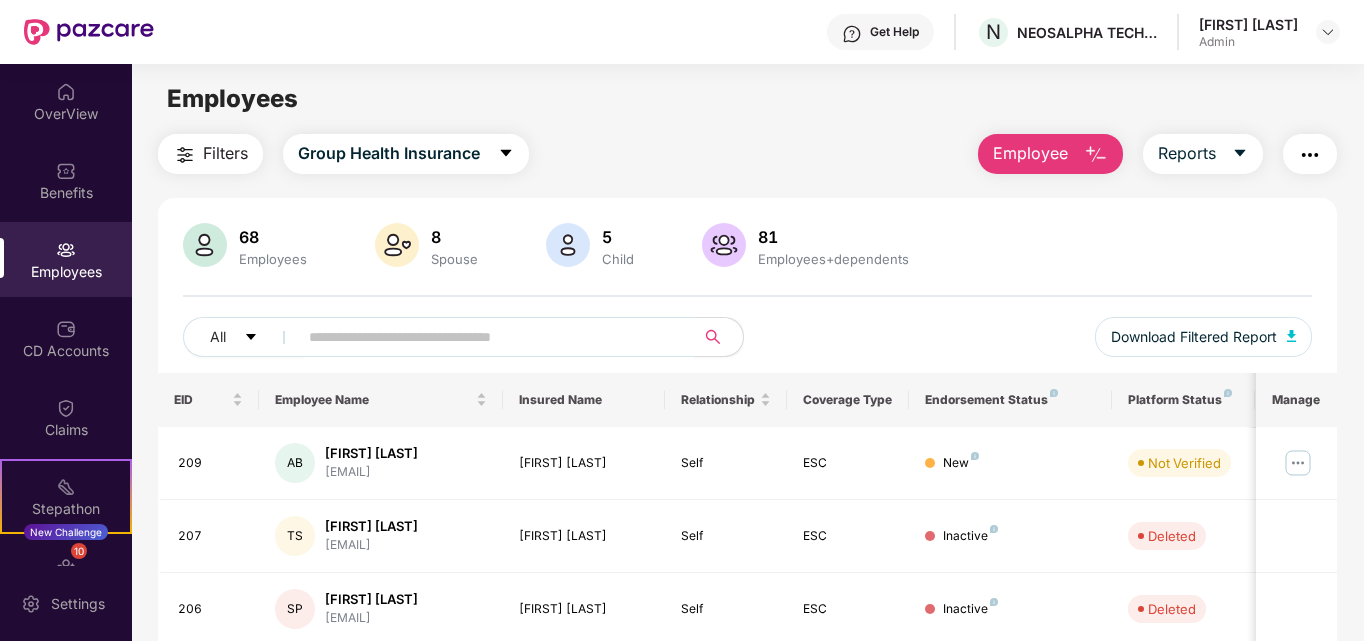 click at bounding box center [488, 337] 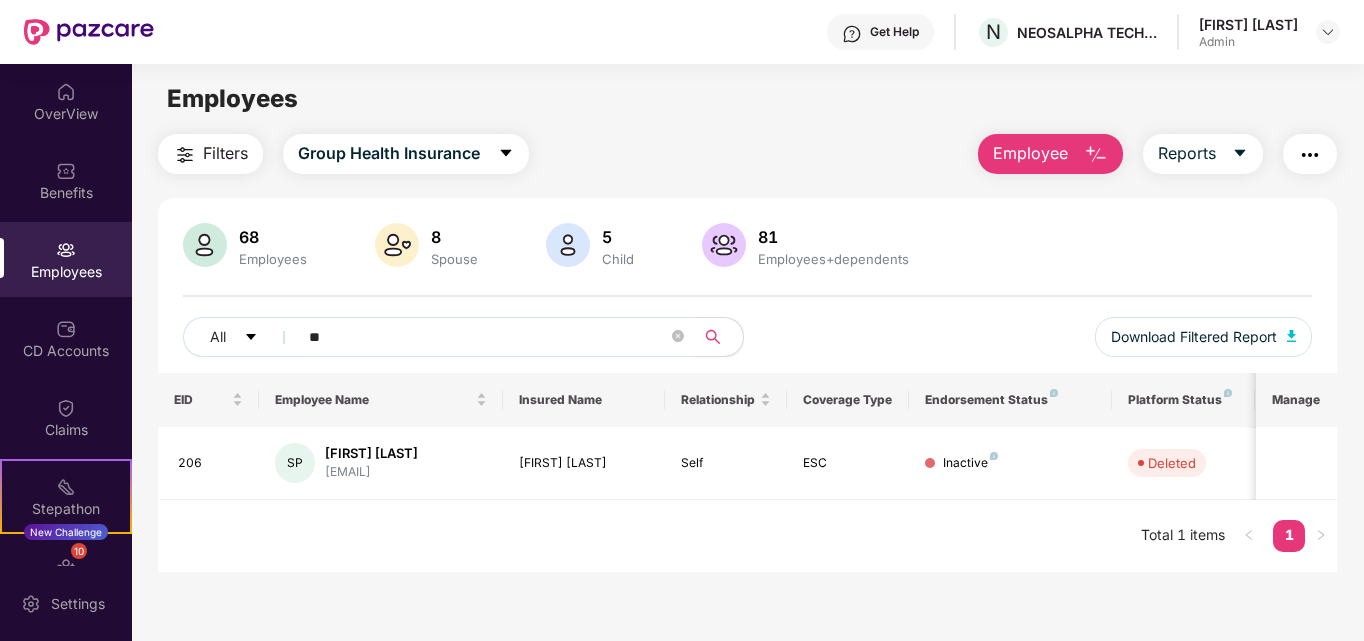 type on "*" 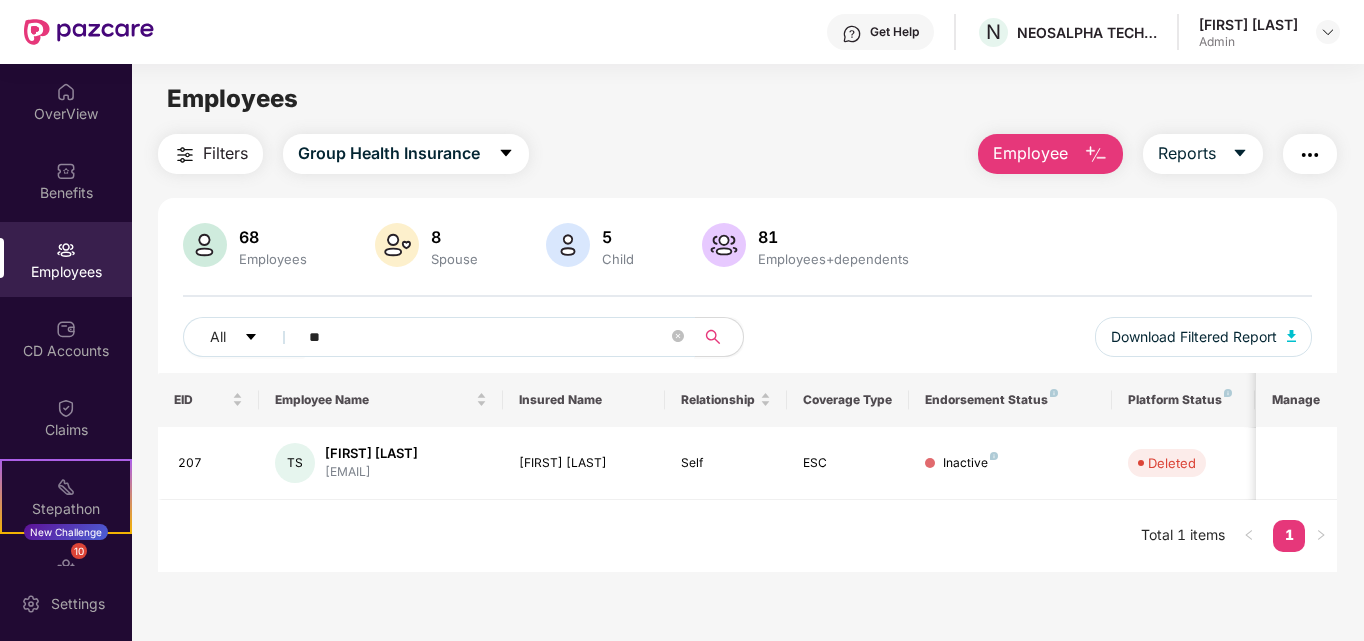 type on "*" 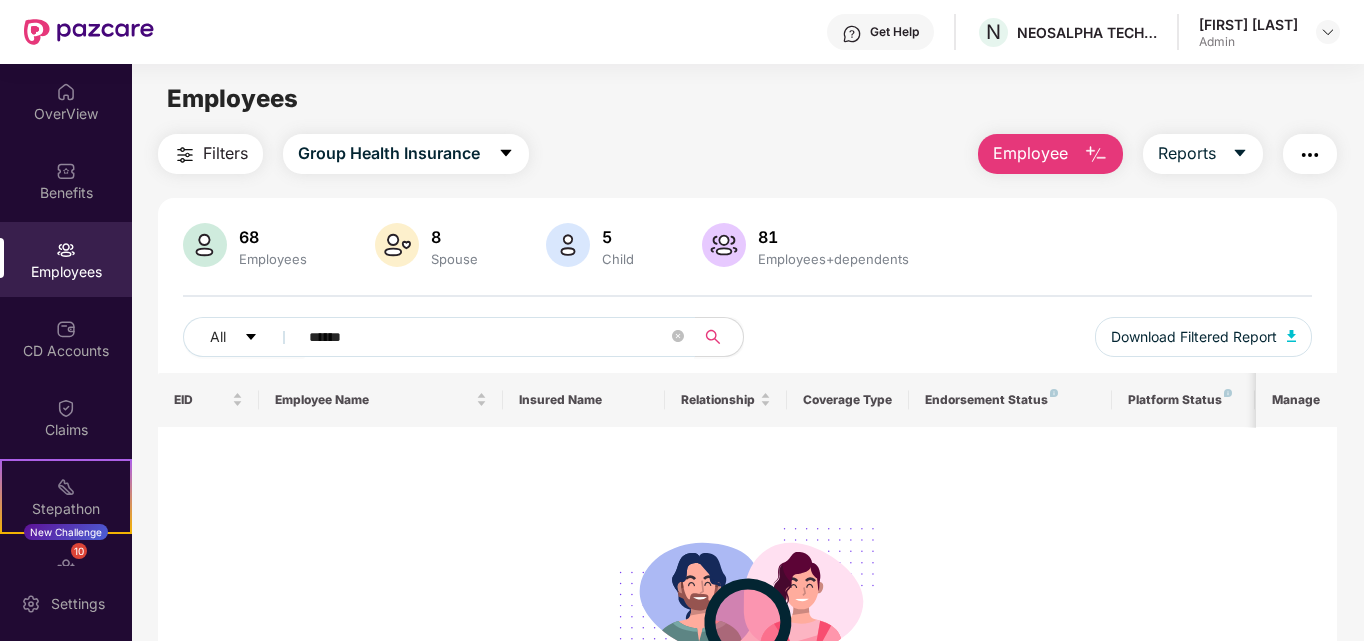 type on "******" 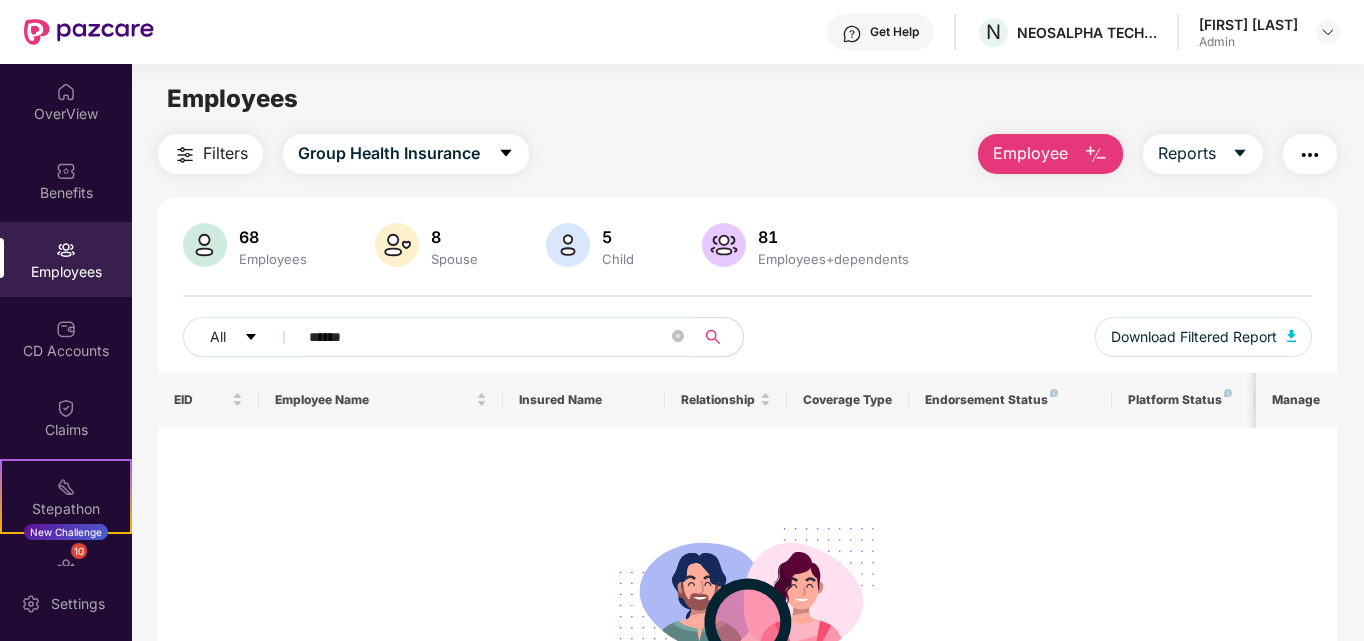 click on "Employee" at bounding box center [1030, 153] 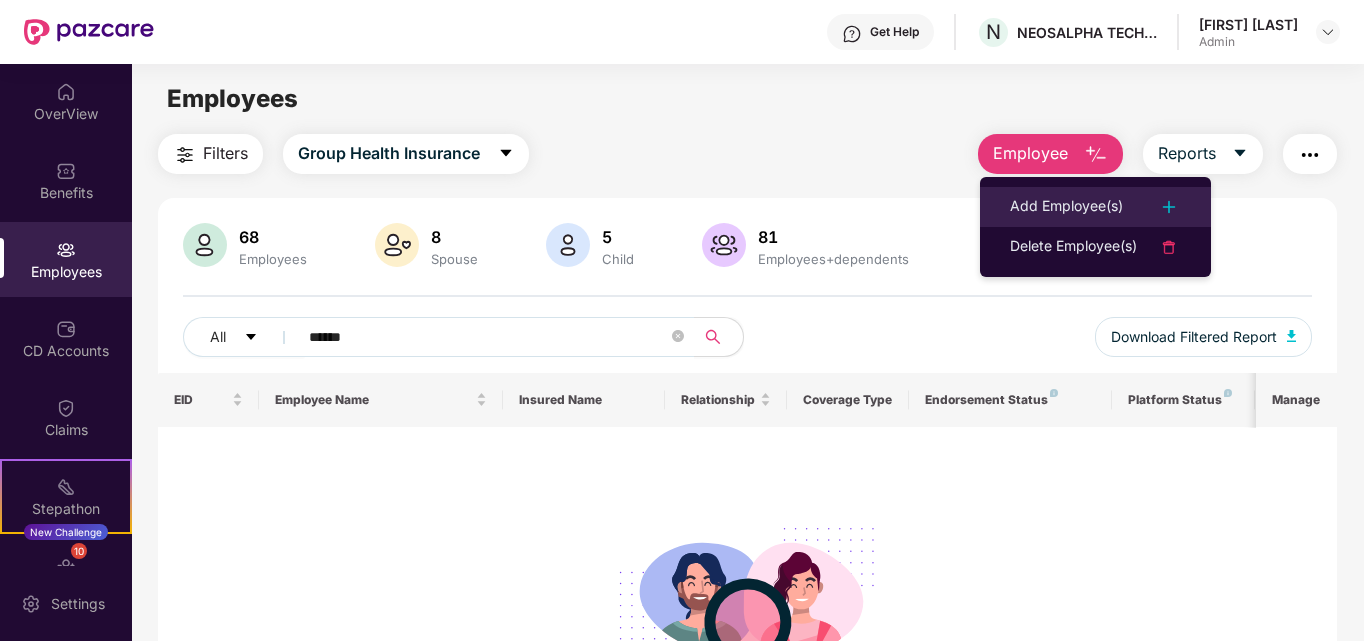 click on "Add Employee(s)" at bounding box center (1095, 207) 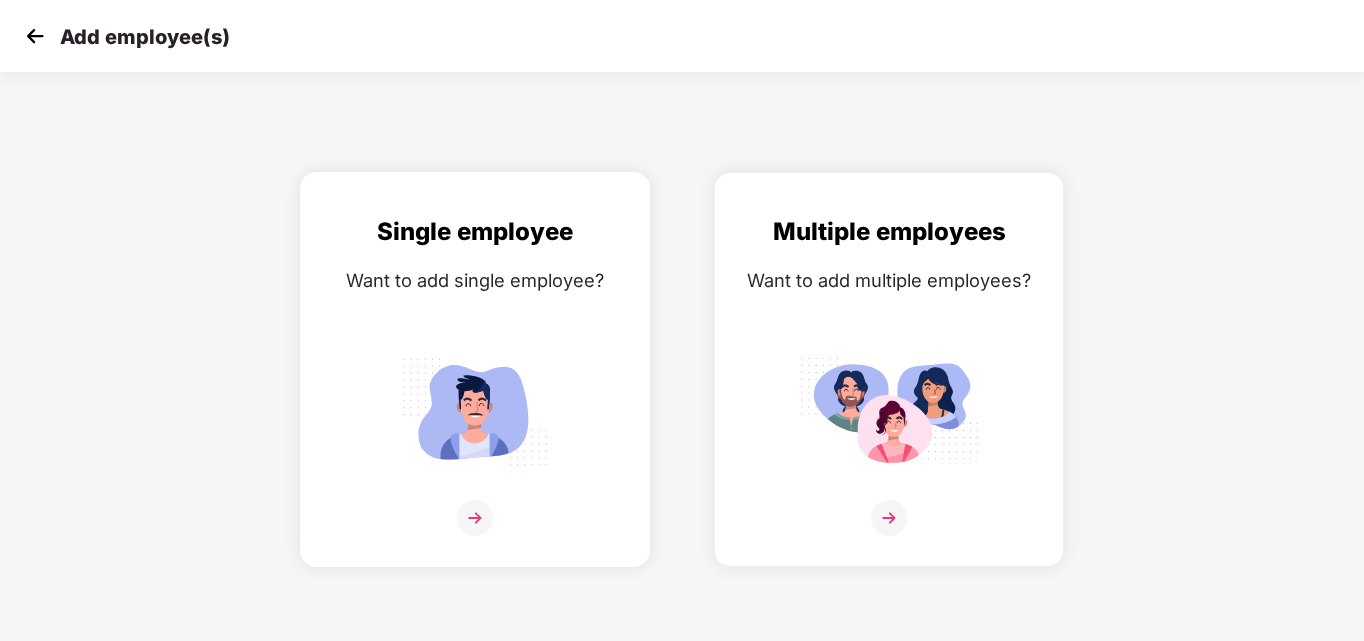 click at bounding box center (475, 518) 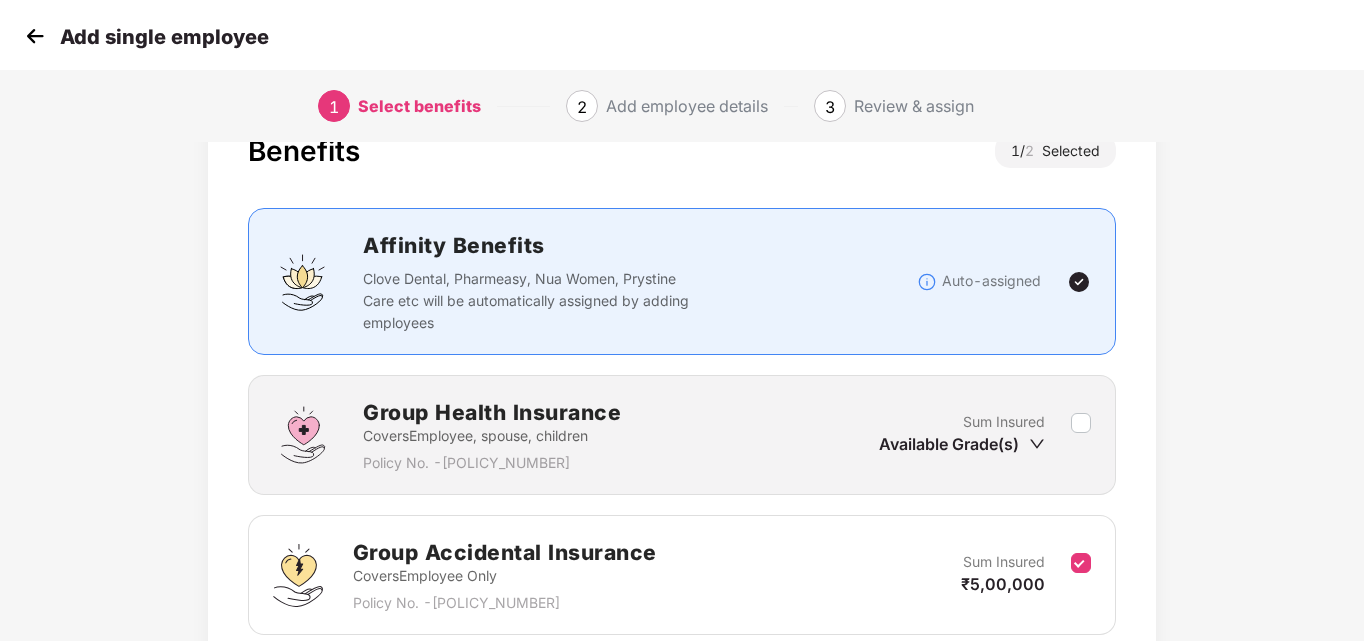 scroll, scrollTop: 100, scrollLeft: 0, axis: vertical 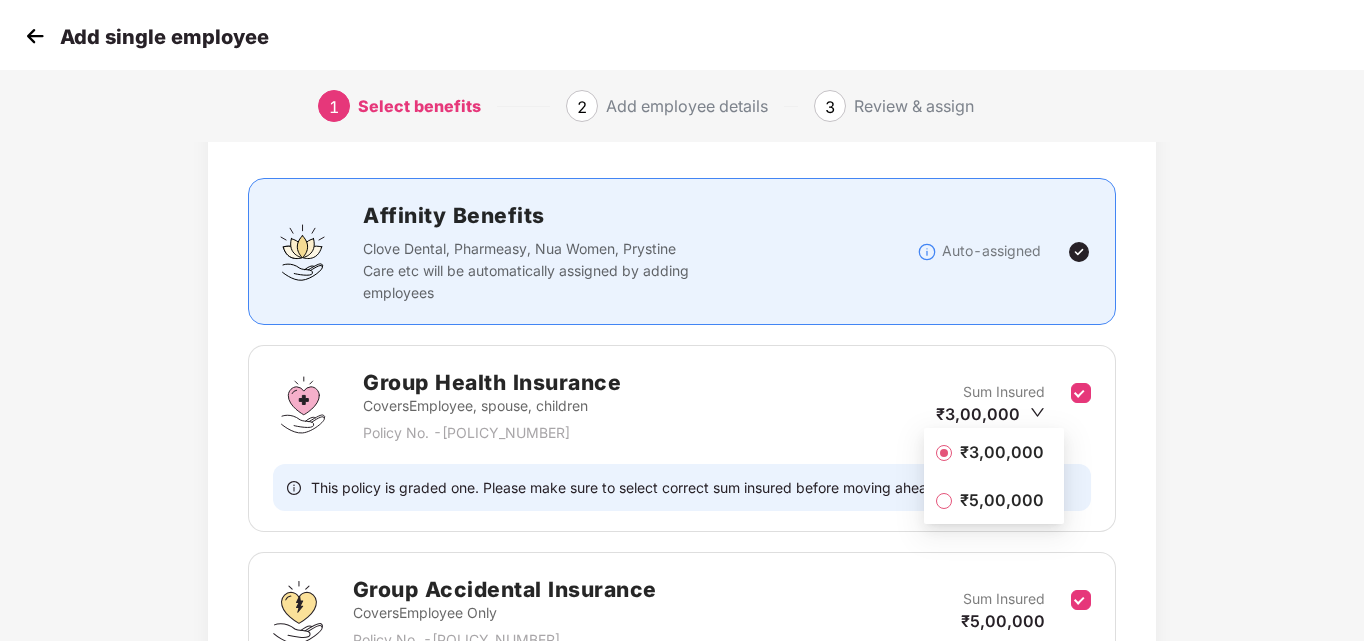 click on "₹3,00,000" at bounding box center (1002, 452) 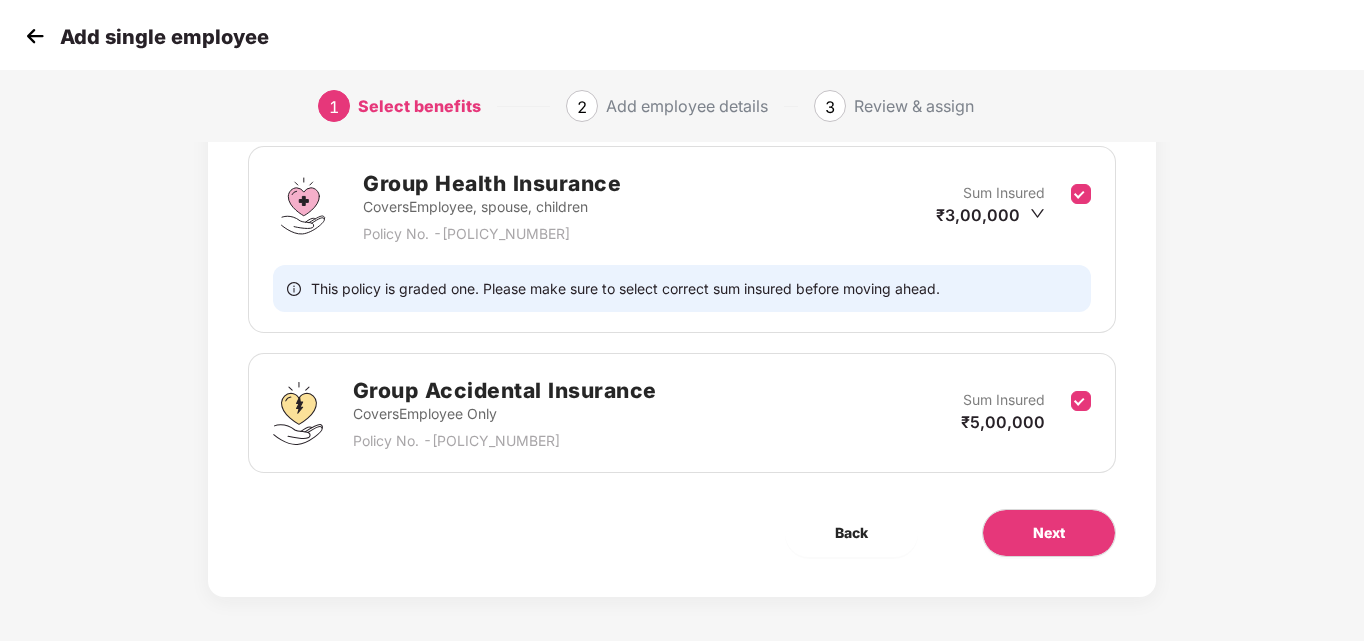 scroll, scrollTop: 300, scrollLeft: 0, axis: vertical 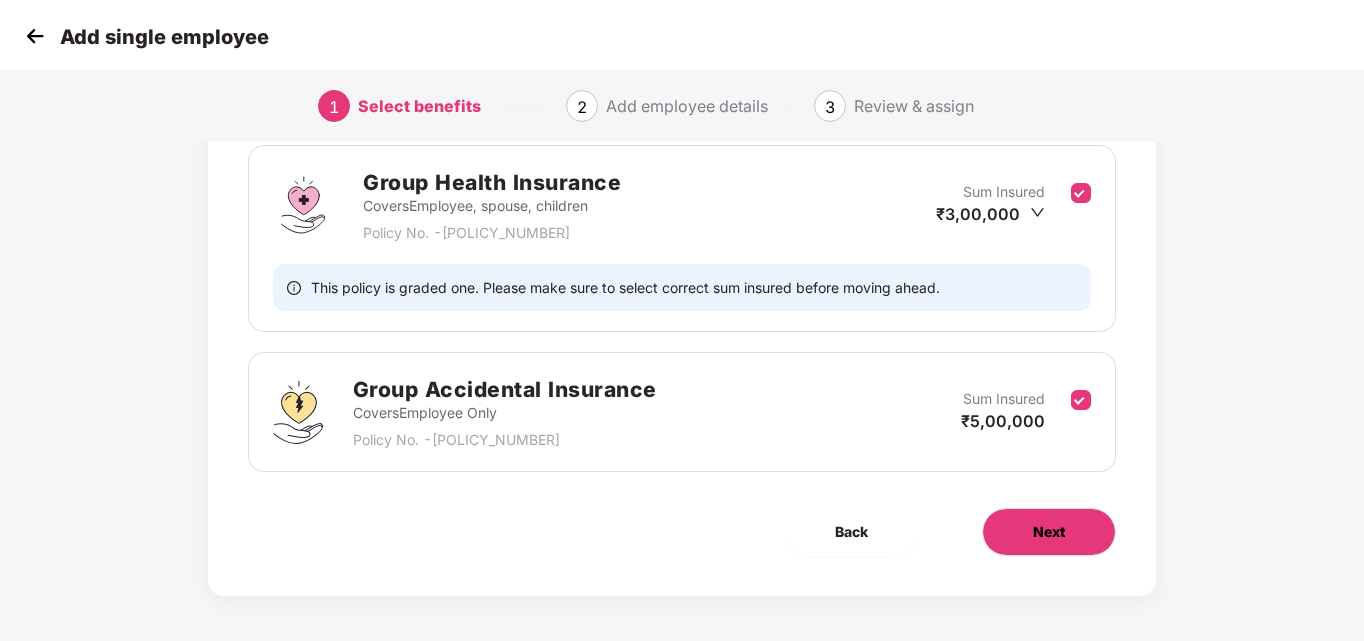 click on "Next" at bounding box center (1049, 532) 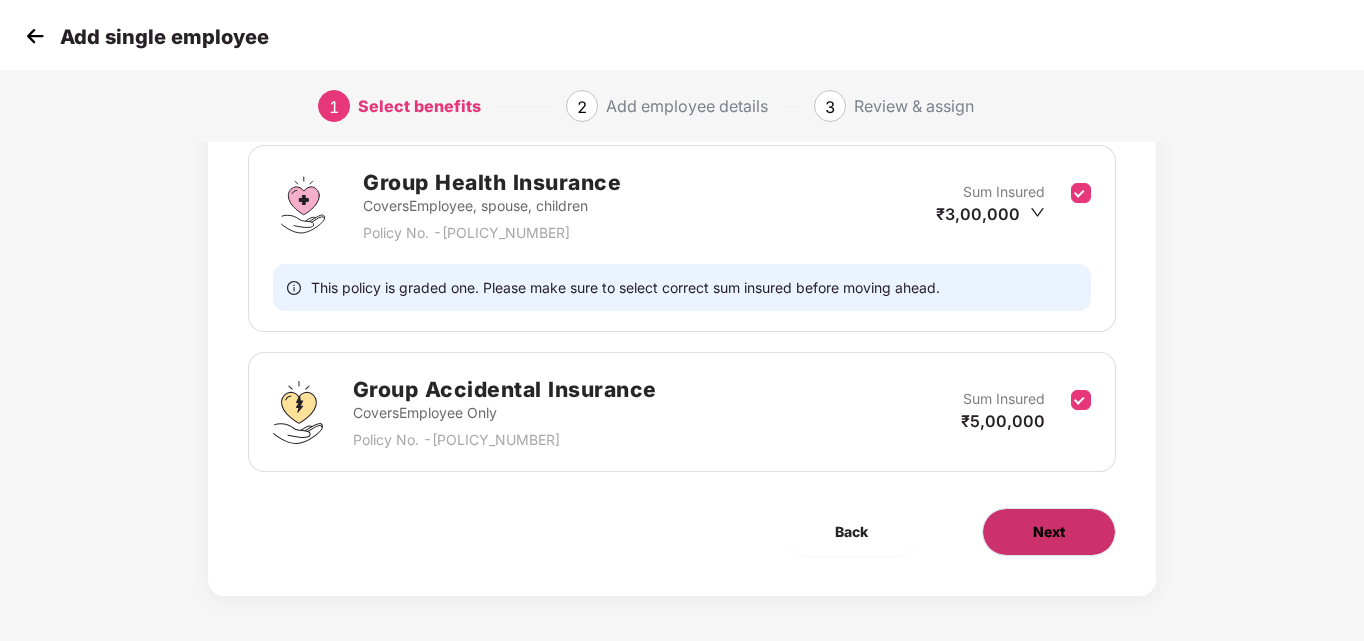 scroll, scrollTop: 0, scrollLeft: 0, axis: both 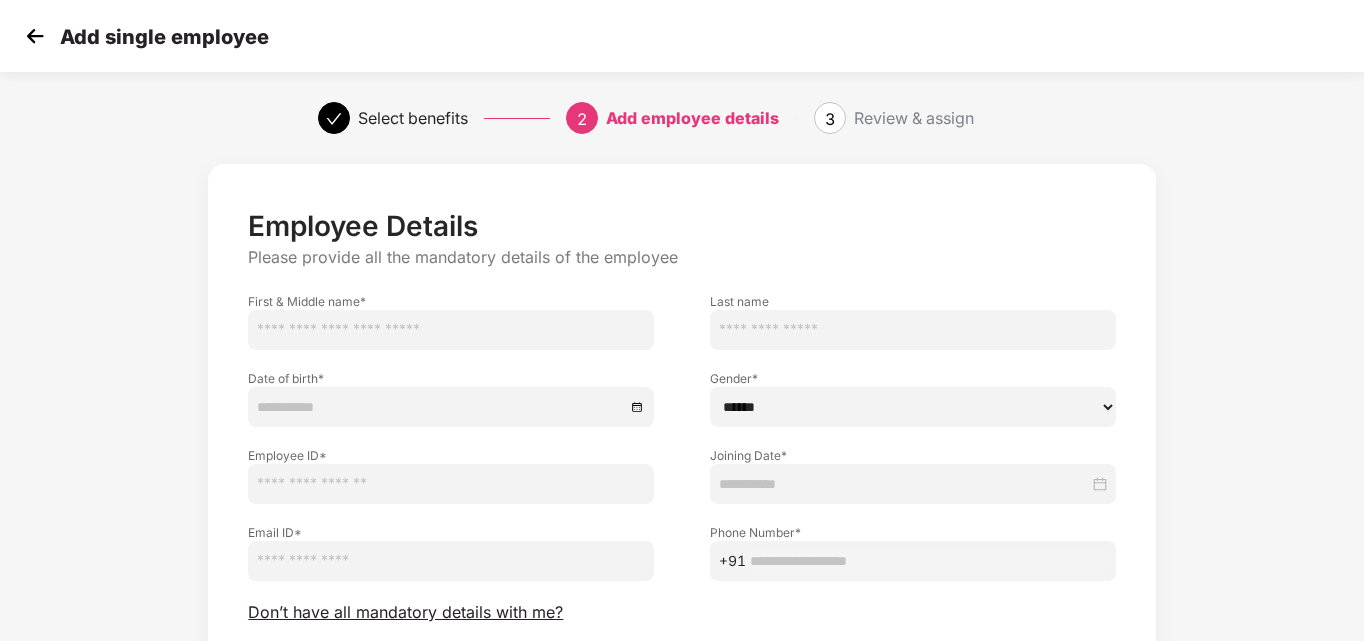 click at bounding box center (451, 330) 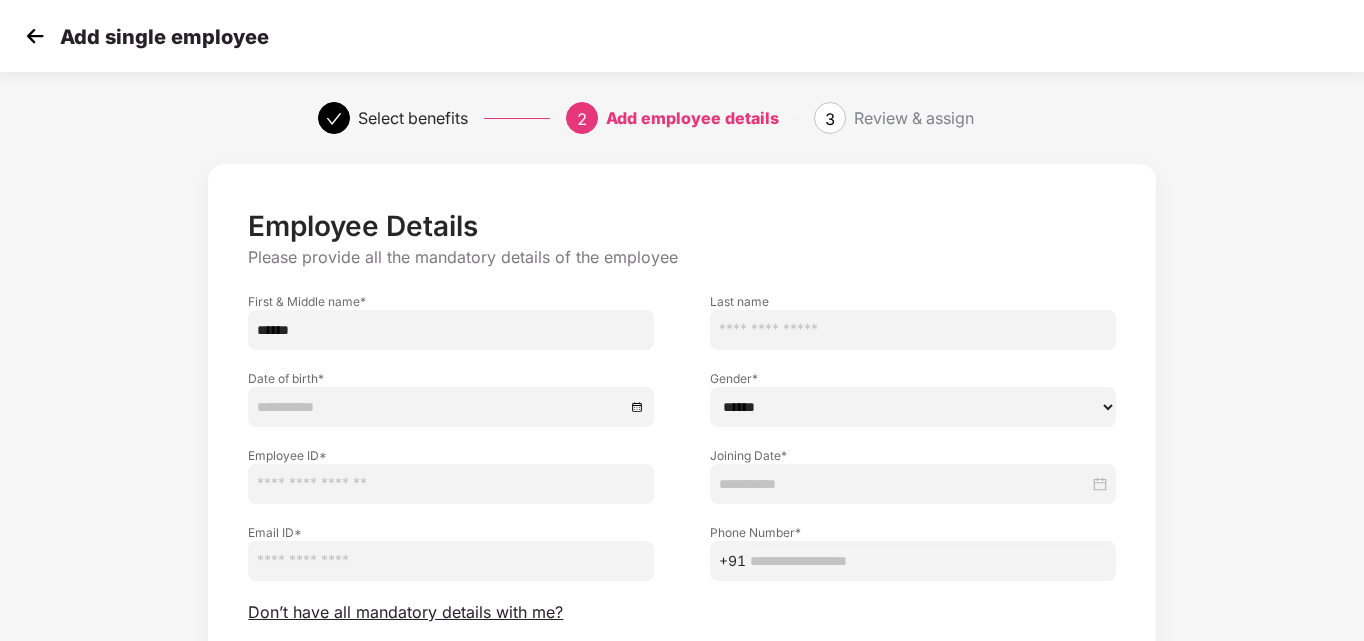 type on "******" 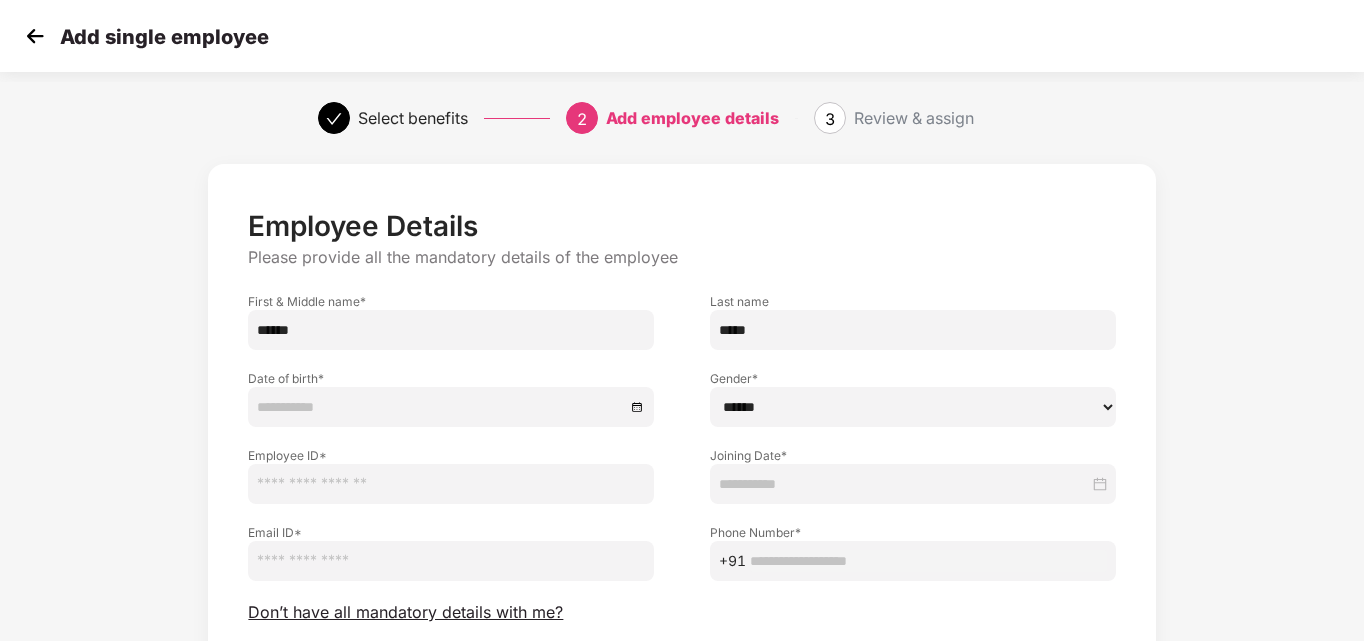 type on "*****" 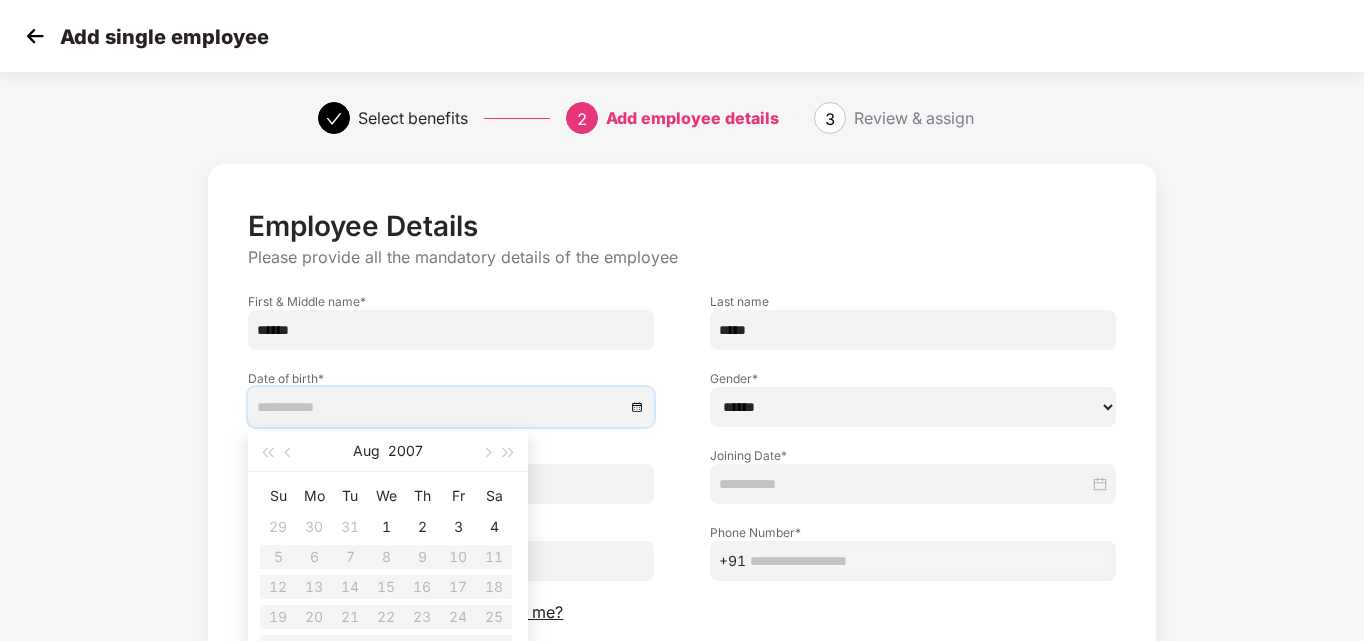 click on "****** **** ******" at bounding box center (913, 407) 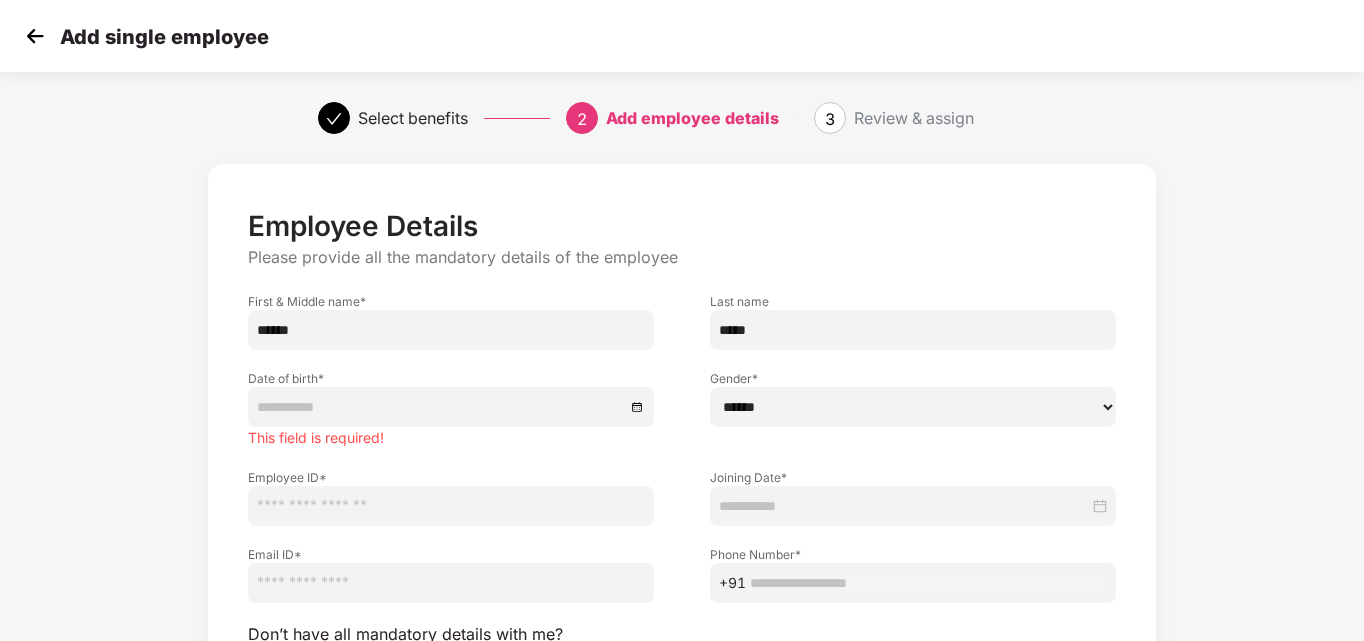 select on "******" 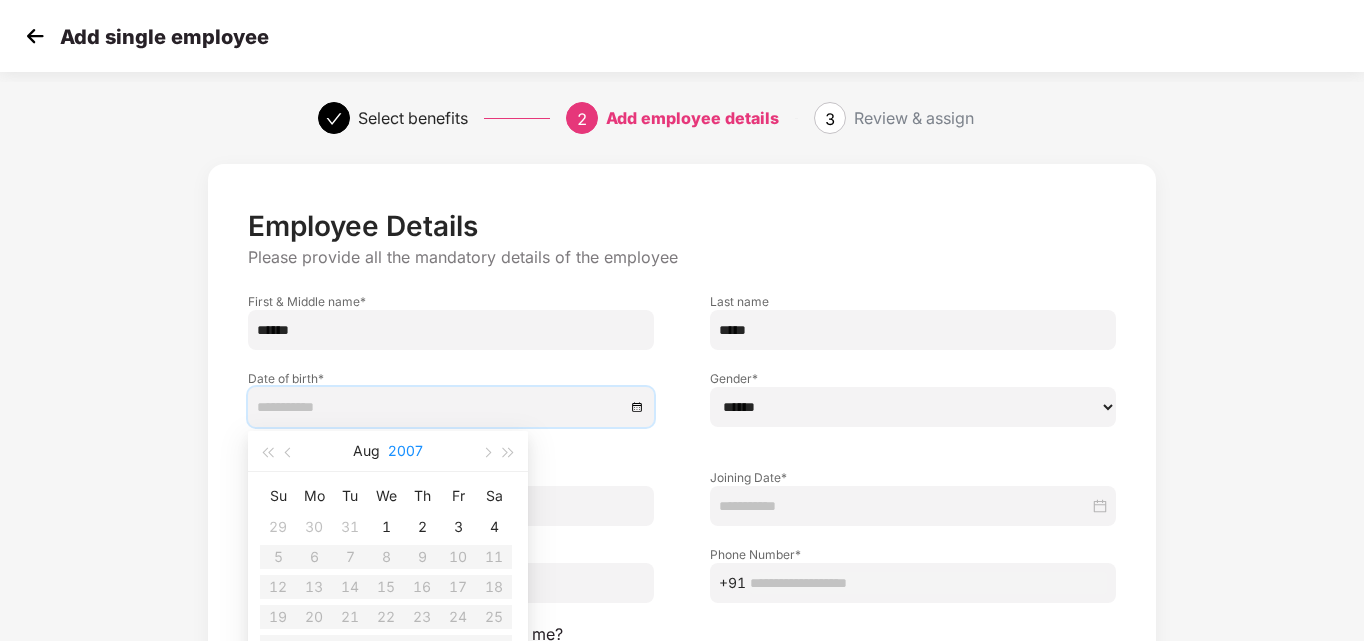 click on "2007" at bounding box center (405, 451) 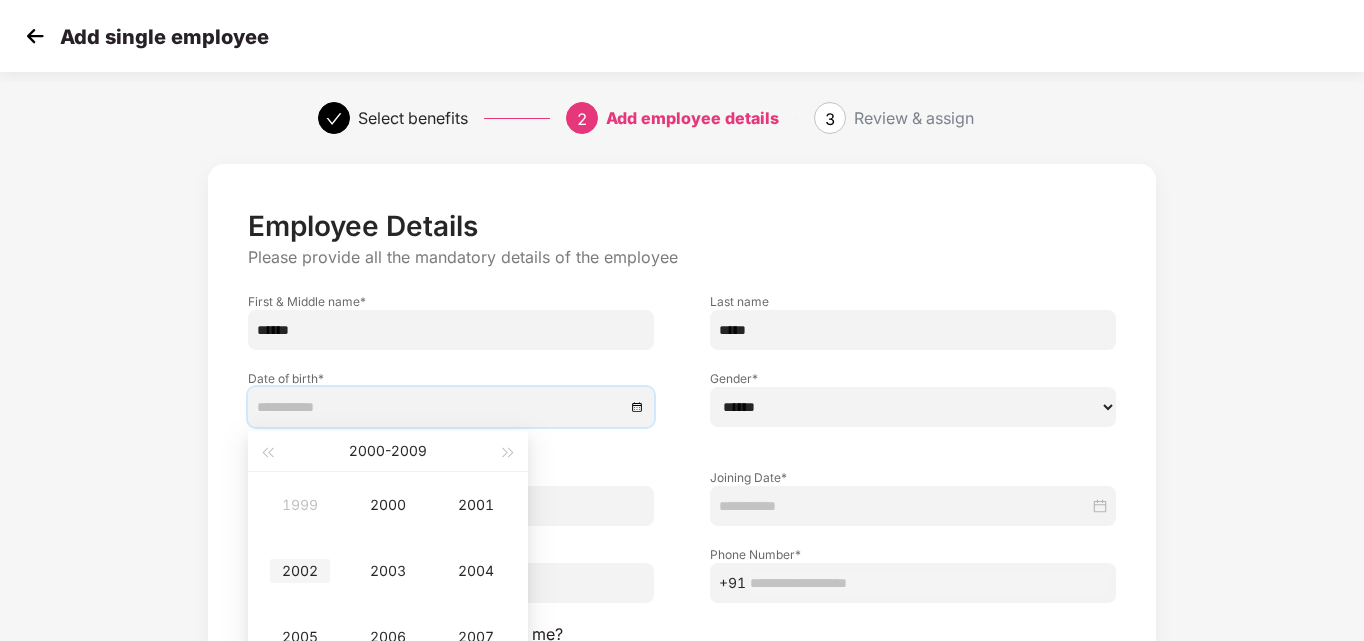 type on "**********" 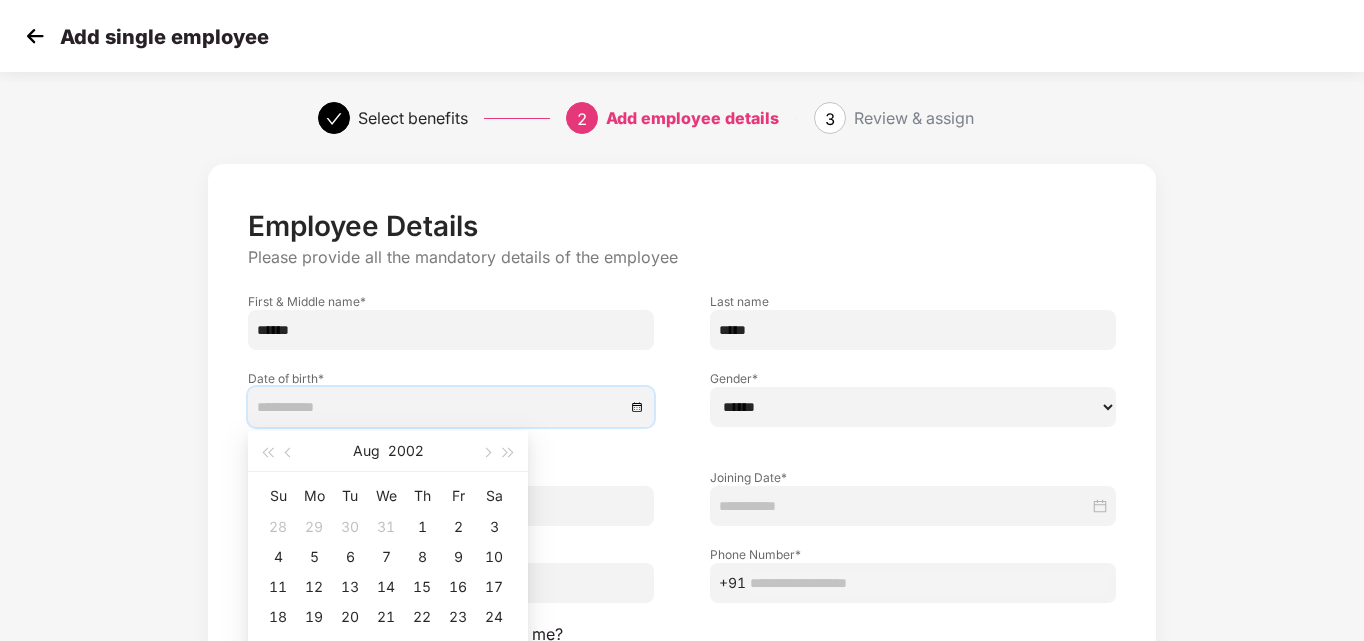 type on "**********" 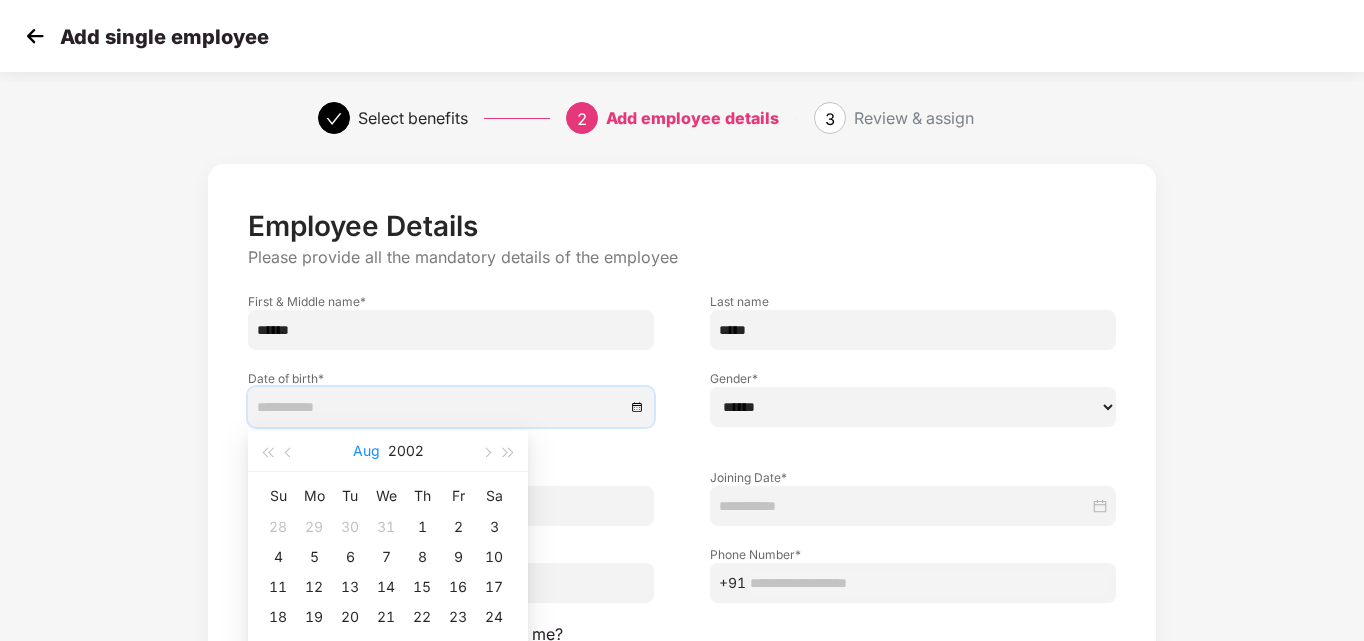 click on "Aug" at bounding box center [366, 451] 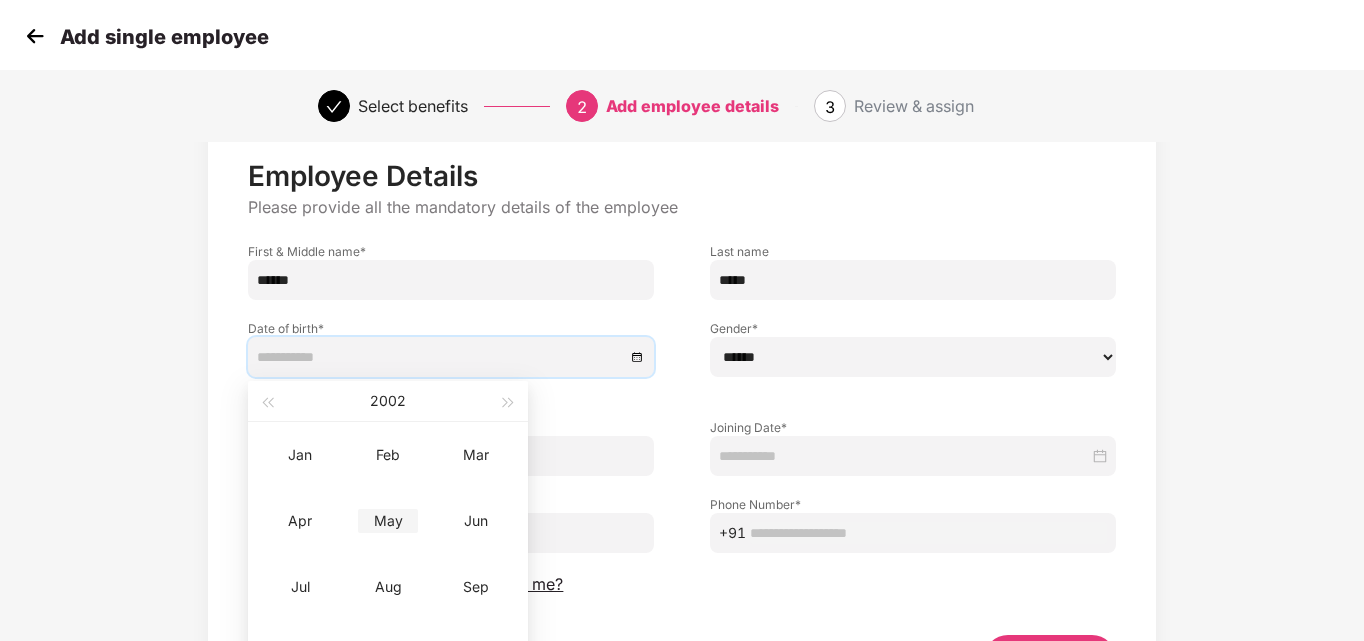 scroll, scrollTop: 100, scrollLeft: 0, axis: vertical 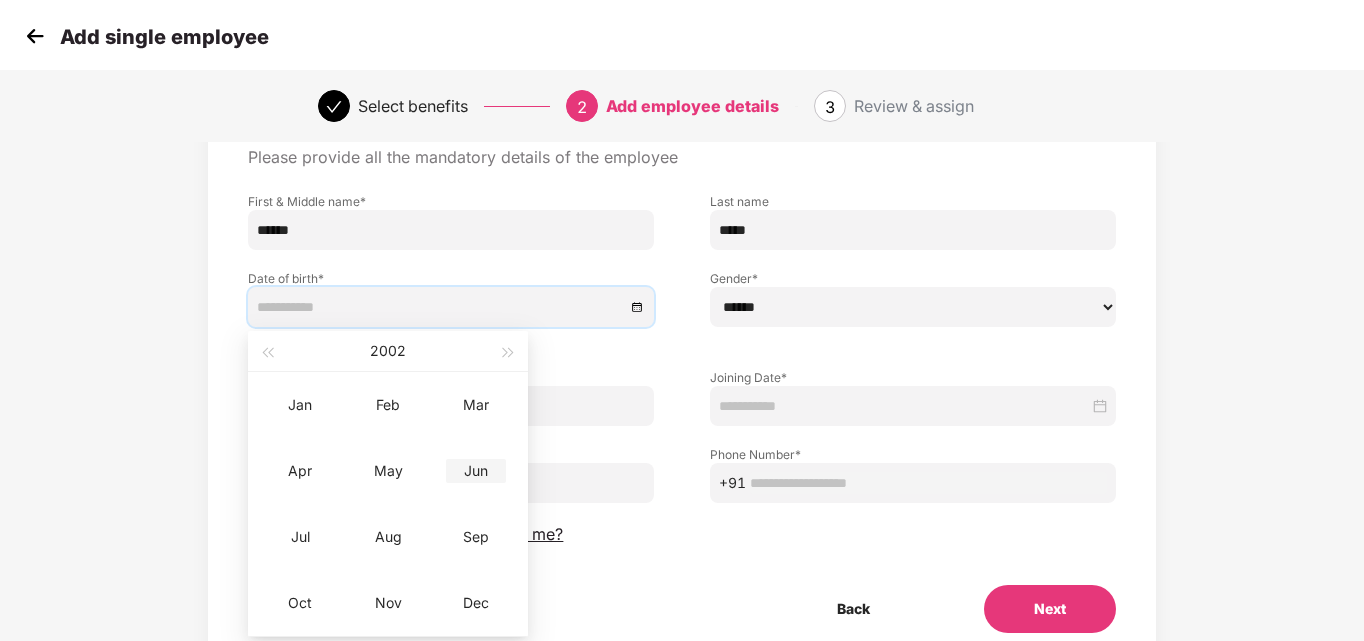 type on "**********" 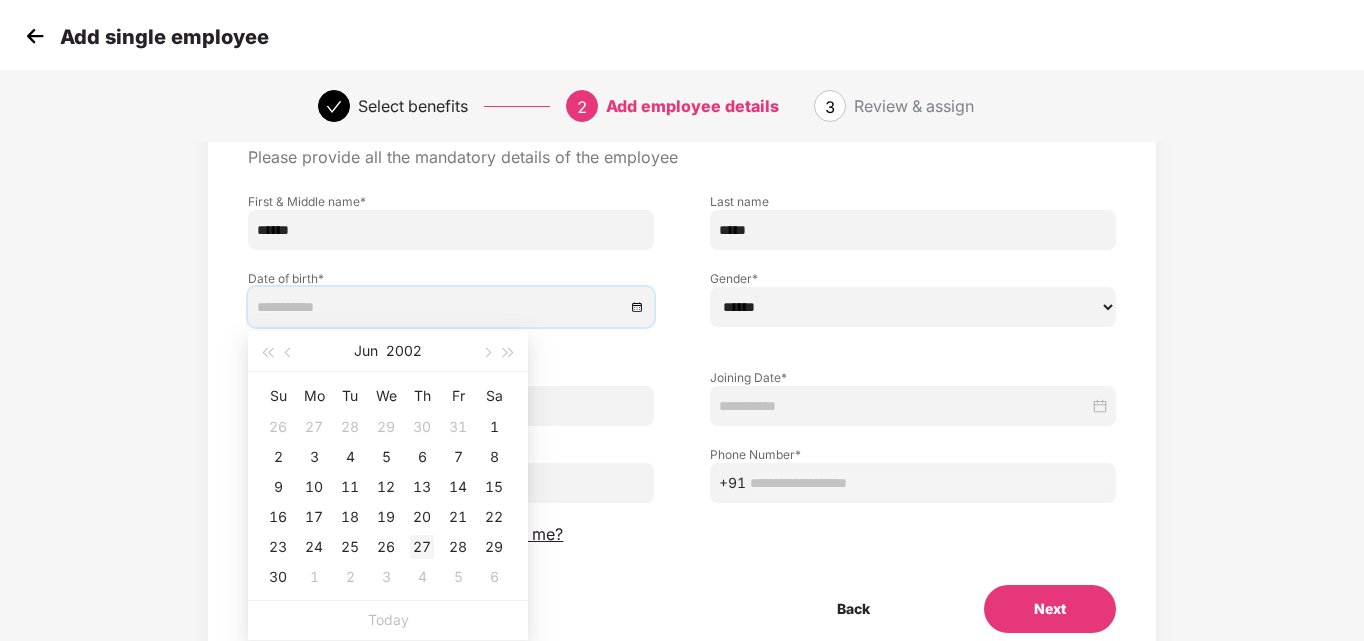 type on "**********" 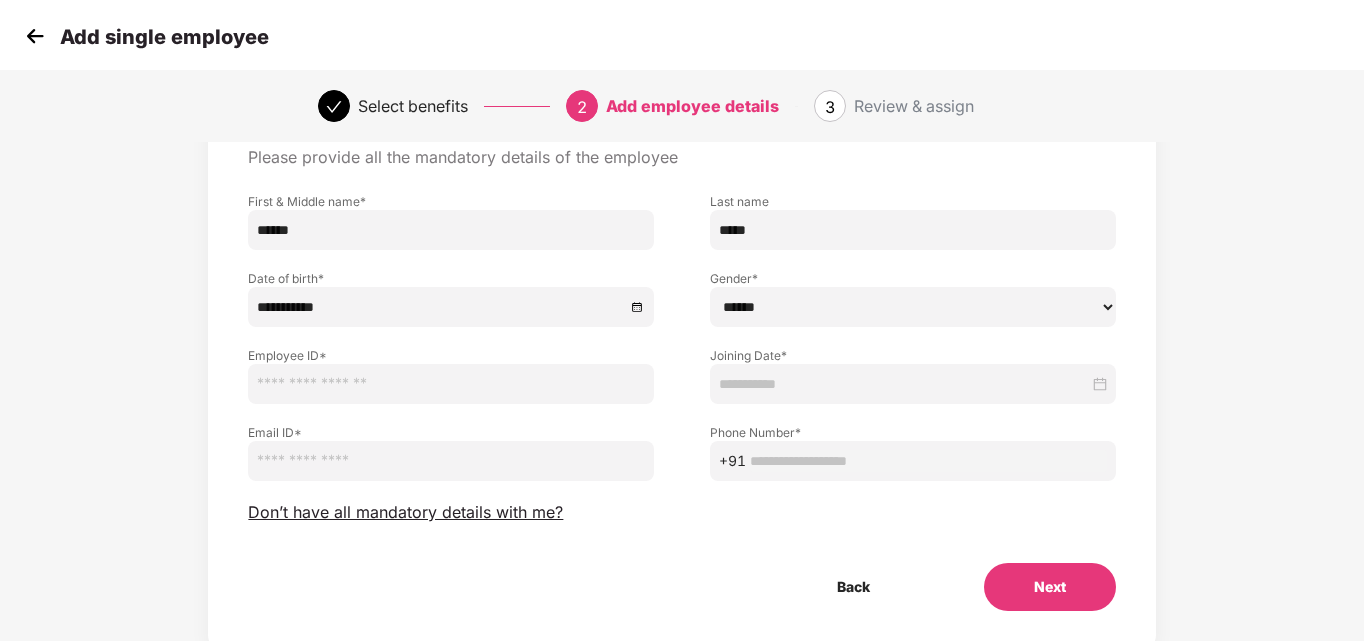 click at bounding box center (451, 384) 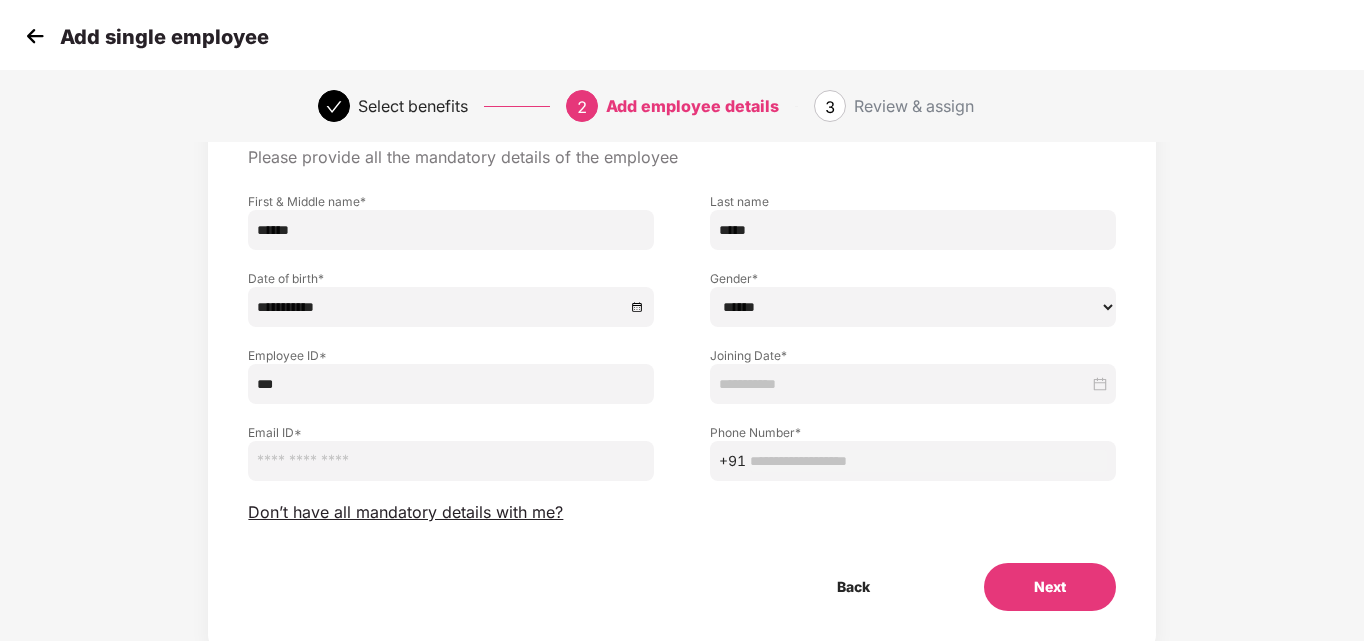 type on "***" 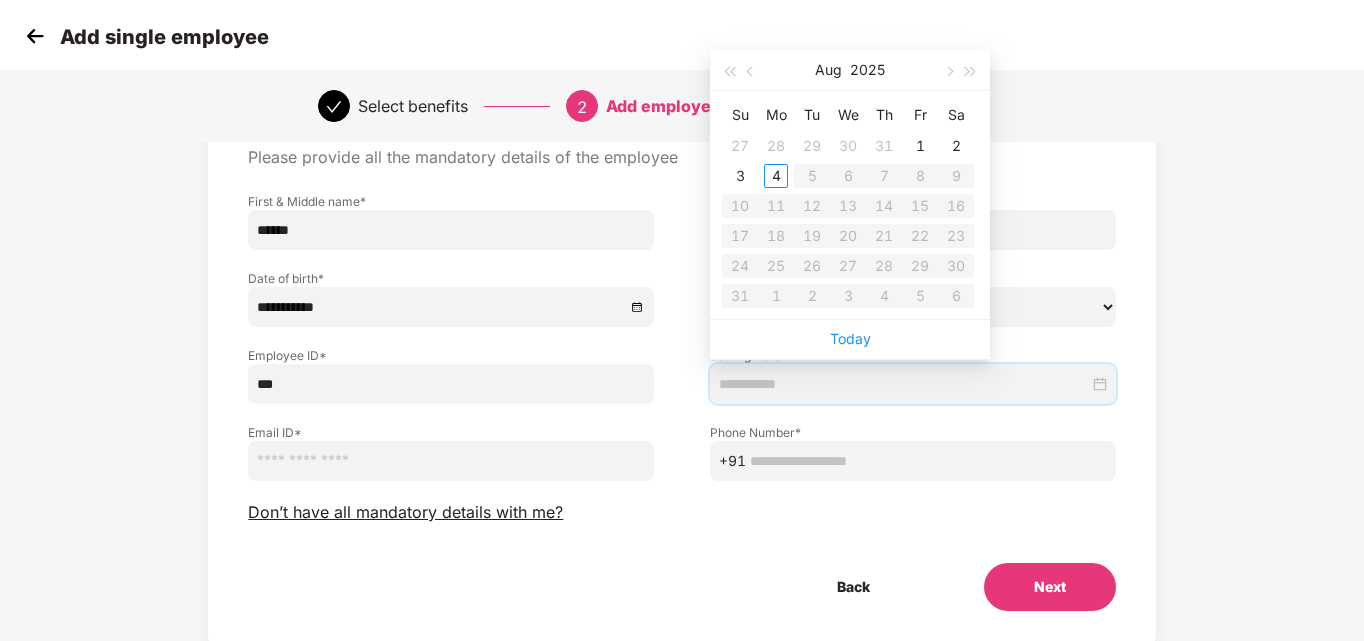 type on "**********" 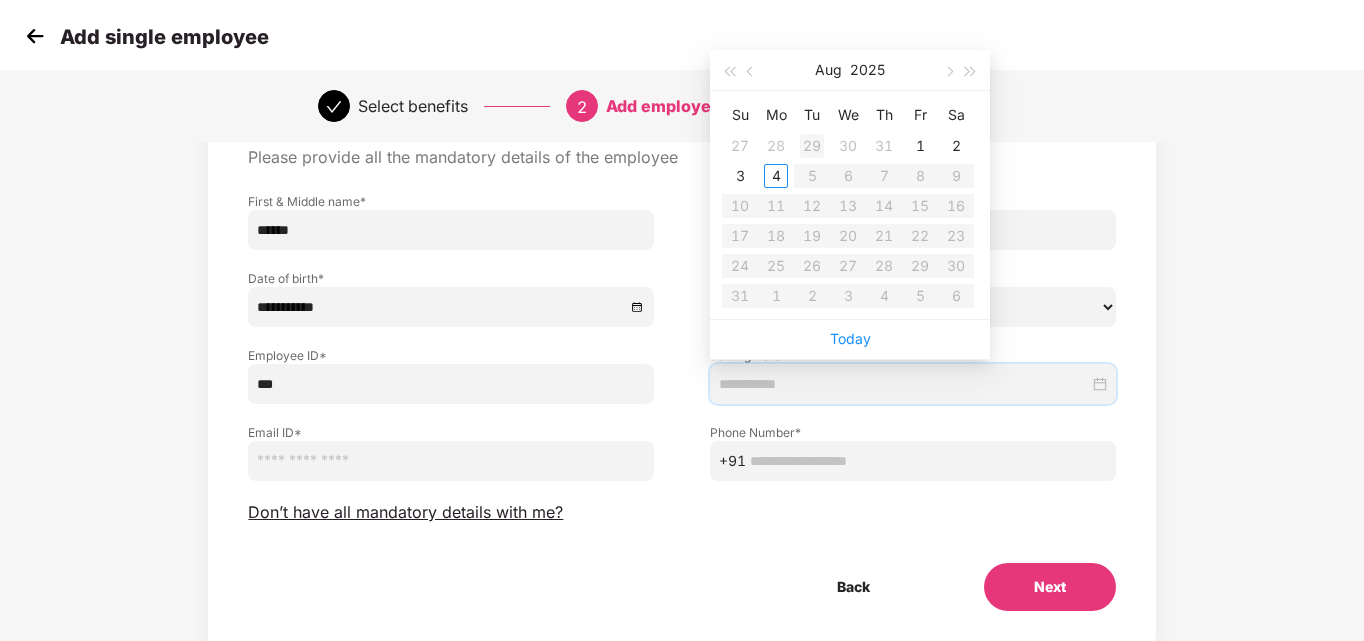type on "**********" 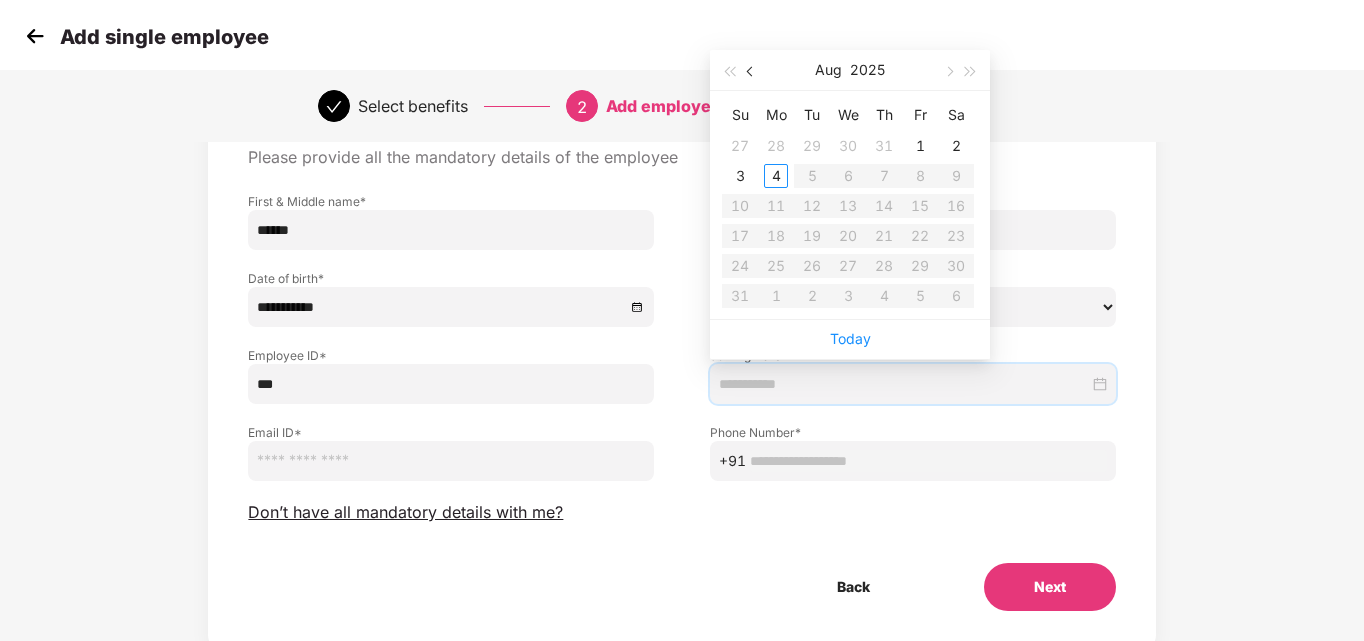 click at bounding box center [751, 70] 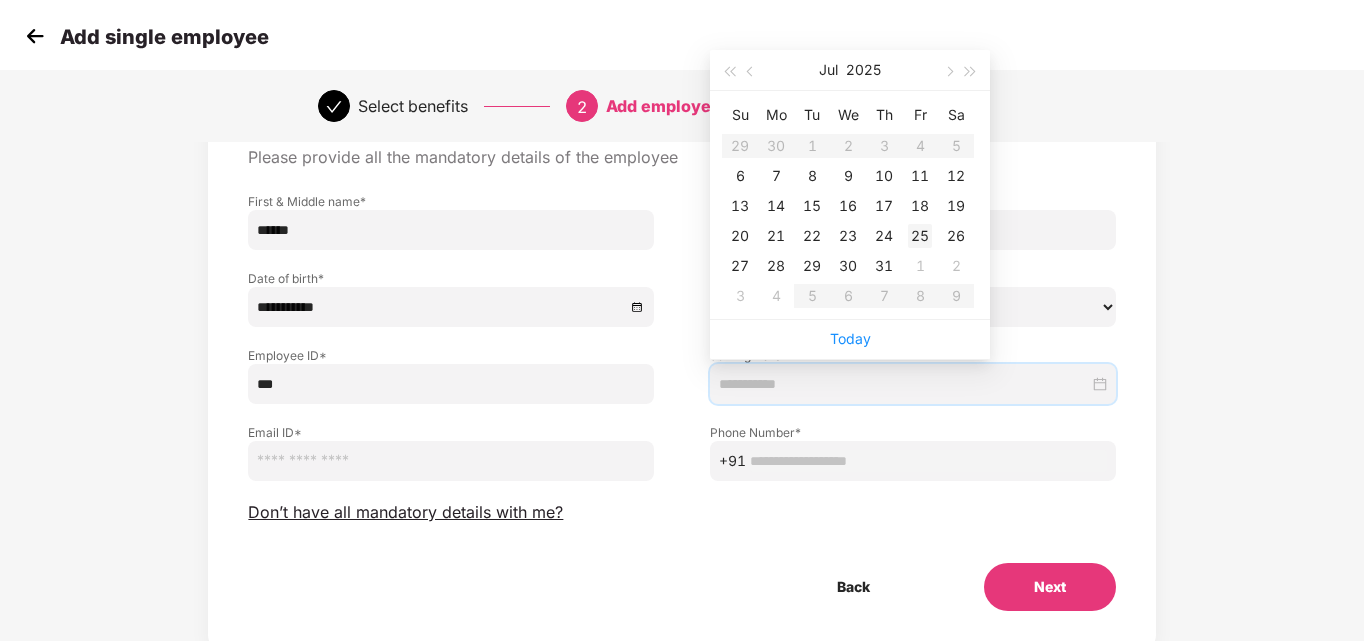 type on "**********" 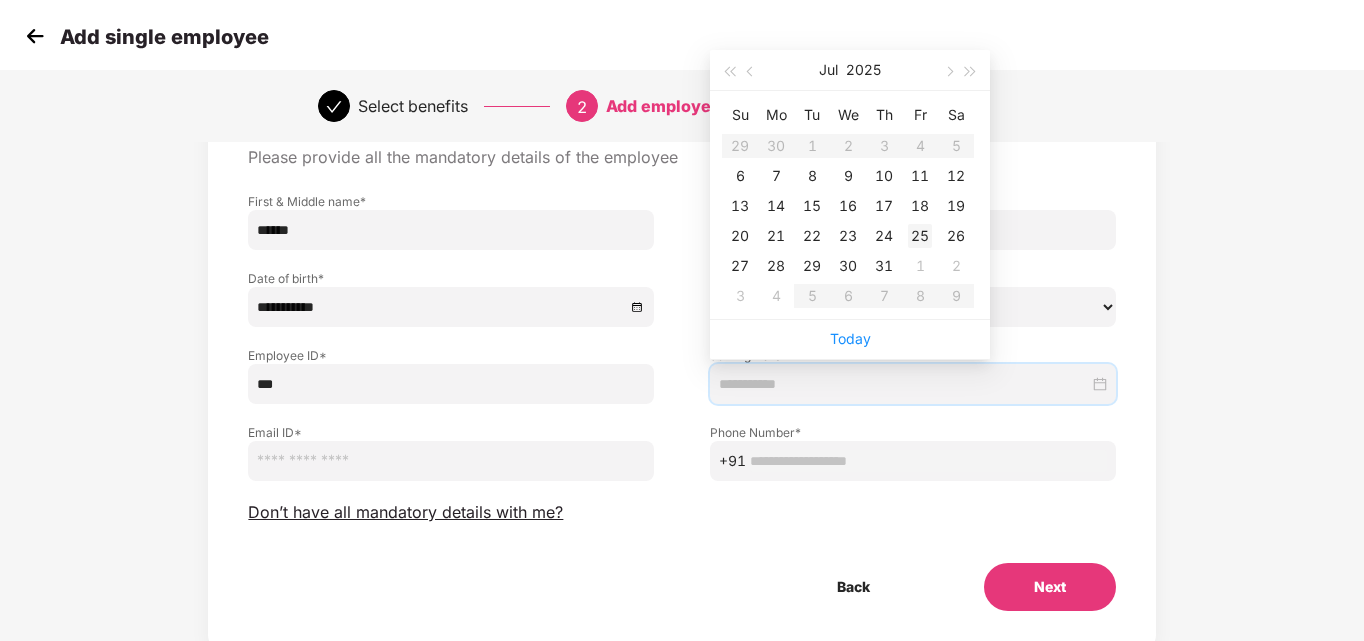 click on "25" at bounding box center (920, 236) 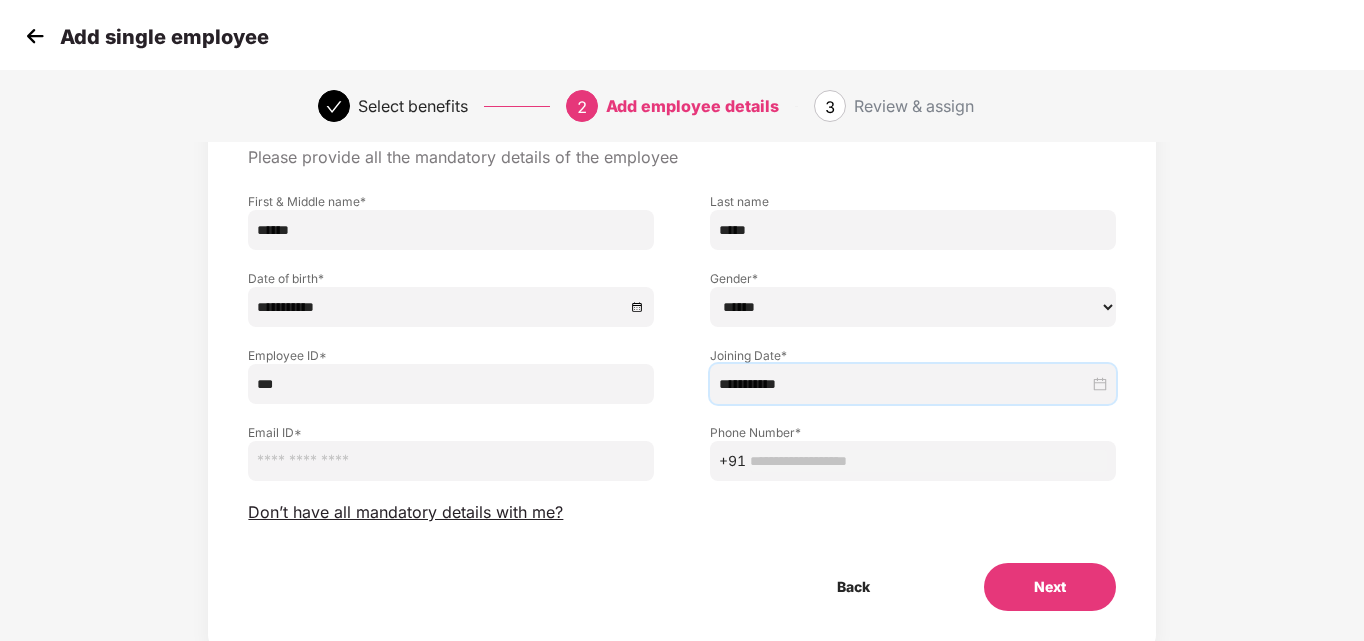 drag, startPoint x: 351, startPoint y: 463, endPoint x: 363, endPoint y: 472, distance: 15 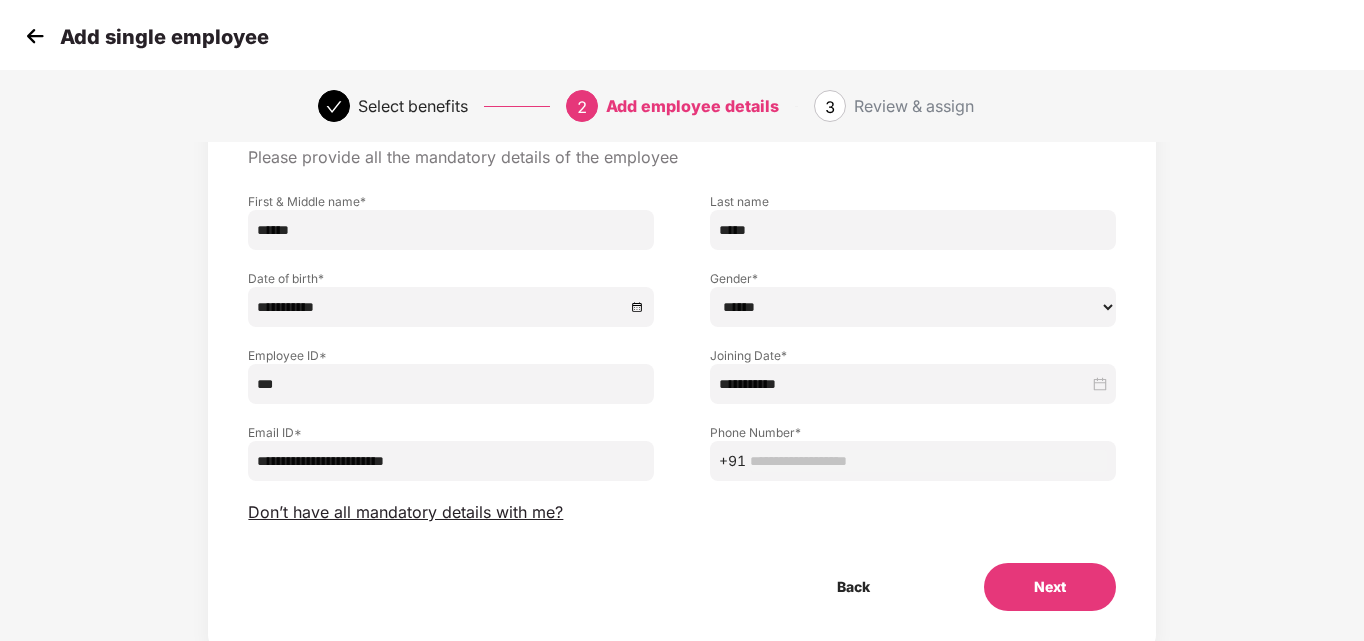 click on "**********" at bounding box center (451, 461) 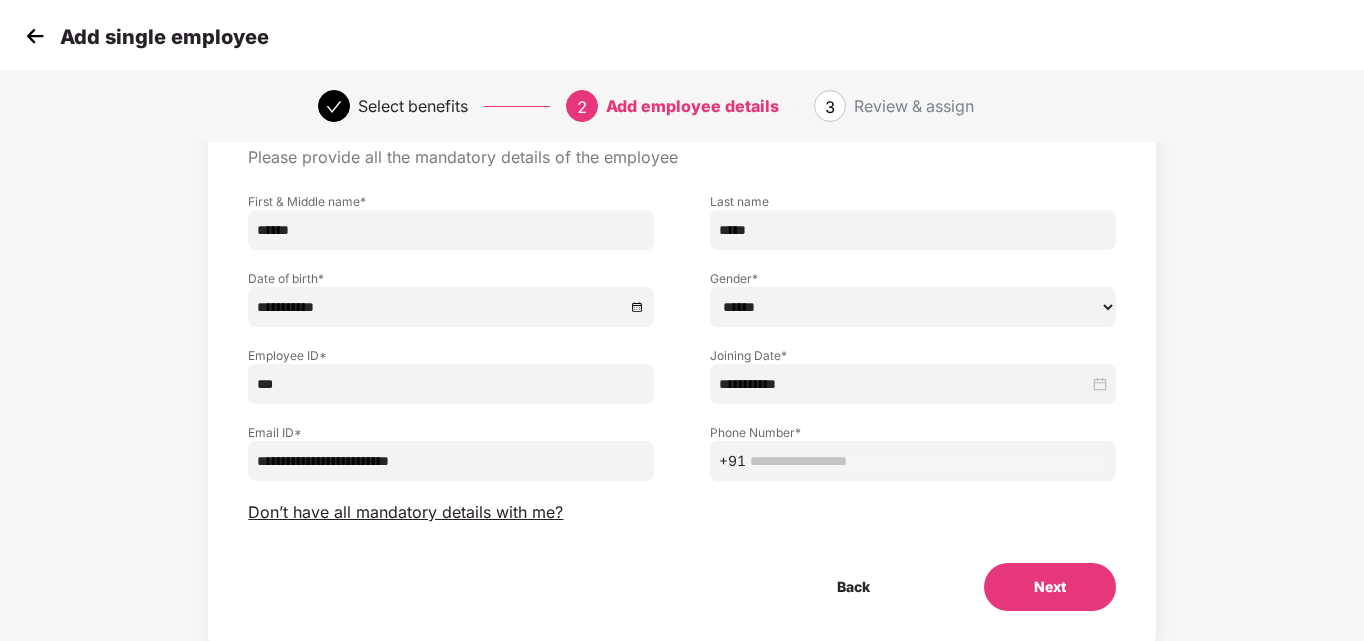 click on "**********" at bounding box center [451, 461] 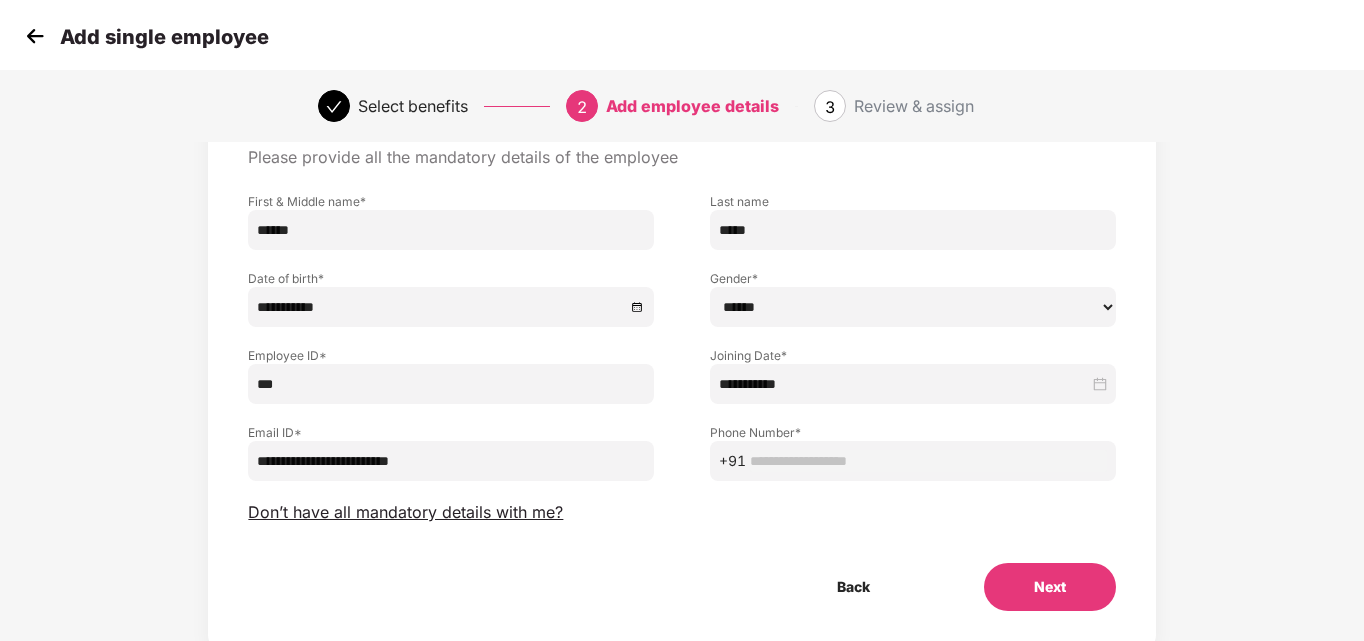 type on "**********" 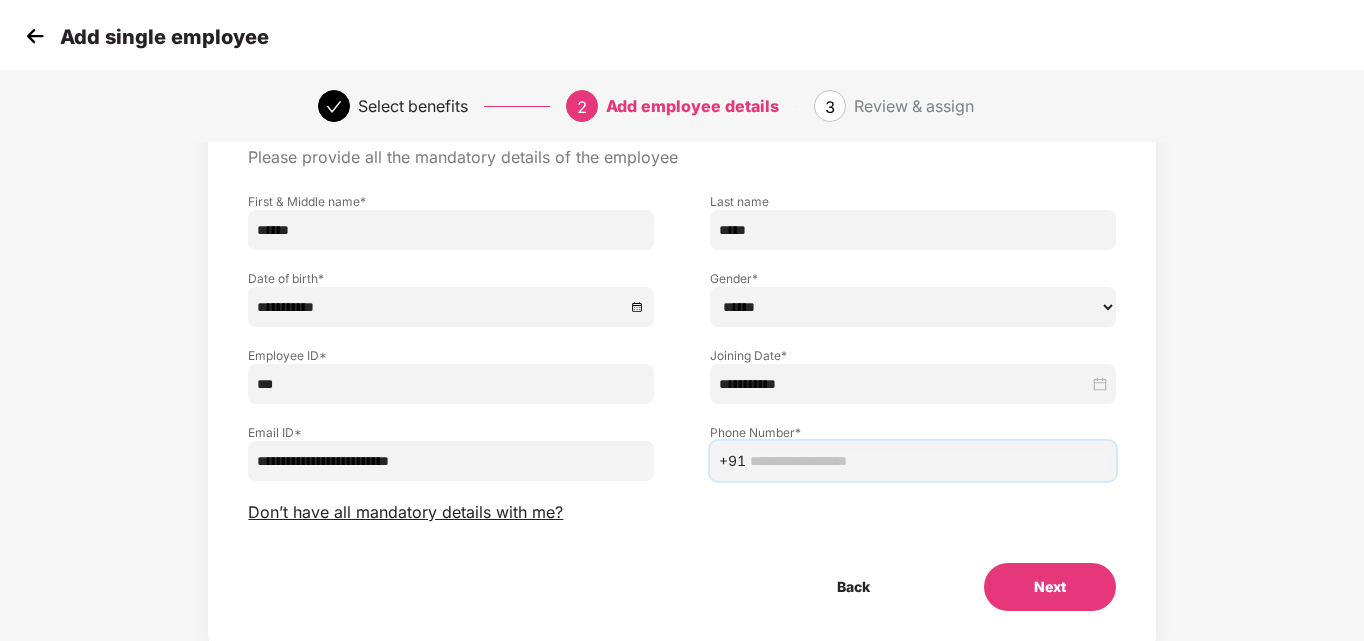click at bounding box center [928, 461] 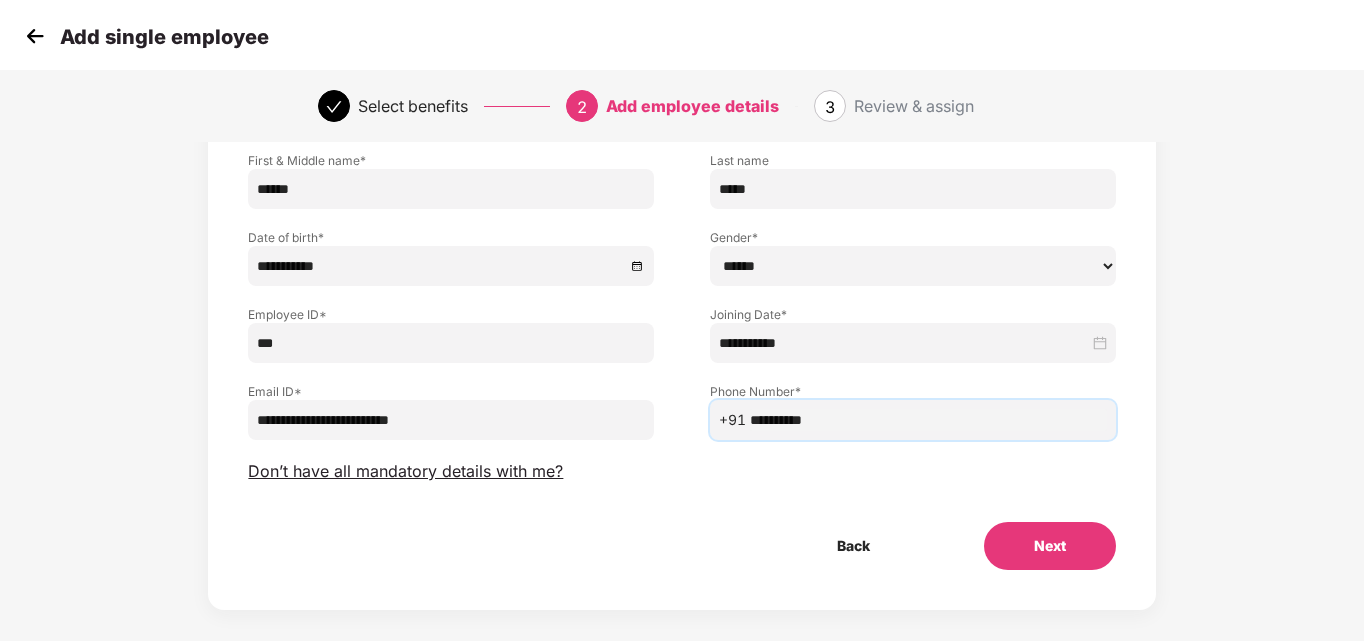 scroll, scrollTop: 160, scrollLeft: 0, axis: vertical 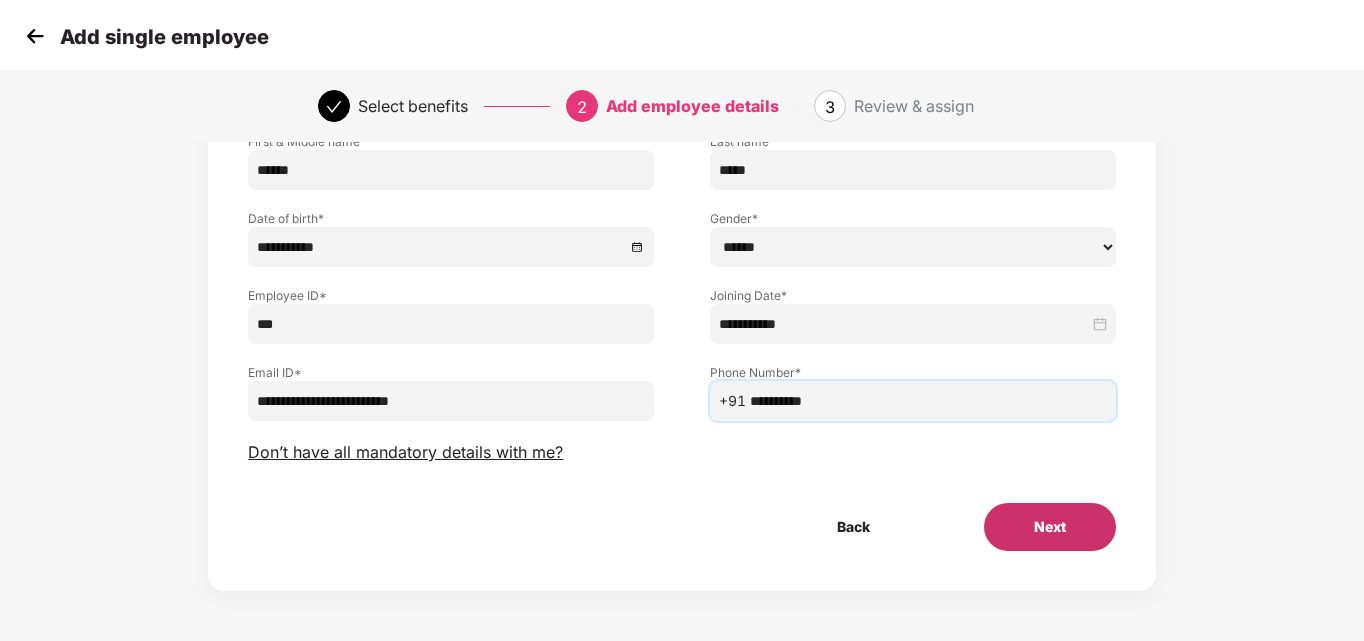 type on "**********" 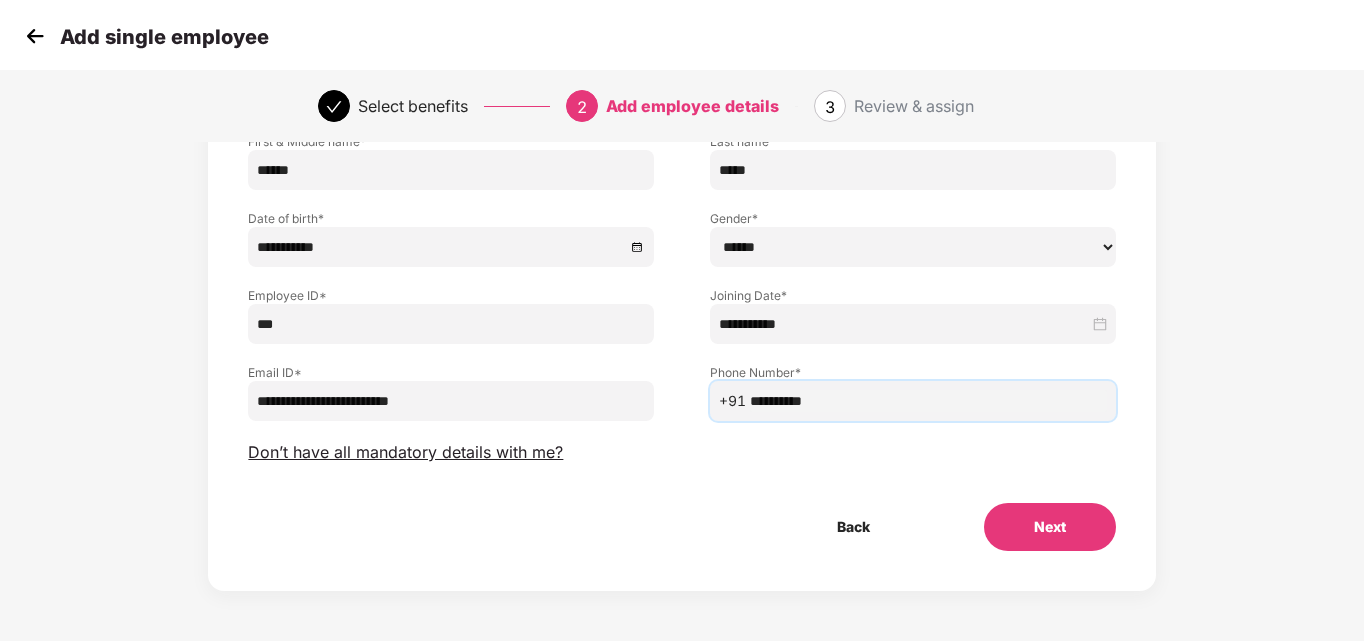 click on "Next" at bounding box center [1050, 527] 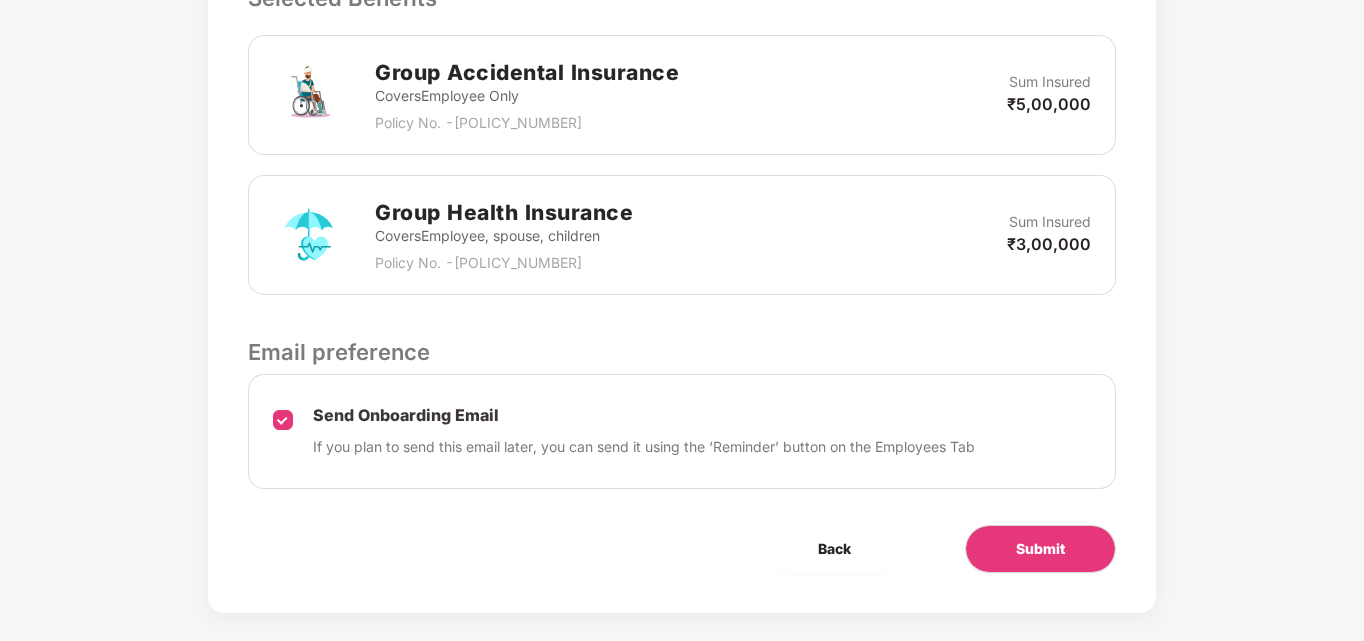 scroll, scrollTop: 746, scrollLeft: 0, axis: vertical 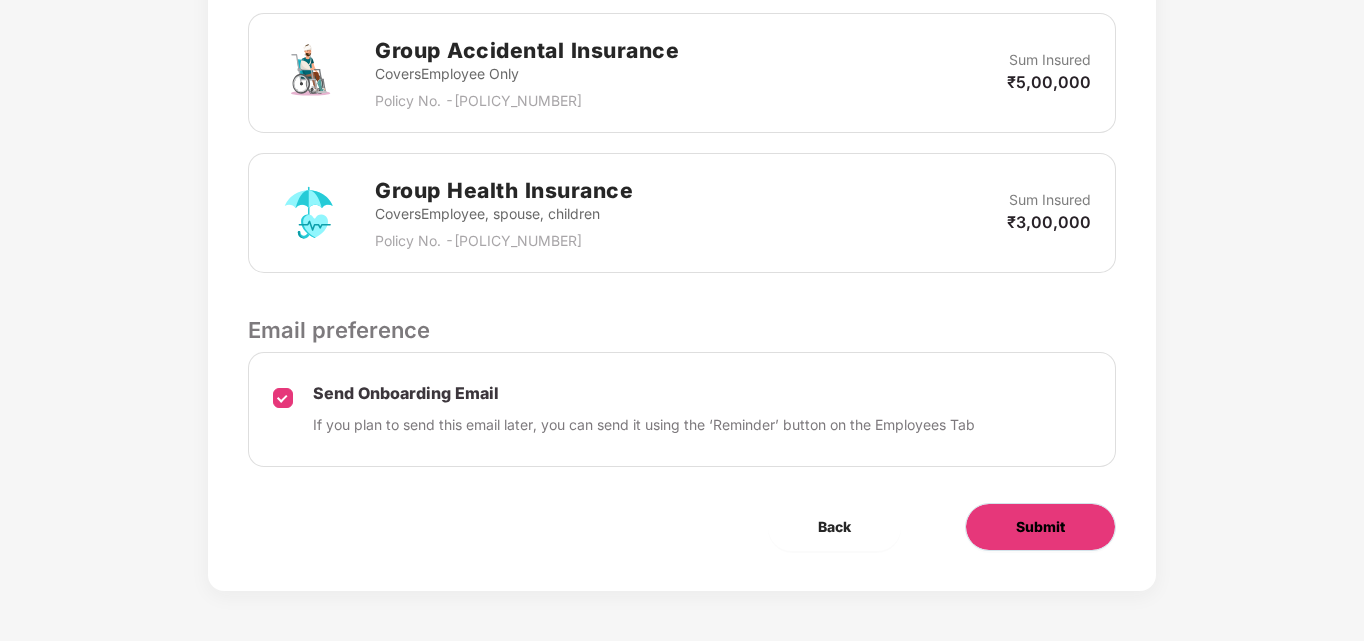 click on "Submit" at bounding box center [1040, 527] 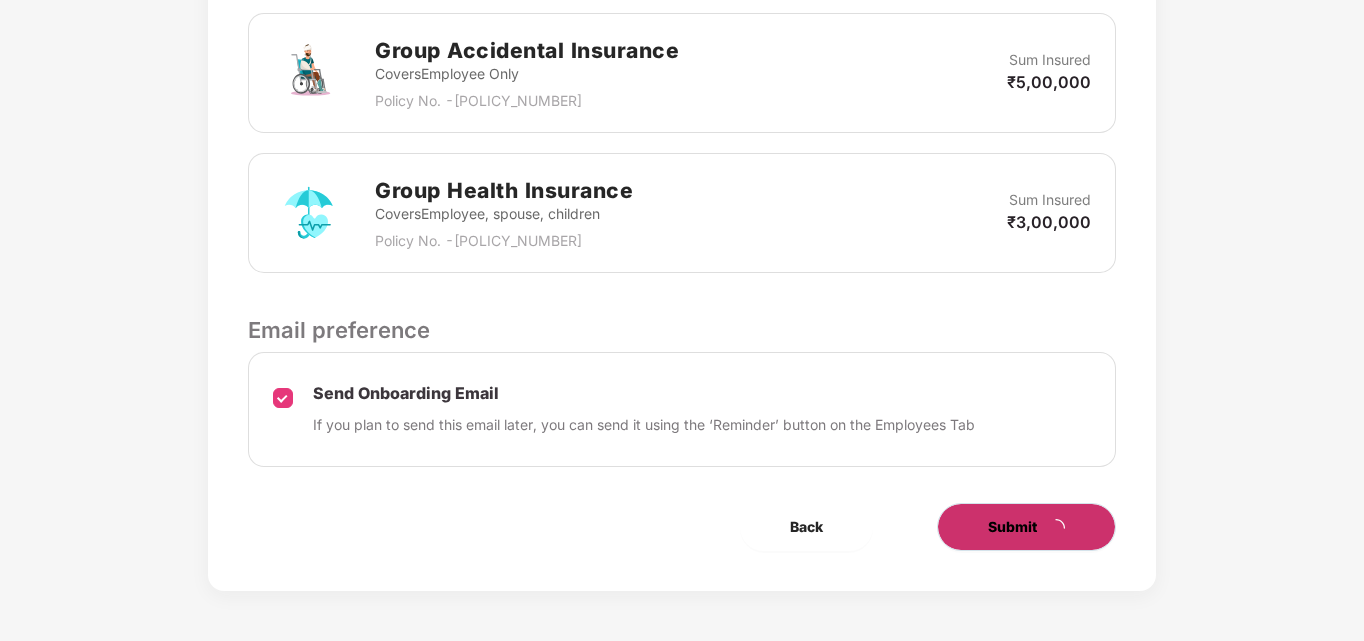 scroll, scrollTop: 0, scrollLeft: 0, axis: both 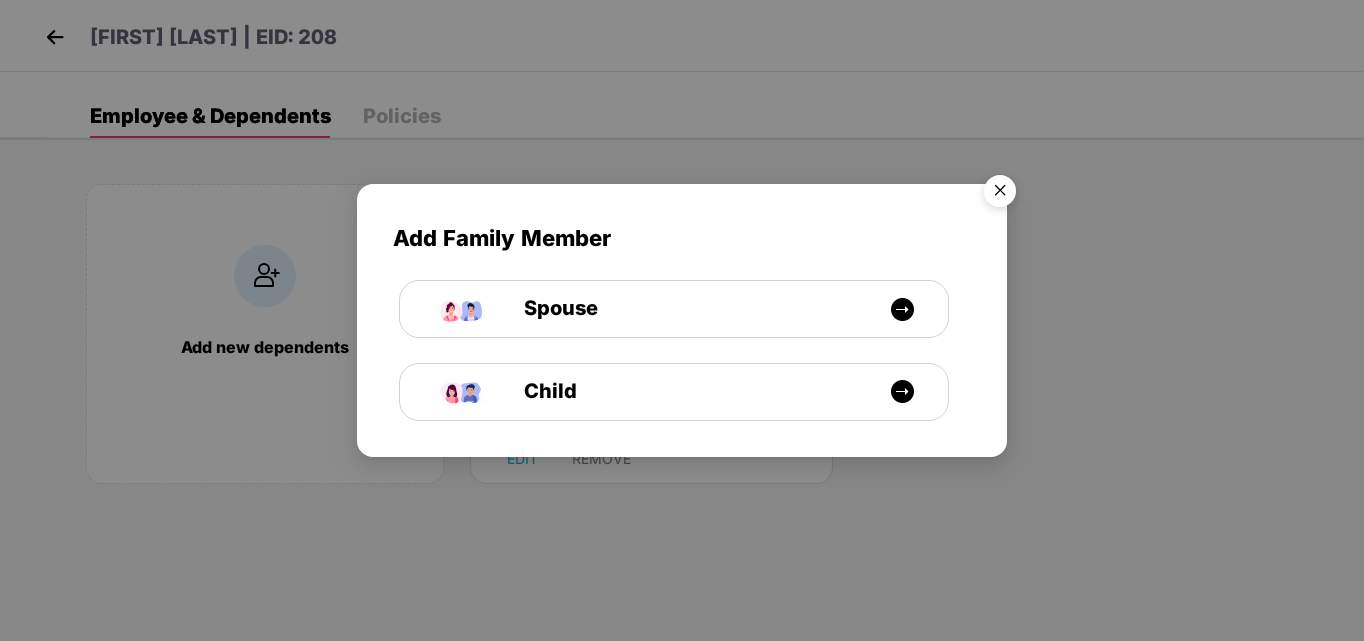 click at bounding box center (1000, 194) 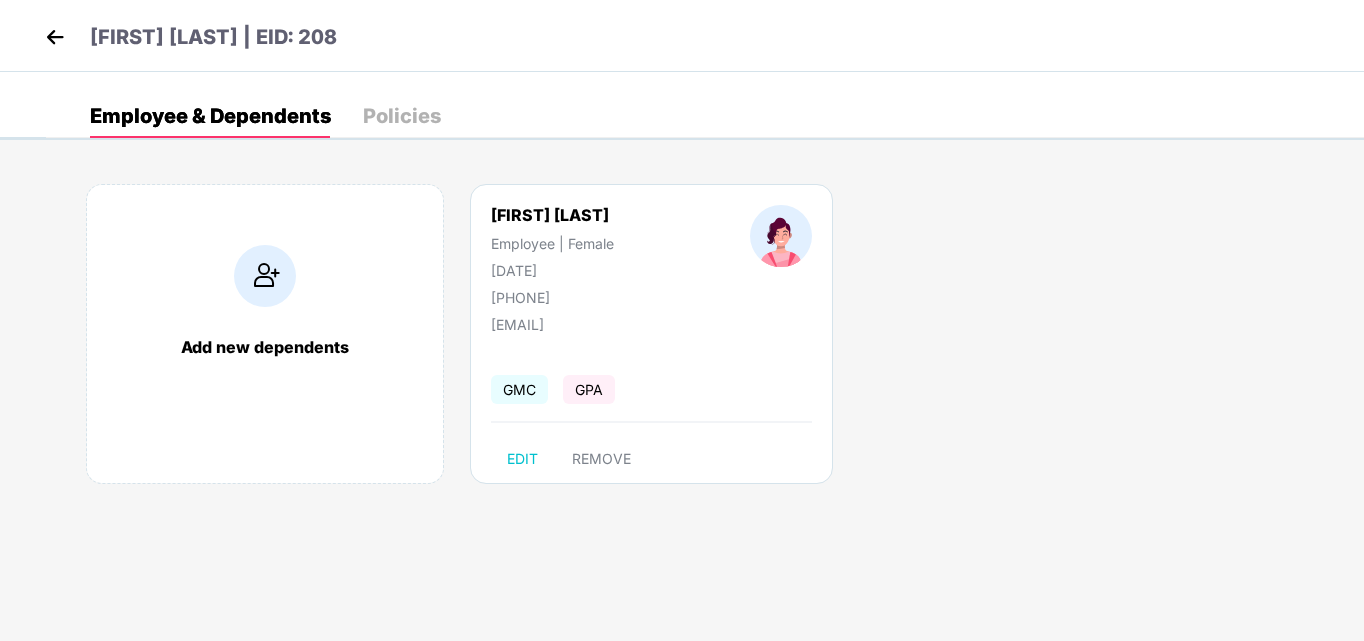 click at bounding box center (55, 37) 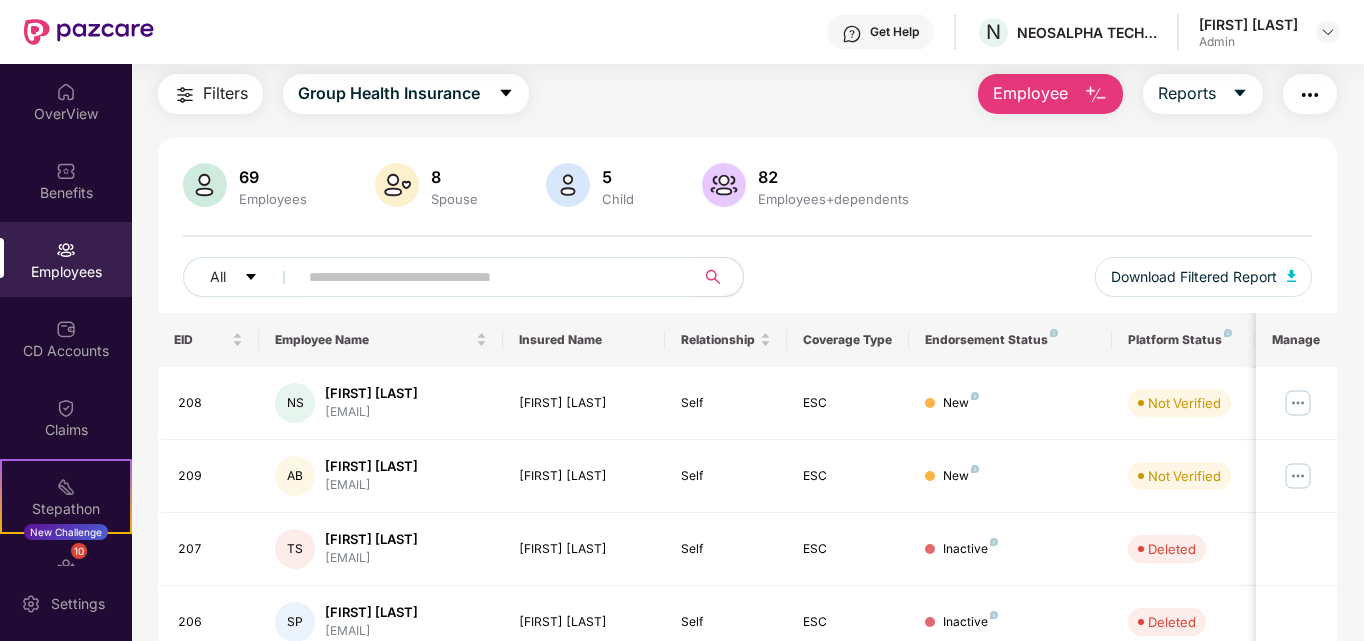 scroll, scrollTop: 0, scrollLeft: 0, axis: both 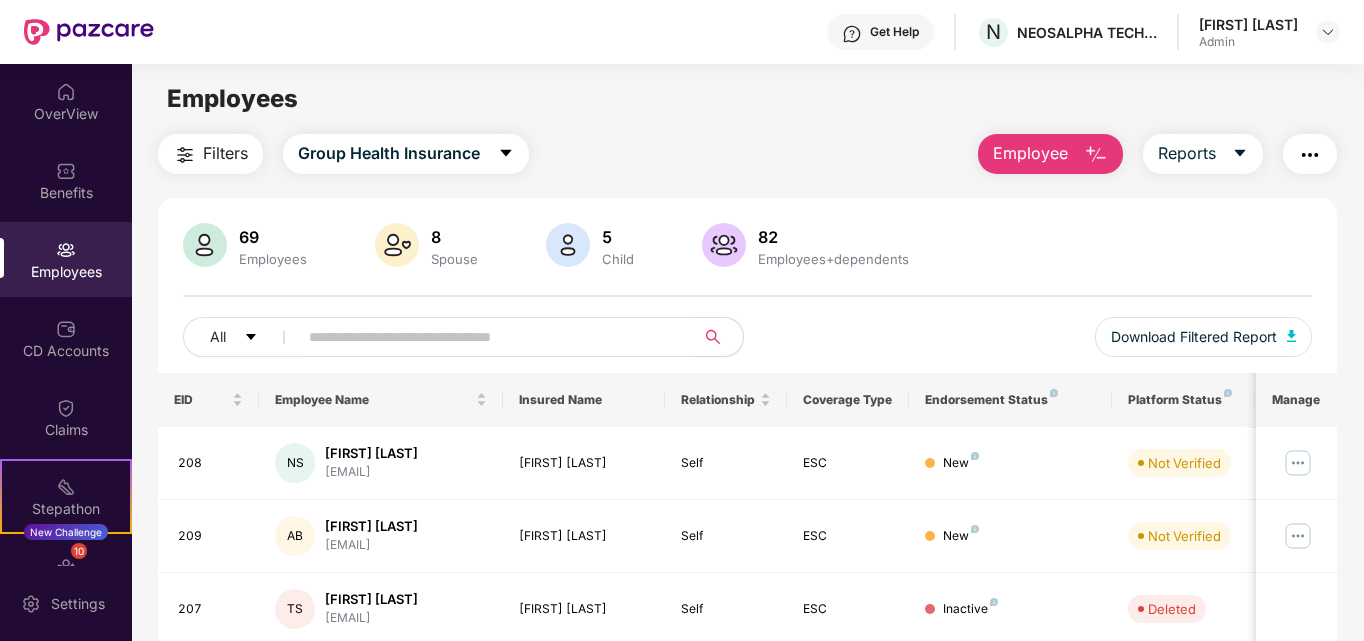 click on "Employee" at bounding box center (1030, 153) 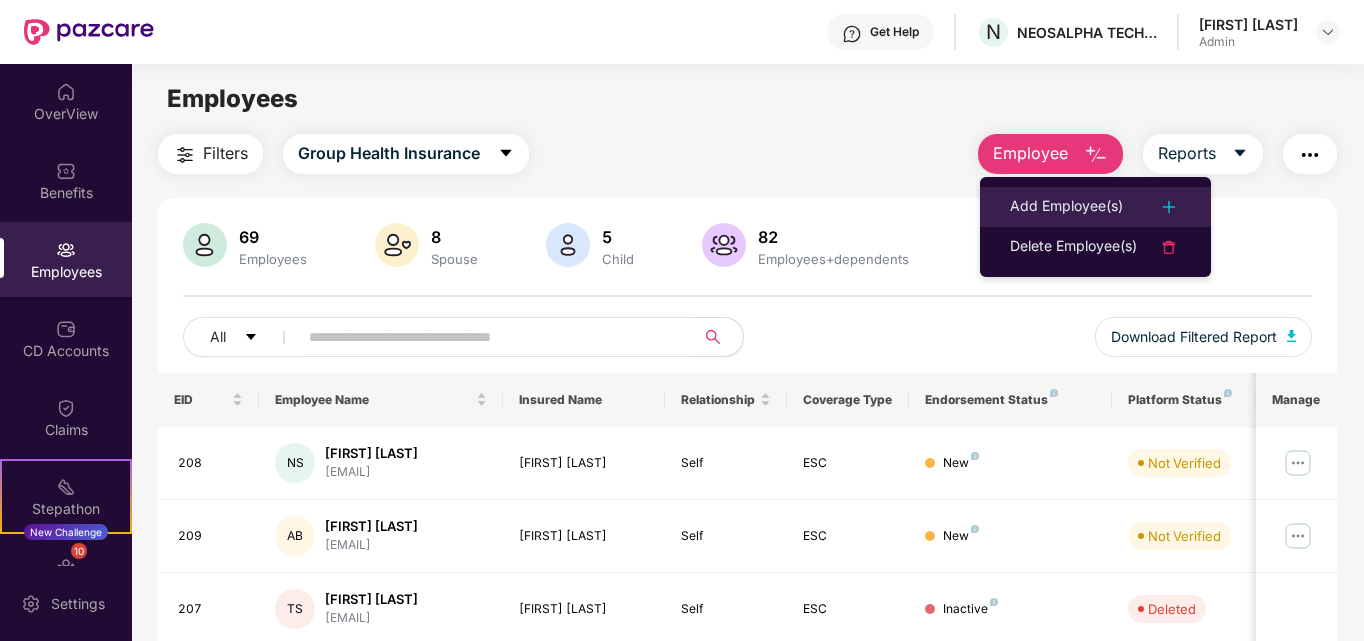 click on "Add Employee(s)" at bounding box center [1066, 207] 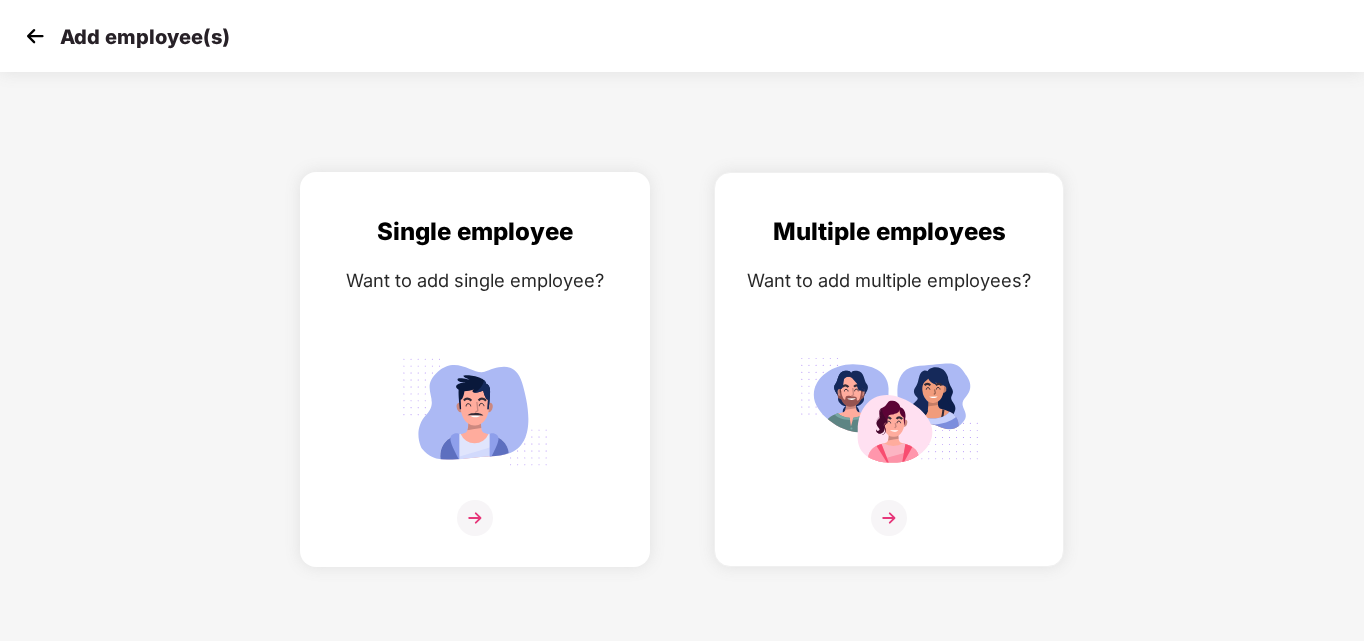 click at bounding box center (475, 518) 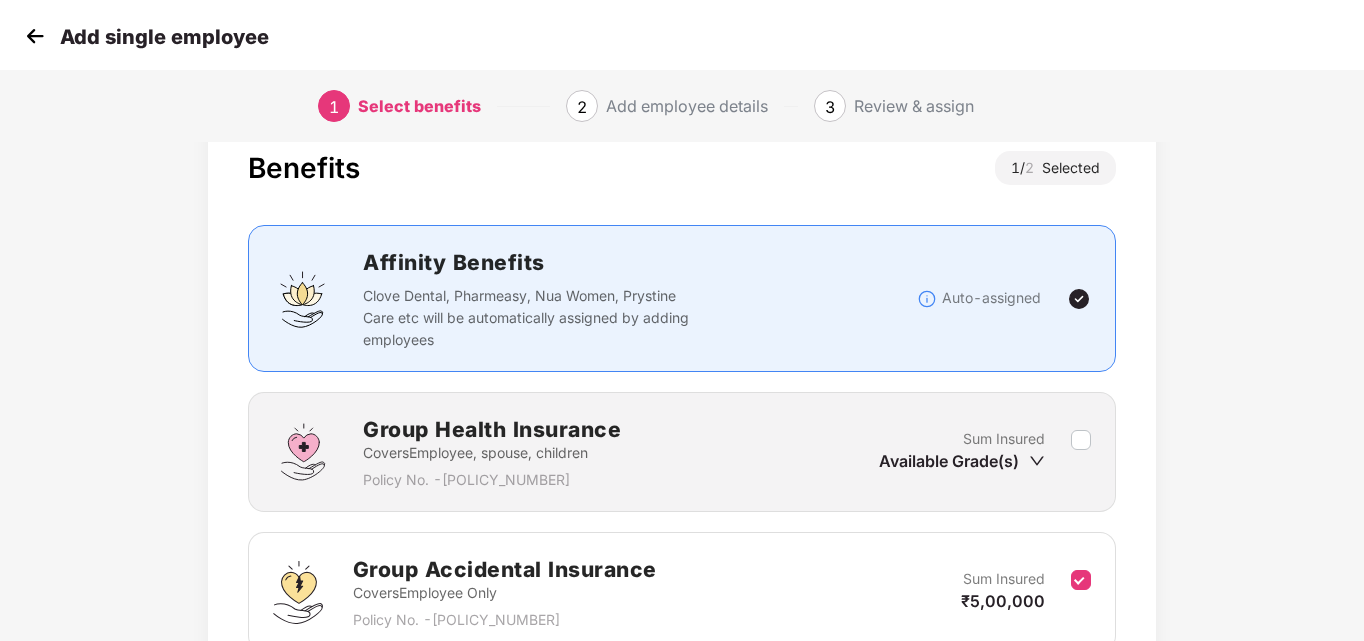 scroll, scrollTop: 100, scrollLeft: 0, axis: vertical 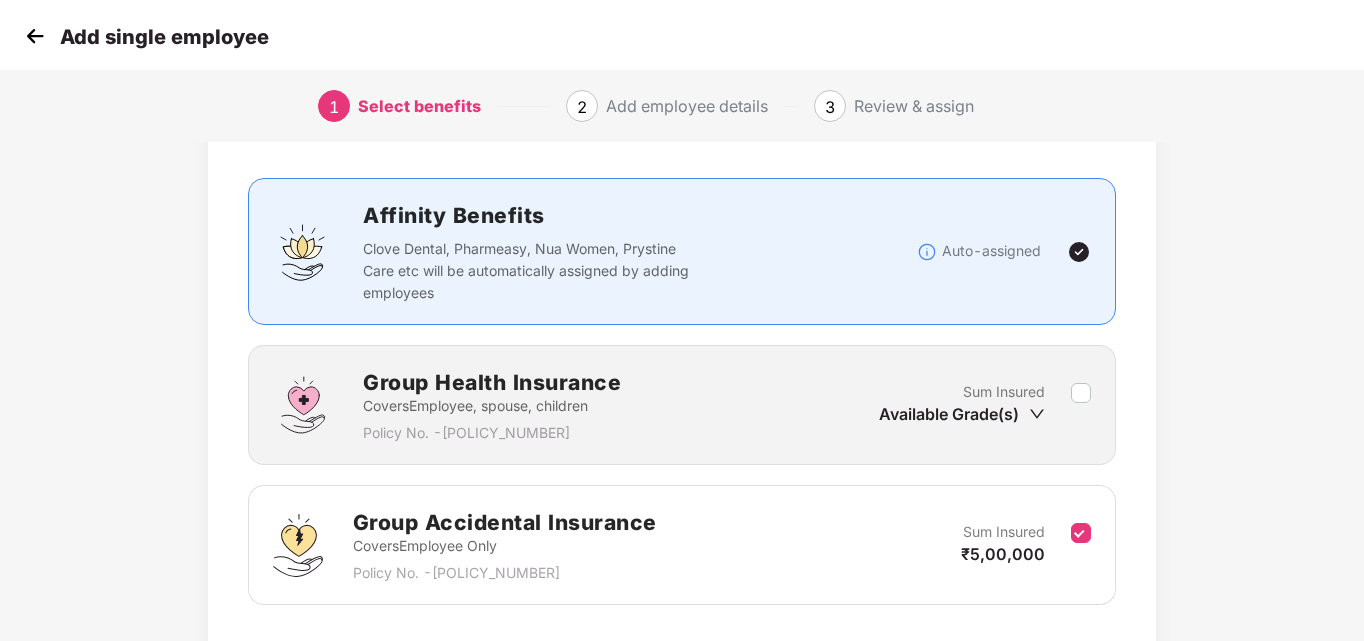 click at bounding box center [1081, 405] 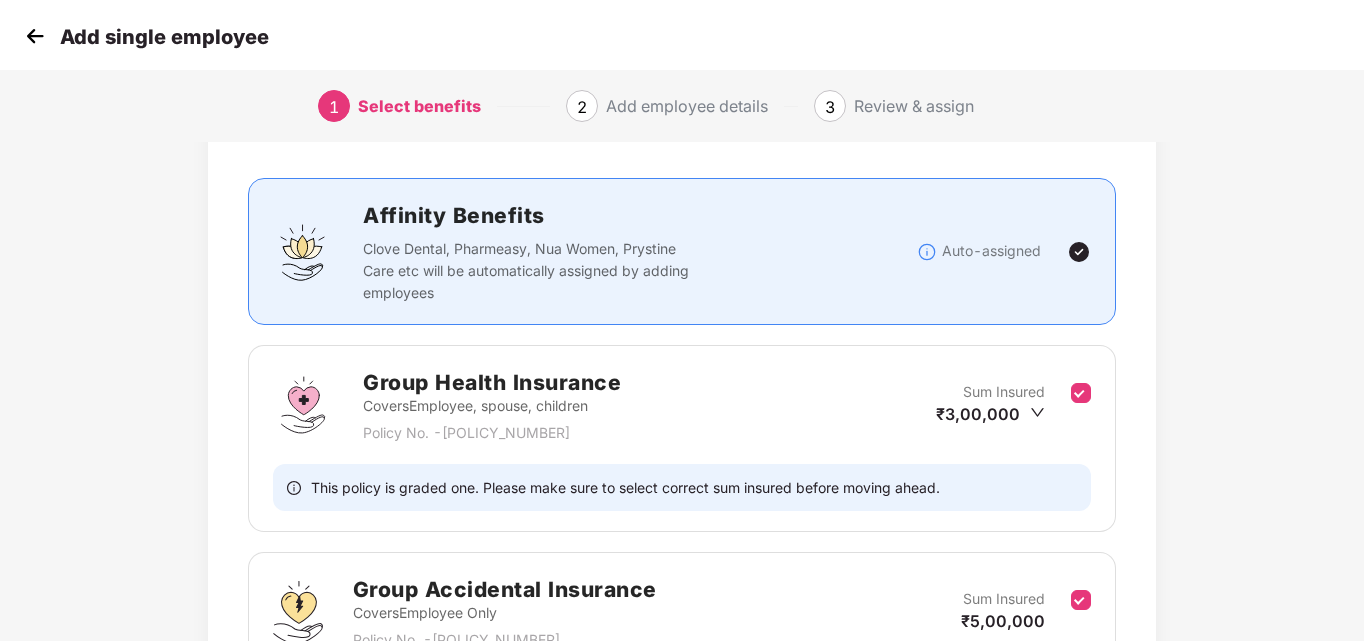 click on "Benefits 2 / 2   Selected Affinity Benefits Clove Dental, Pharmeasy, Nua Women, Prystine Care etc will be automatically assigned by adding employees Auto-assigned Group Health Insurance Covers Employee, spouse, children Policy No. - [POLICY_NUMBER] Sum Insured ₹5,00,000 Back Next" at bounding box center [682, 450] 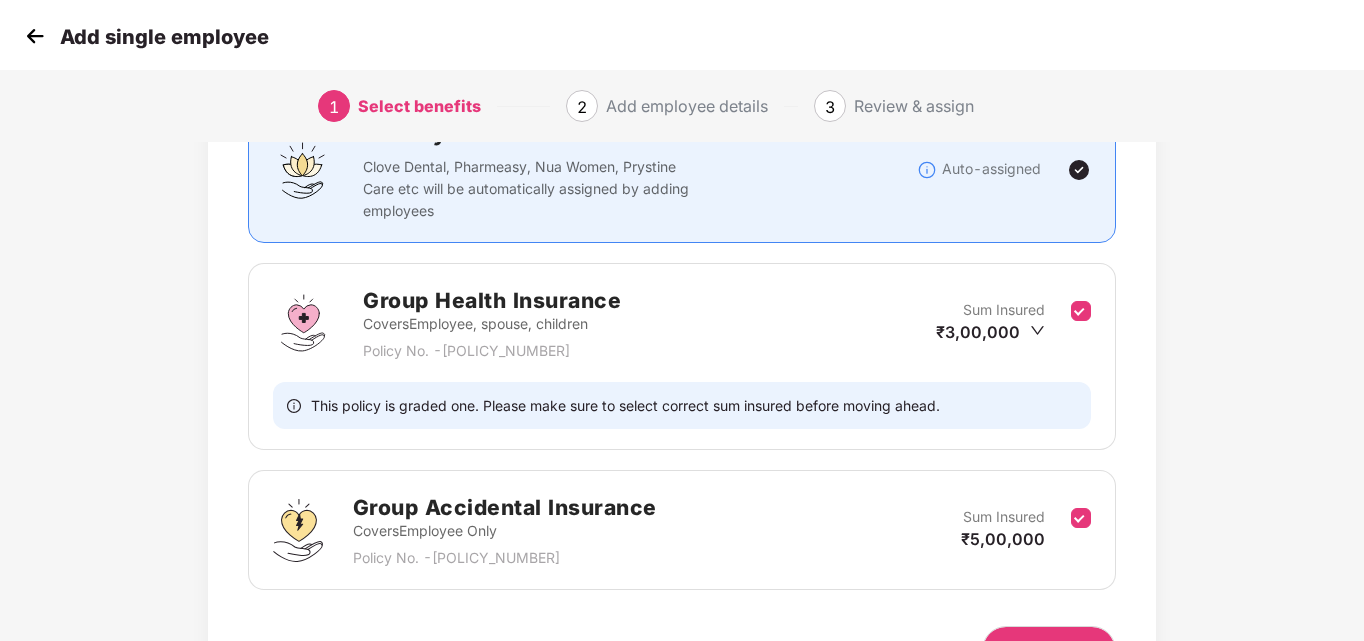 scroll, scrollTop: 300, scrollLeft: 0, axis: vertical 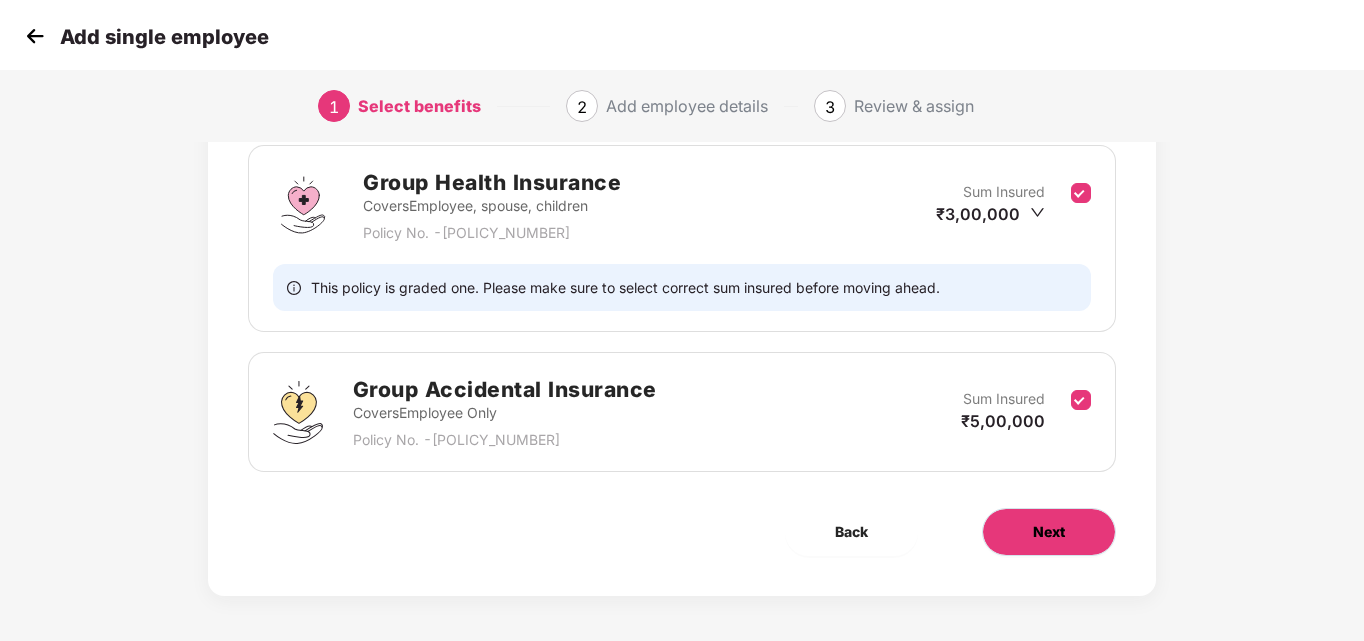 click on "Next" at bounding box center (1049, 532) 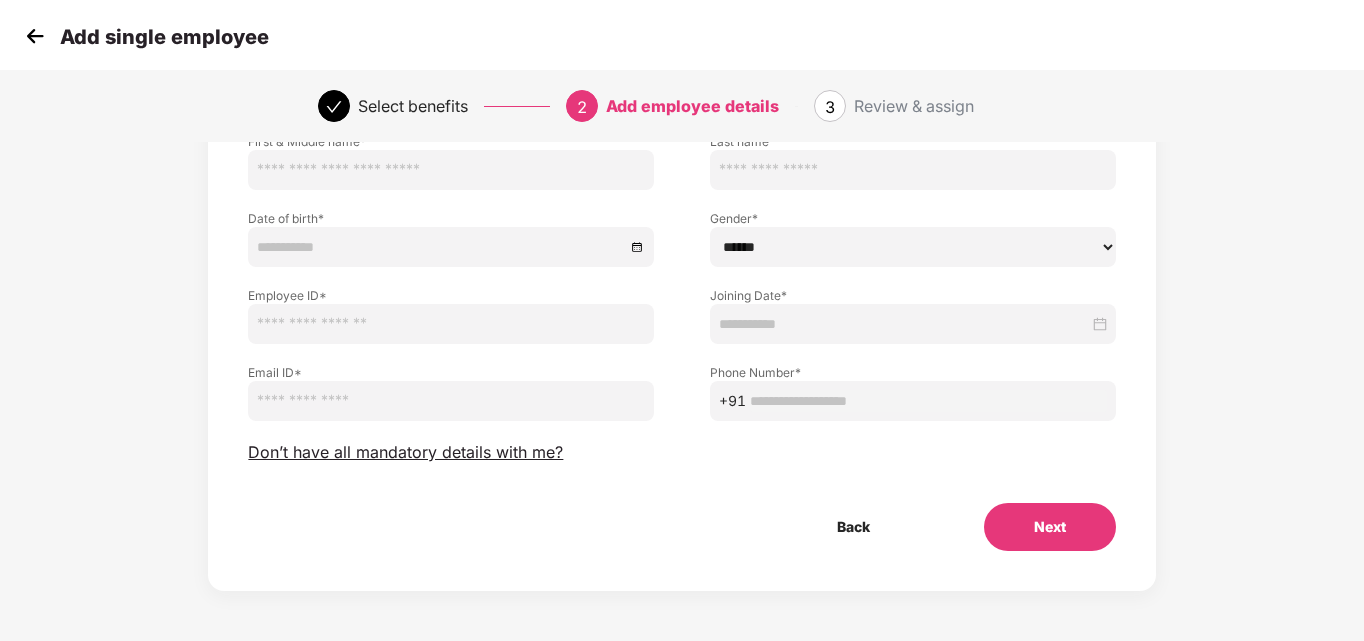 scroll, scrollTop: 0, scrollLeft: 0, axis: both 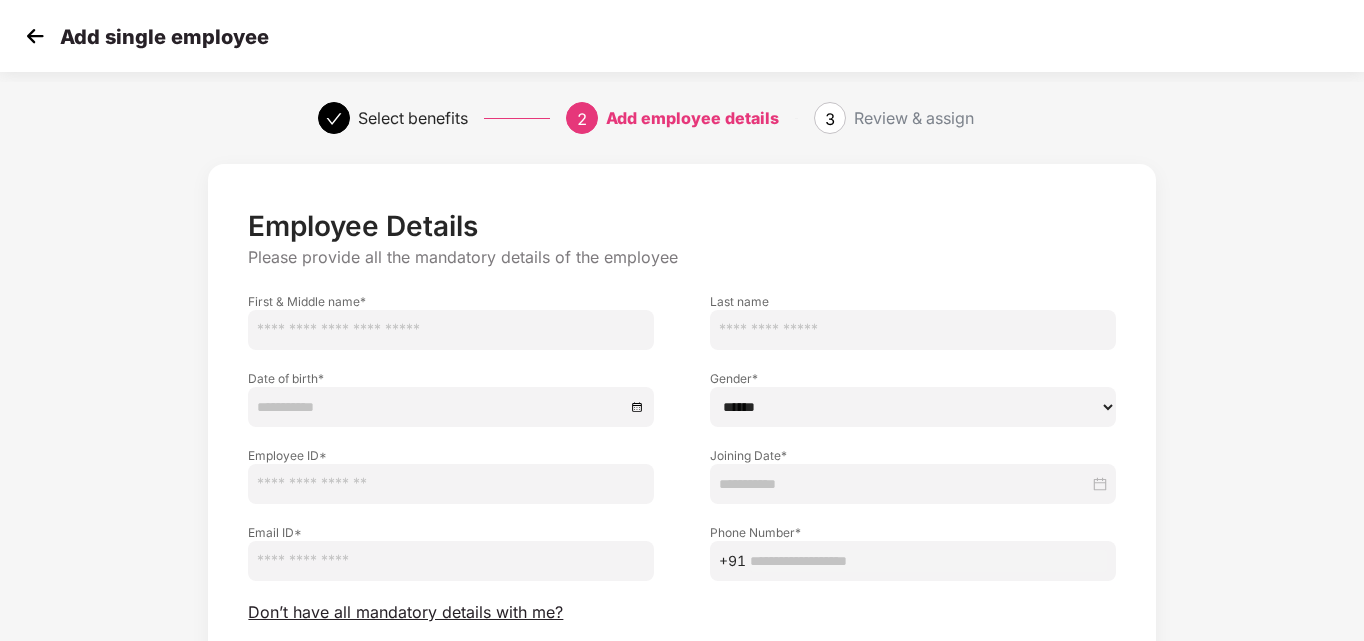 click at bounding box center [451, 330] 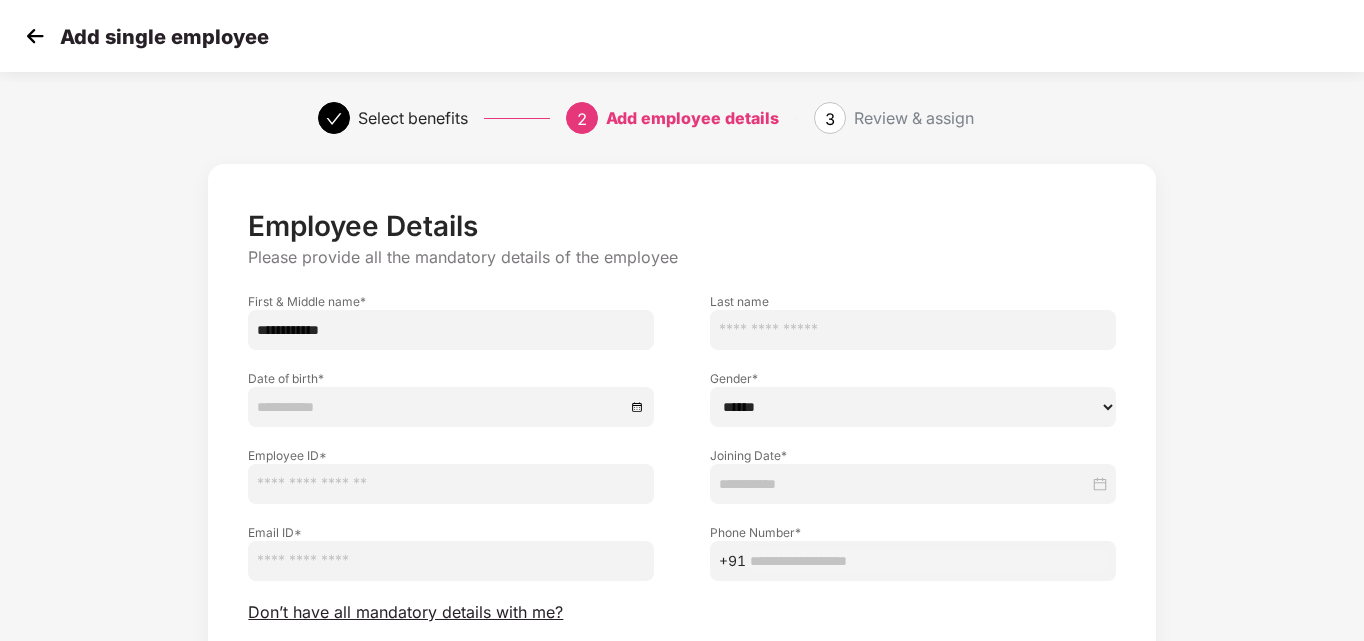 type on "**********" 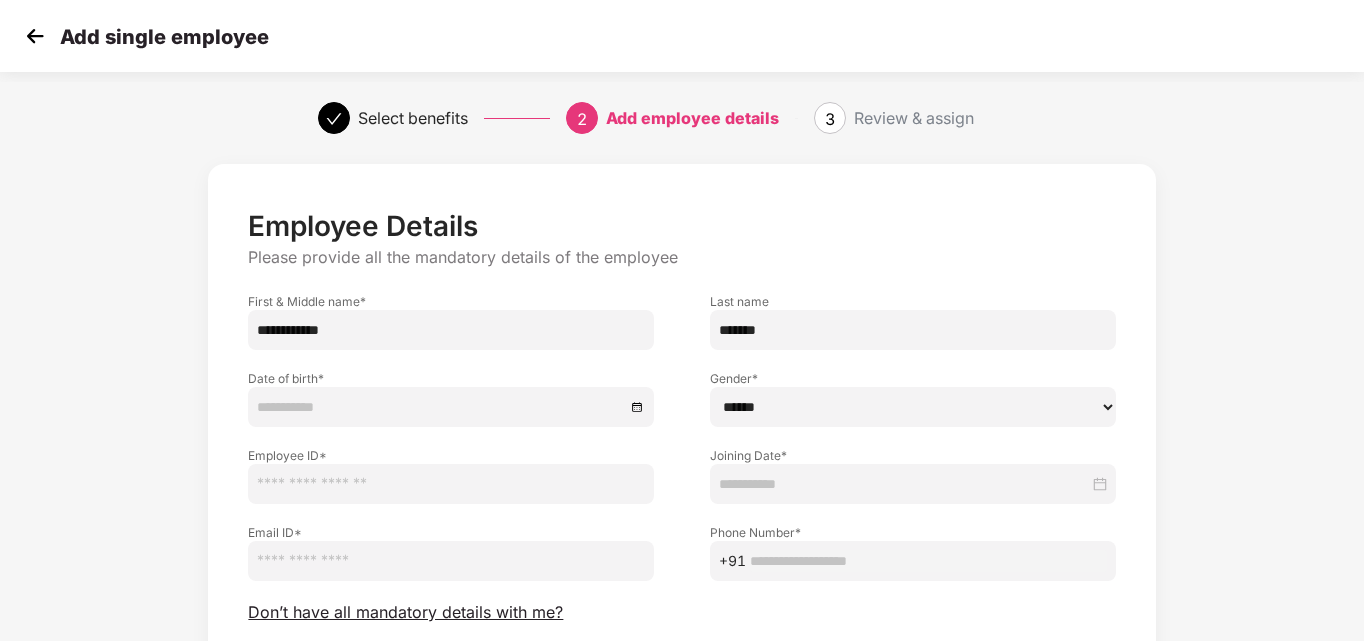 drag, startPoint x: 736, startPoint y: 326, endPoint x: 801, endPoint y: 324, distance: 65.03076 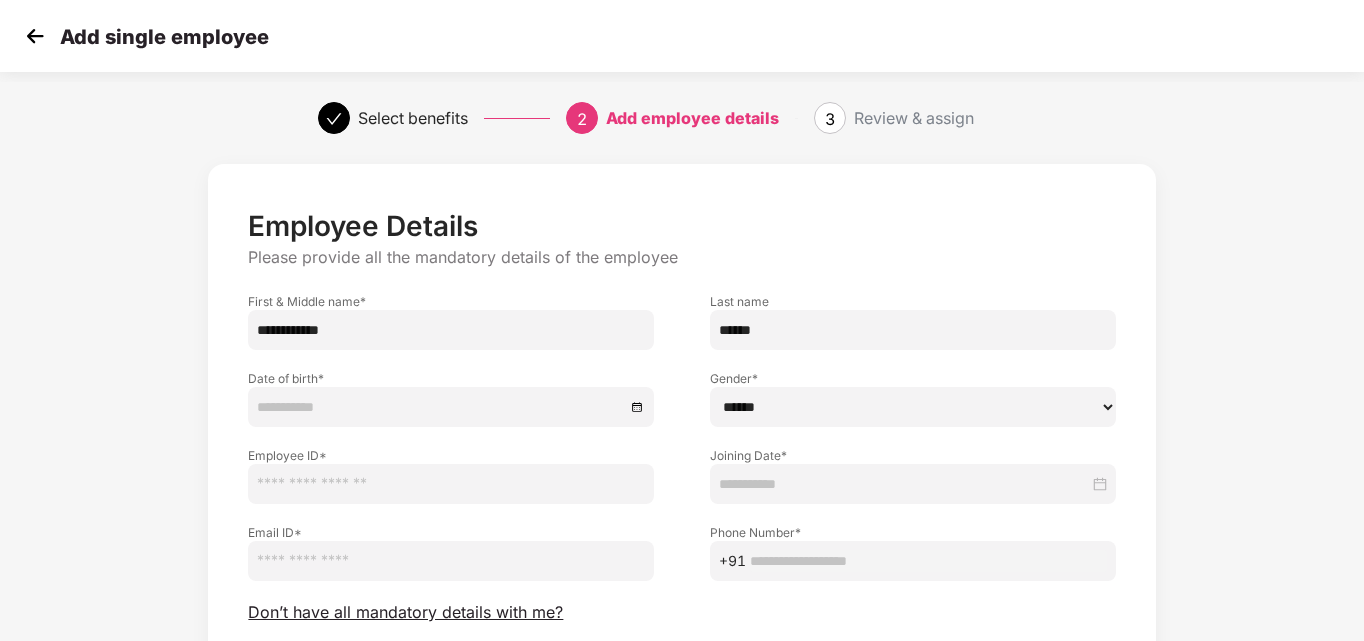 type on "******" 